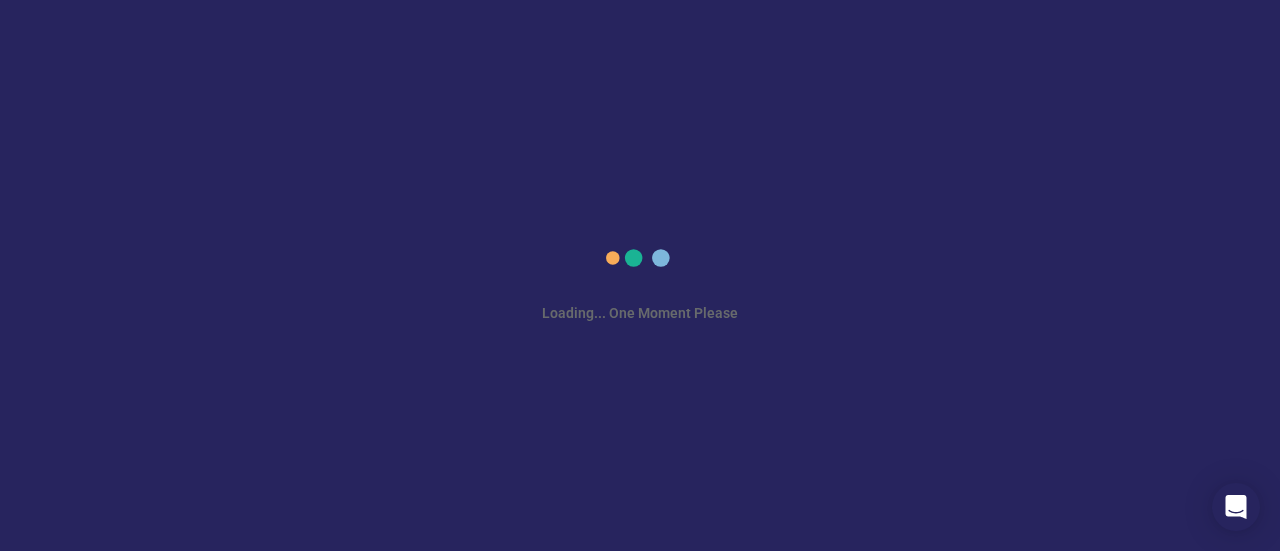scroll, scrollTop: 0, scrollLeft: 0, axis: both 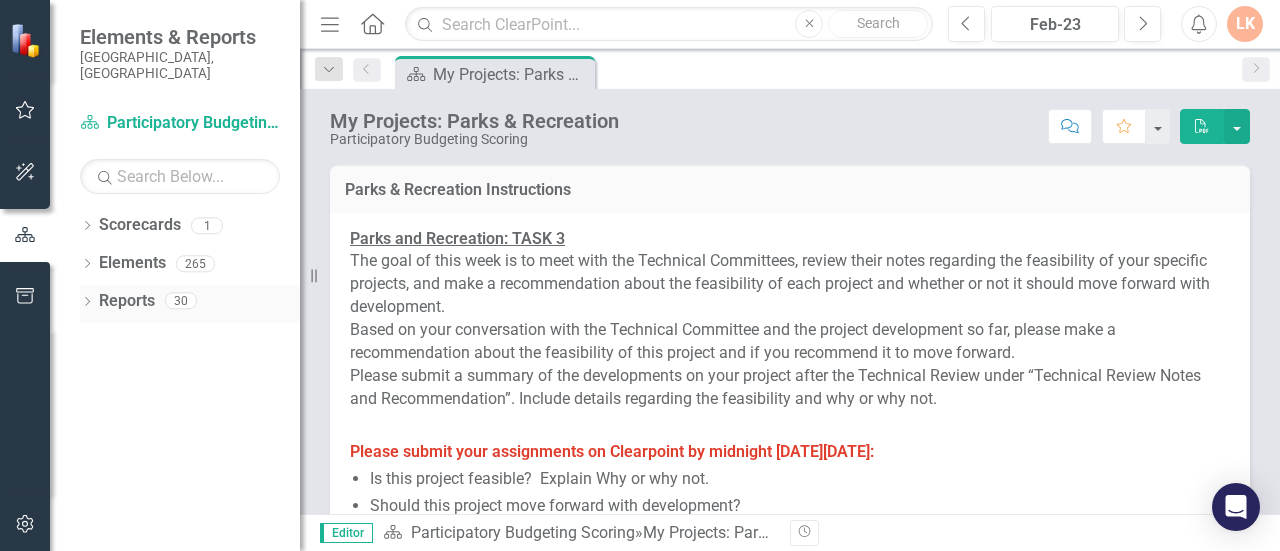 click on "Dropdown" 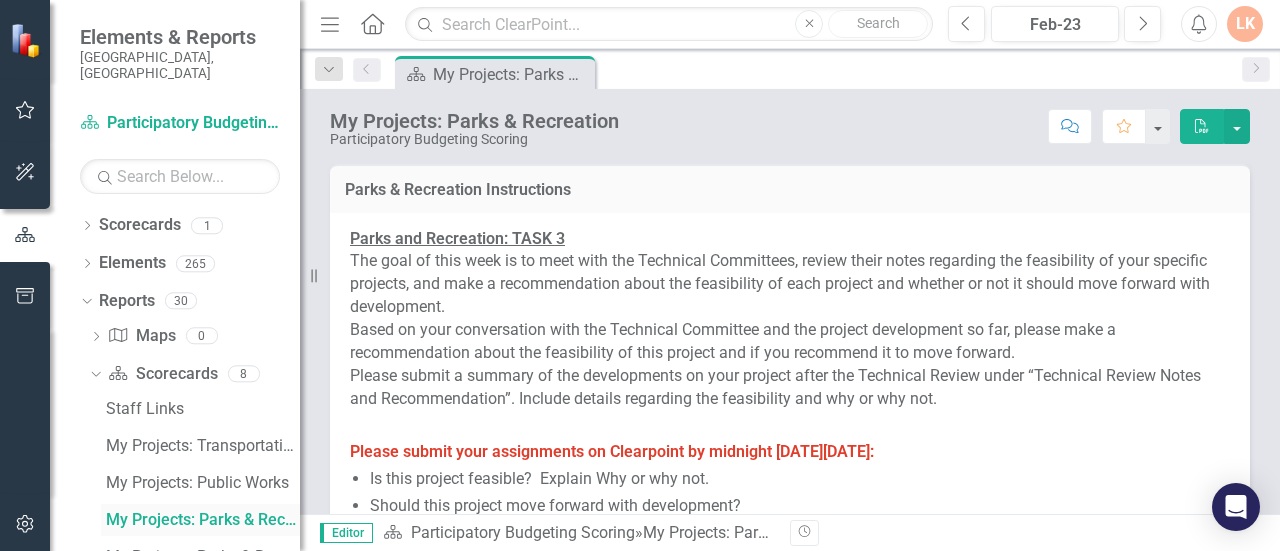 click on "My Projects: Parks & Recreation" at bounding box center (200, 520) 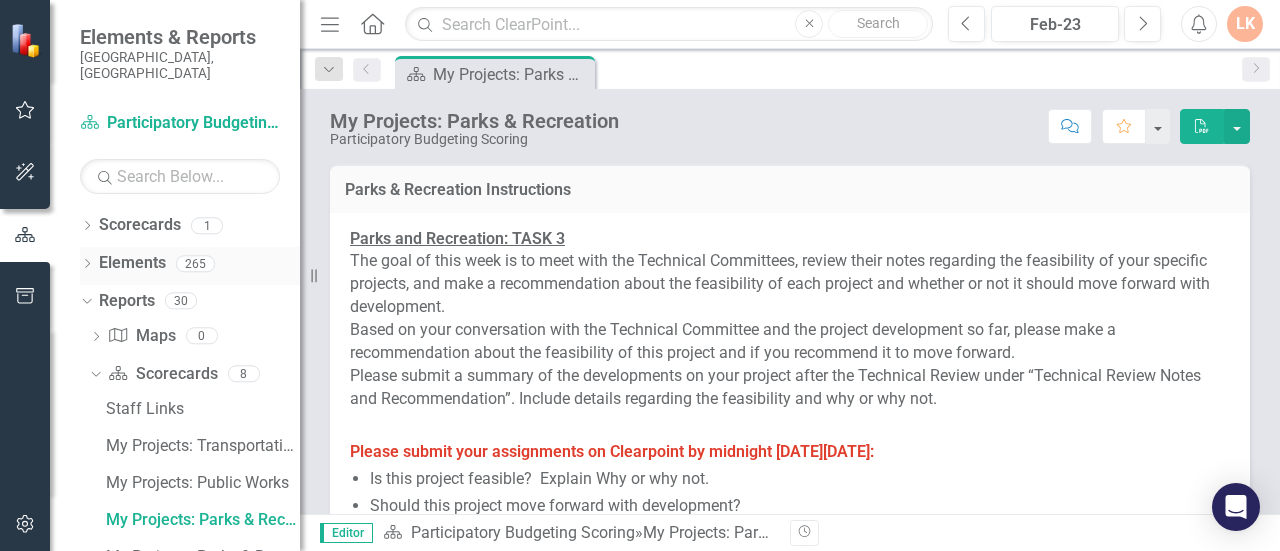 click on "Dropdown" 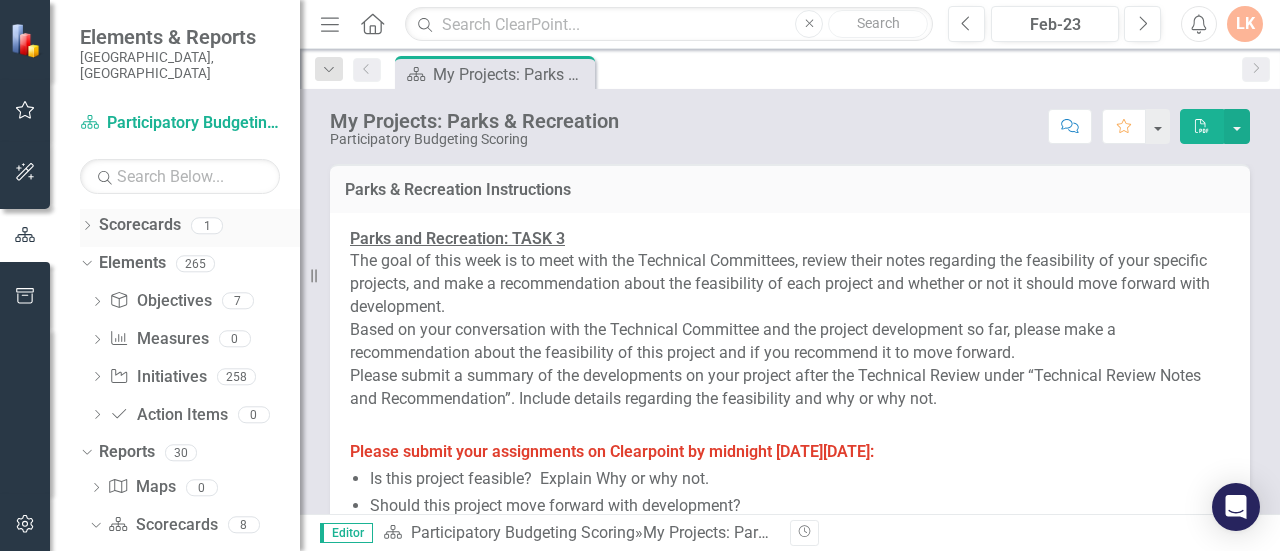 click 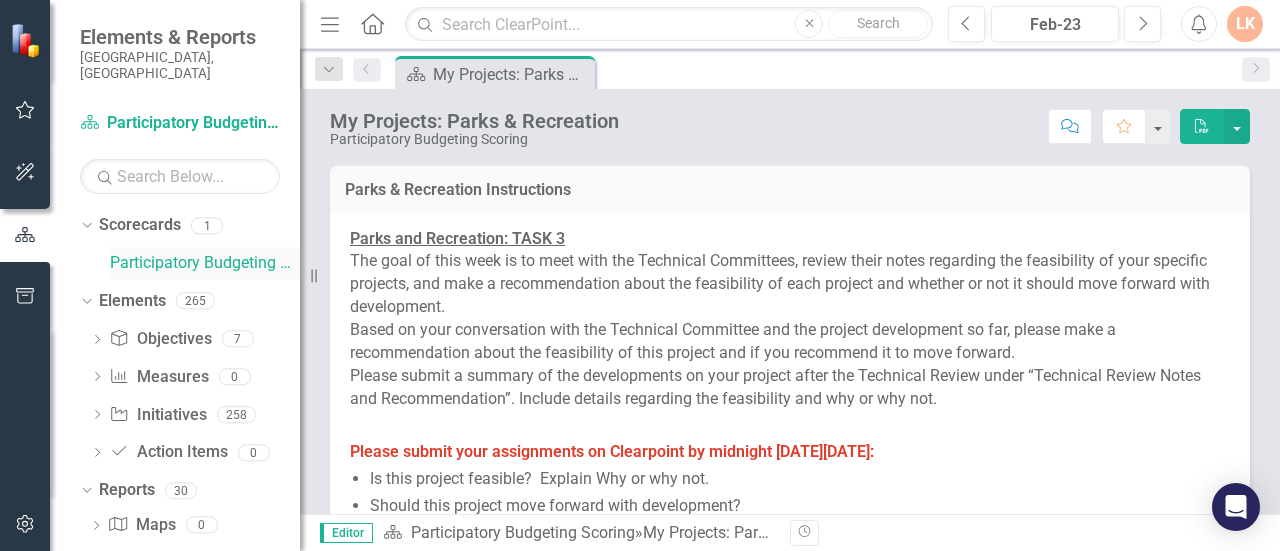click on "Participatory Budgeting Scoring" at bounding box center (205, 263) 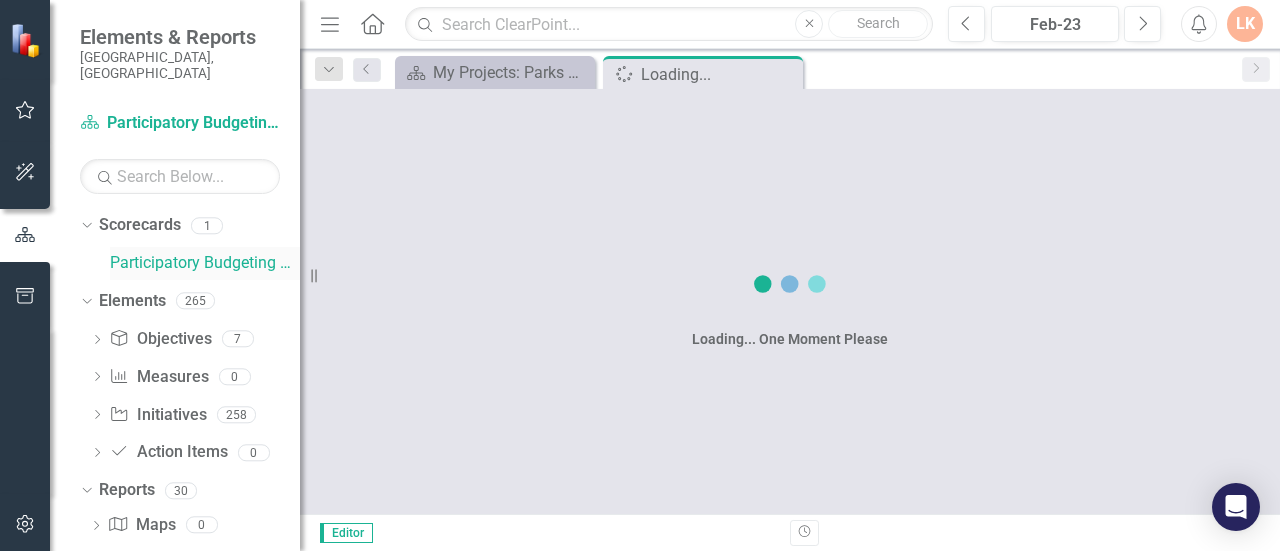 scroll, scrollTop: 45, scrollLeft: 0, axis: vertical 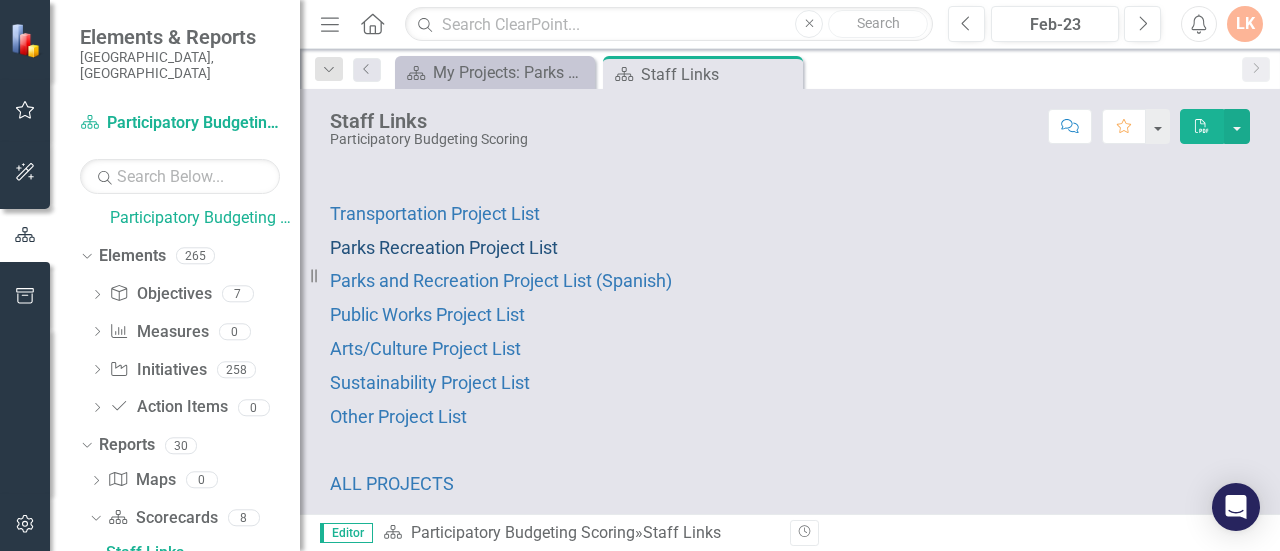 click on "Parks Recreation Project List" at bounding box center [444, 247] 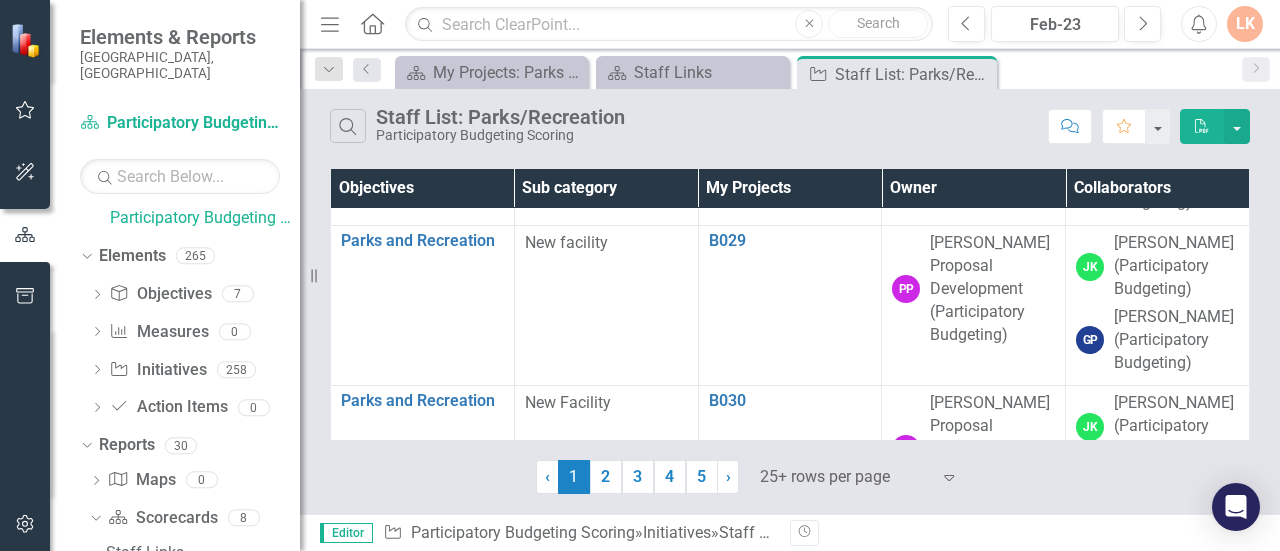 scroll, scrollTop: 3777, scrollLeft: 0, axis: vertical 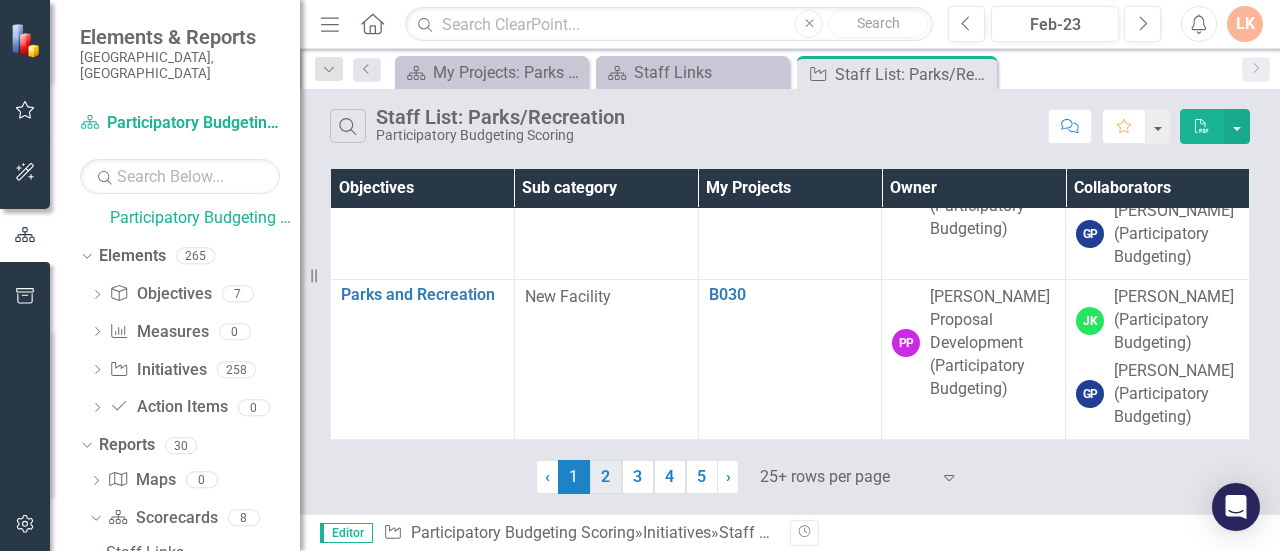 click on "2" at bounding box center [606, 477] 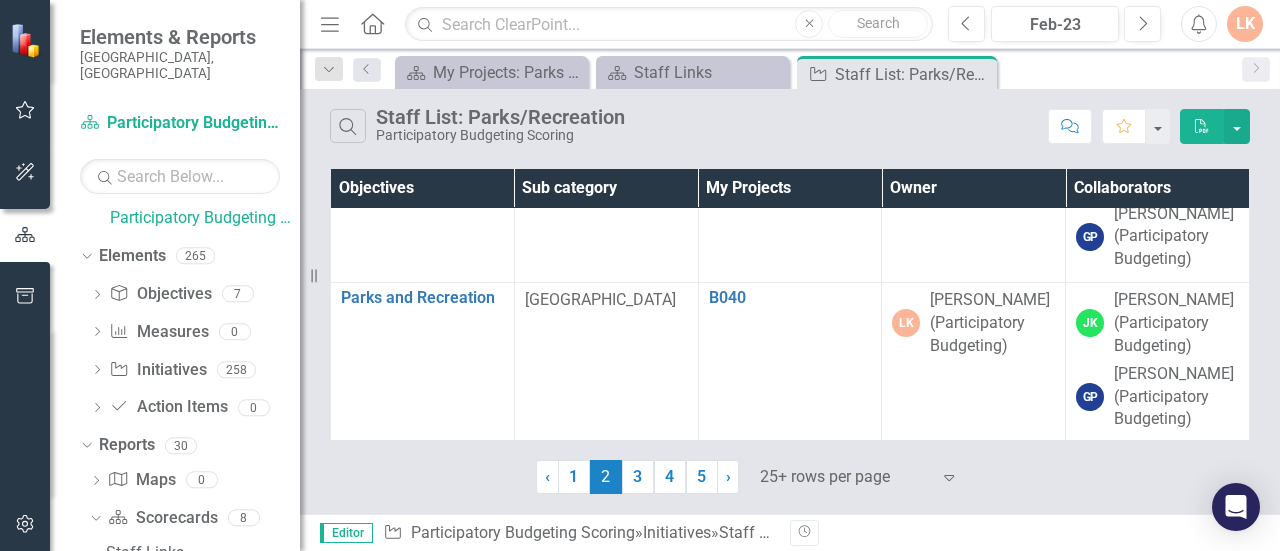 scroll, scrollTop: 780, scrollLeft: 0, axis: vertical 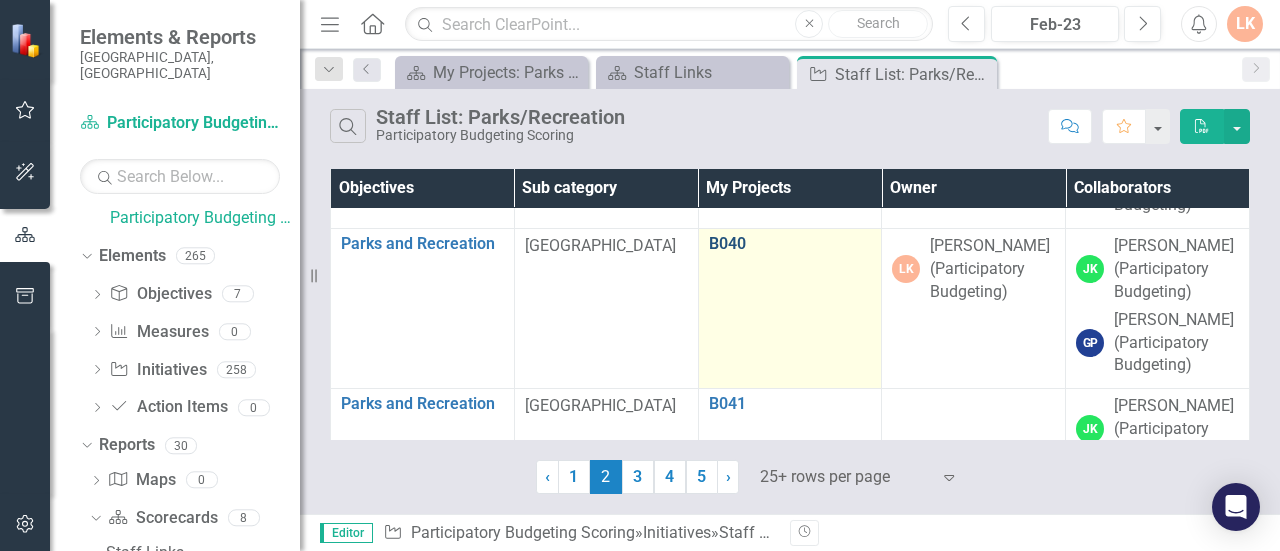 click on "B040" at bounding box center (790, 244) 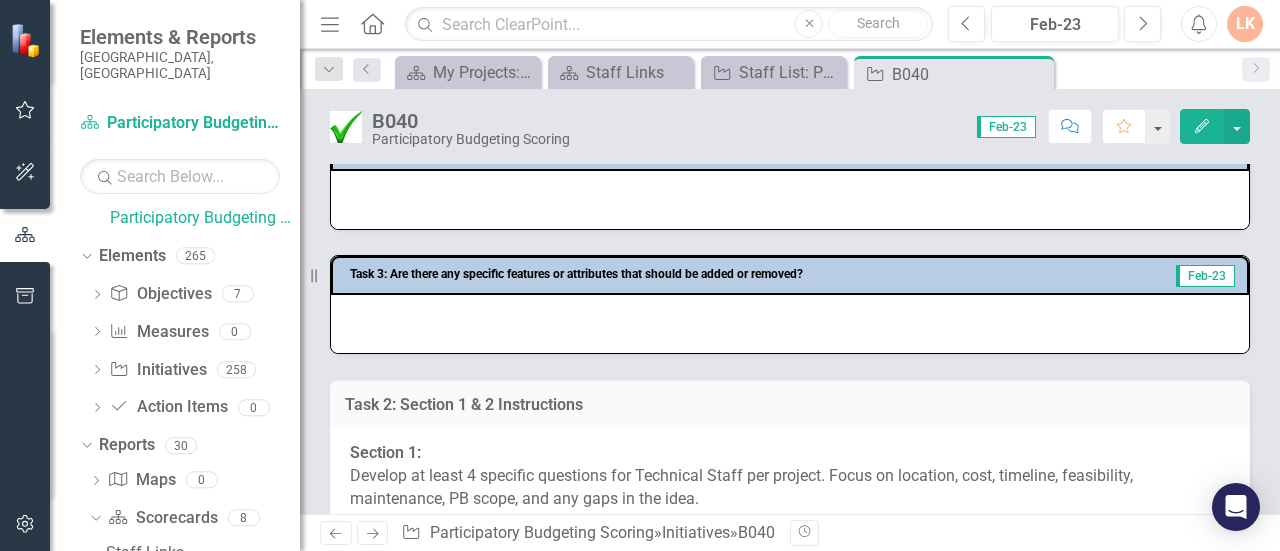 scroll, scrollTop: 571, scrollLeft: 0, axis: vertical 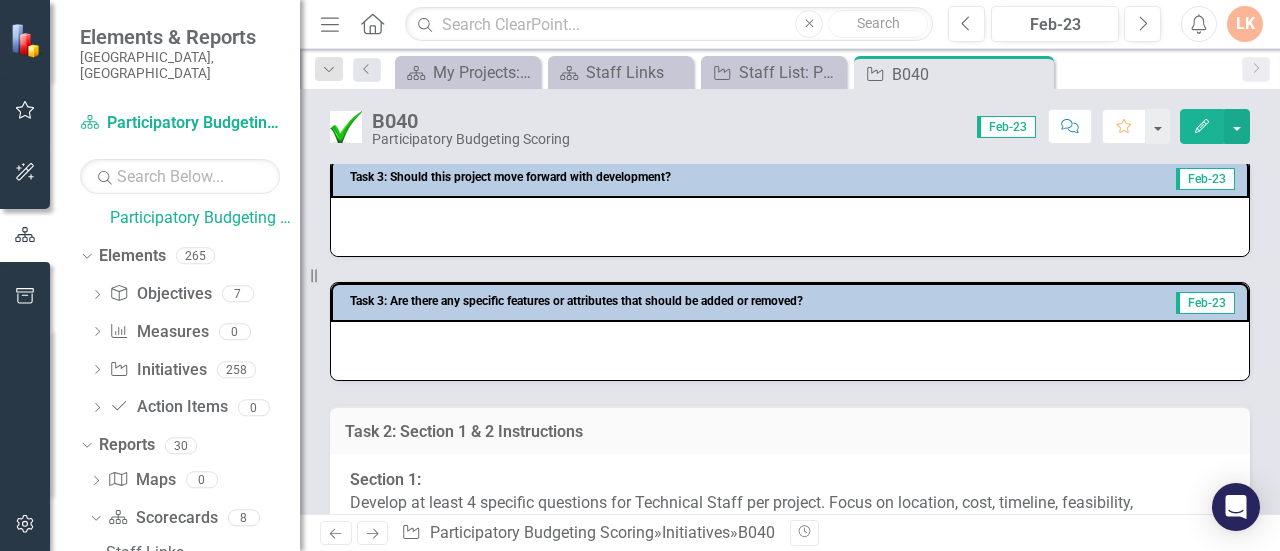 click on "Edit" at bounding box center (1202, 126) 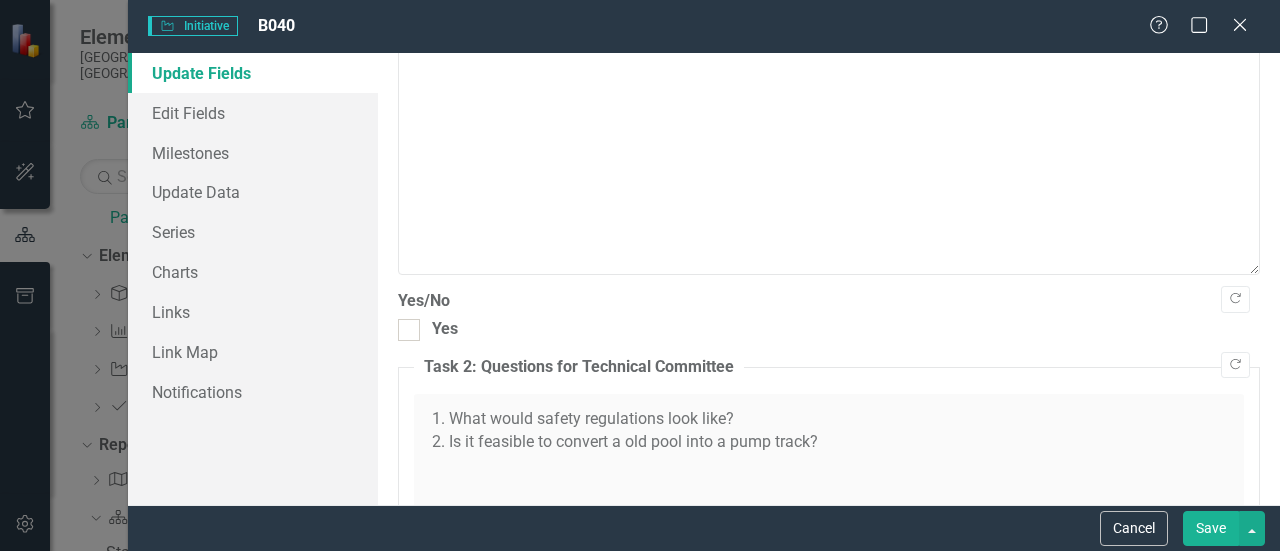 scroll, scrollTop: 1756, scrollLeft: 0, axis: vertical 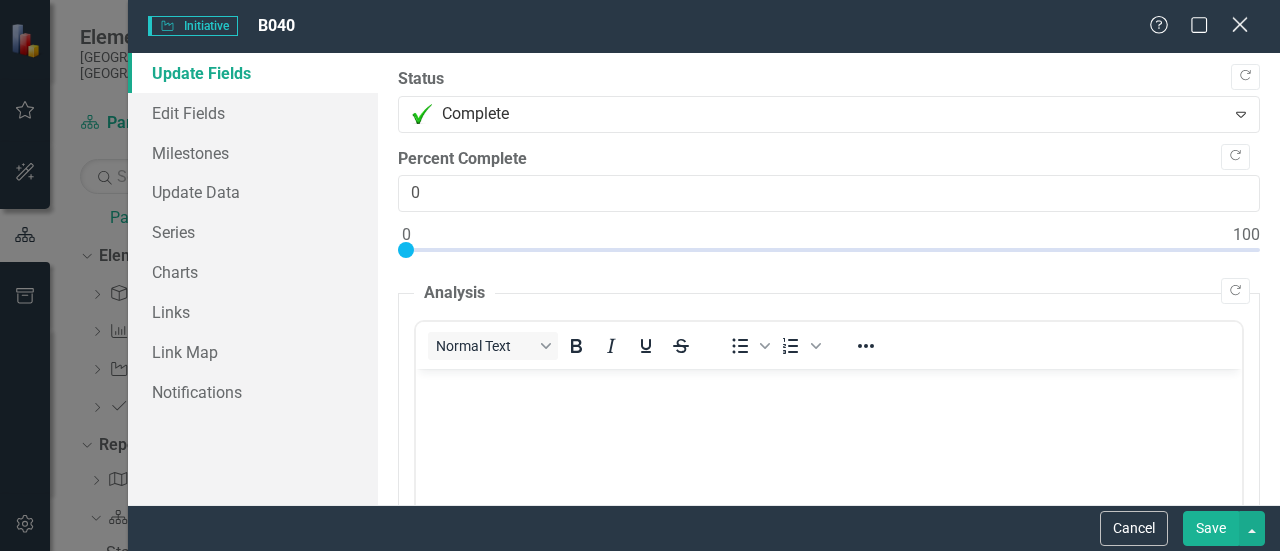 click on "Close" 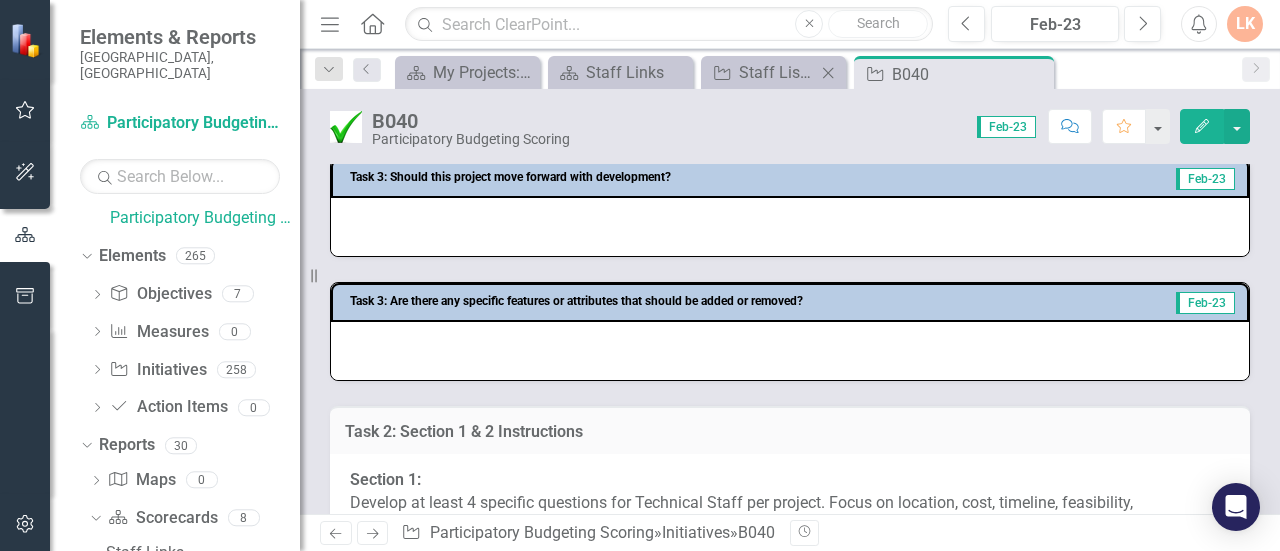 click on "Initiative Staff List: Parks/Recreation Close" at bounding box center (773, 72) 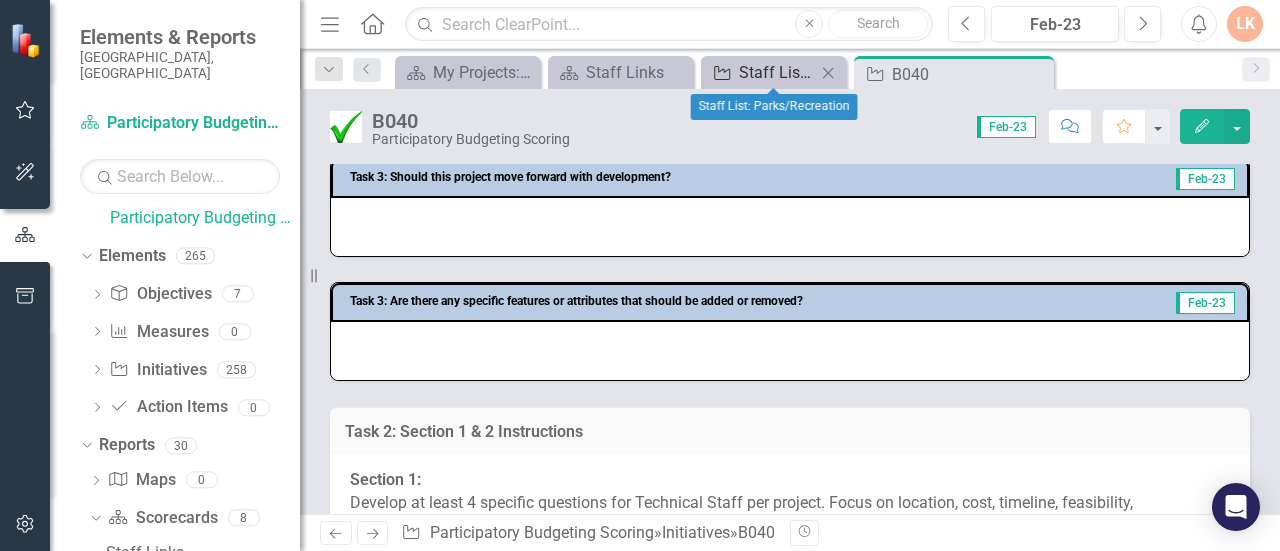 click on "Staff List: Parks/Recreation" at bounding box center (777, 72) 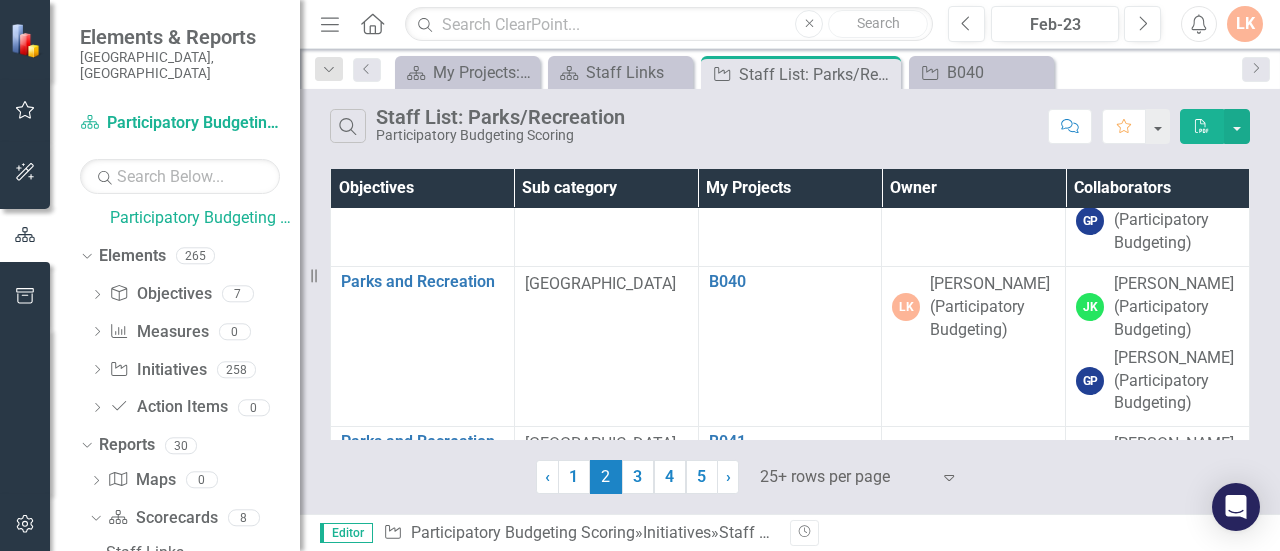 scroll, scrollTop: 794, scrollLeft: 0, axis: vertical 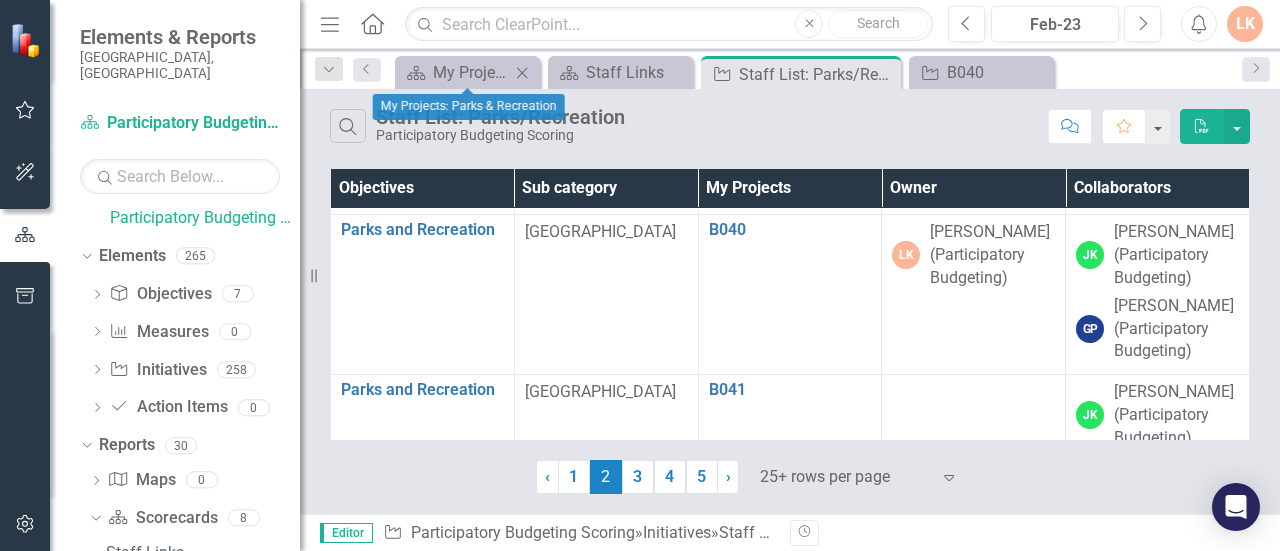 click on "Close" 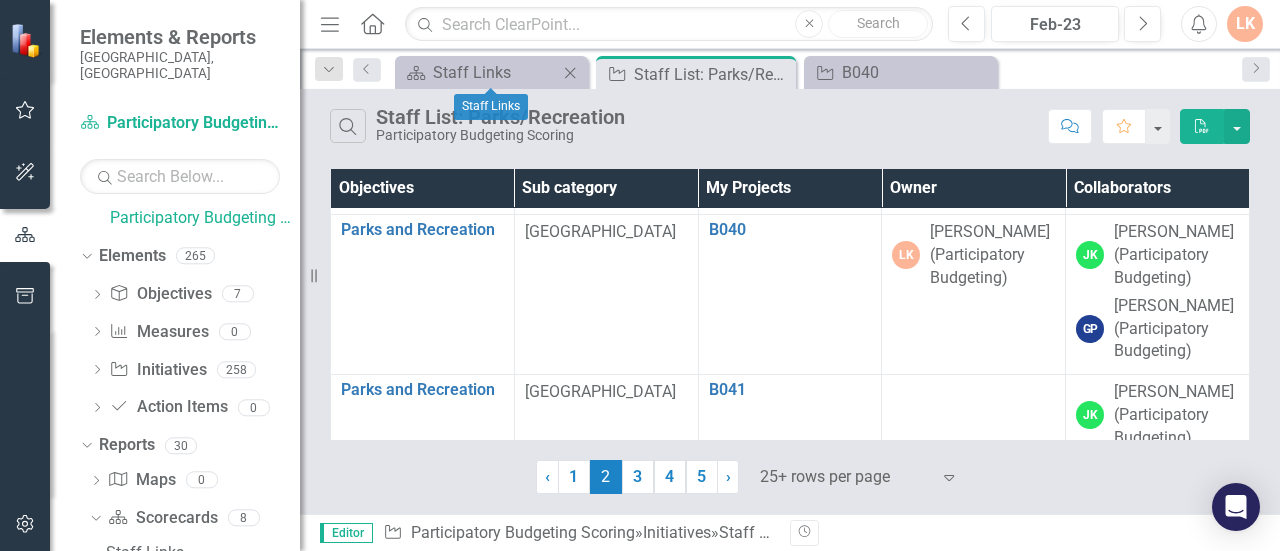 click on "Close" 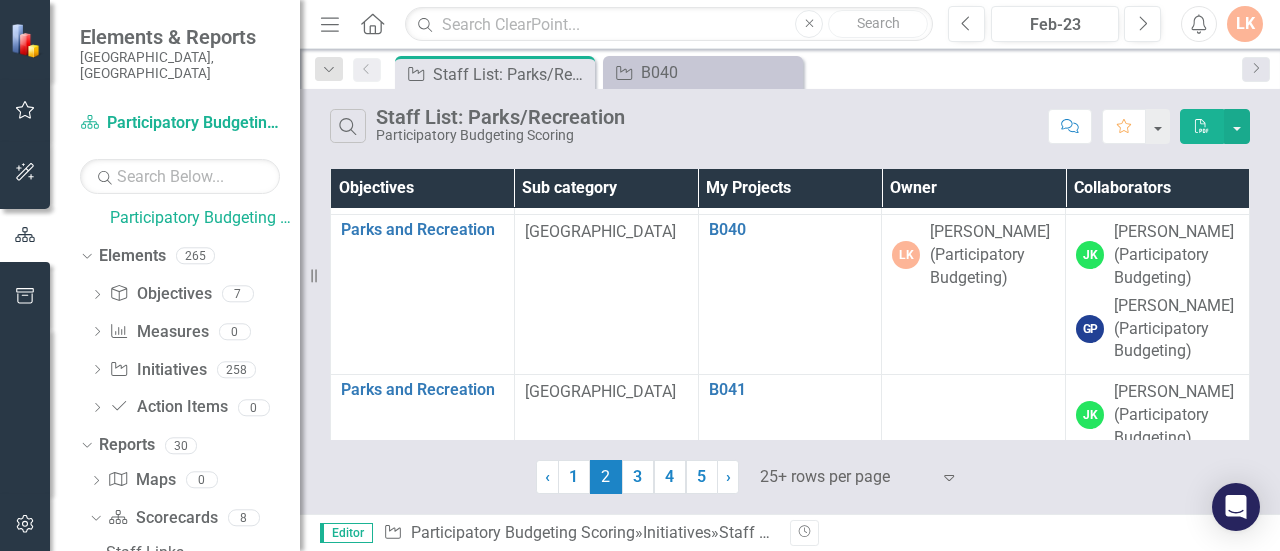 click on "Owner" at bounding box center [974, 188] 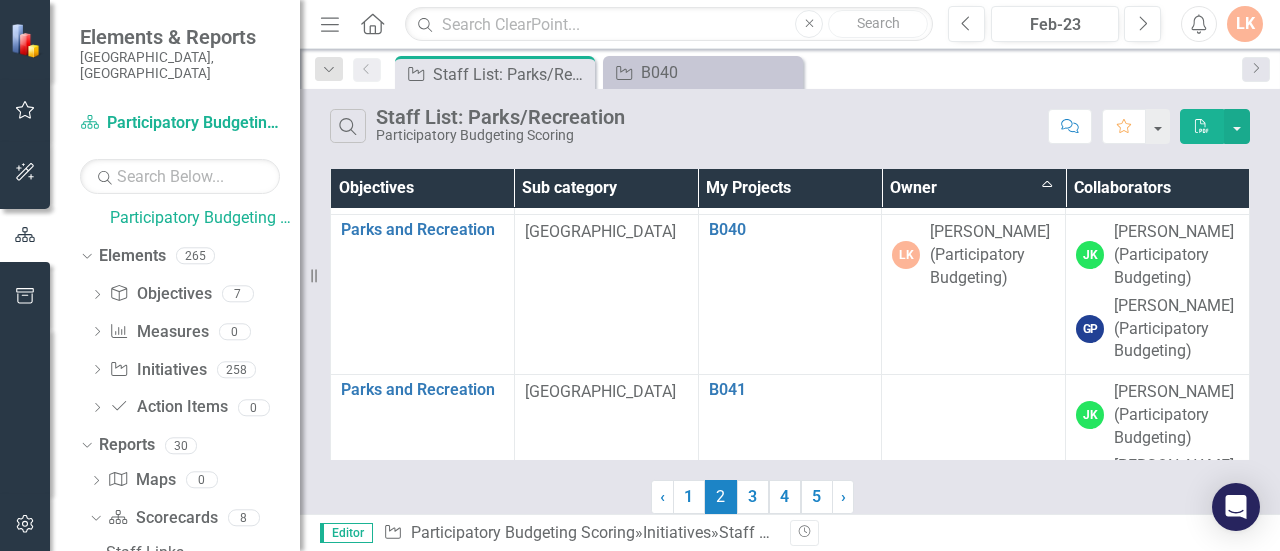 click on "Owner Sort Ascending" at bounding box center (974, 188) 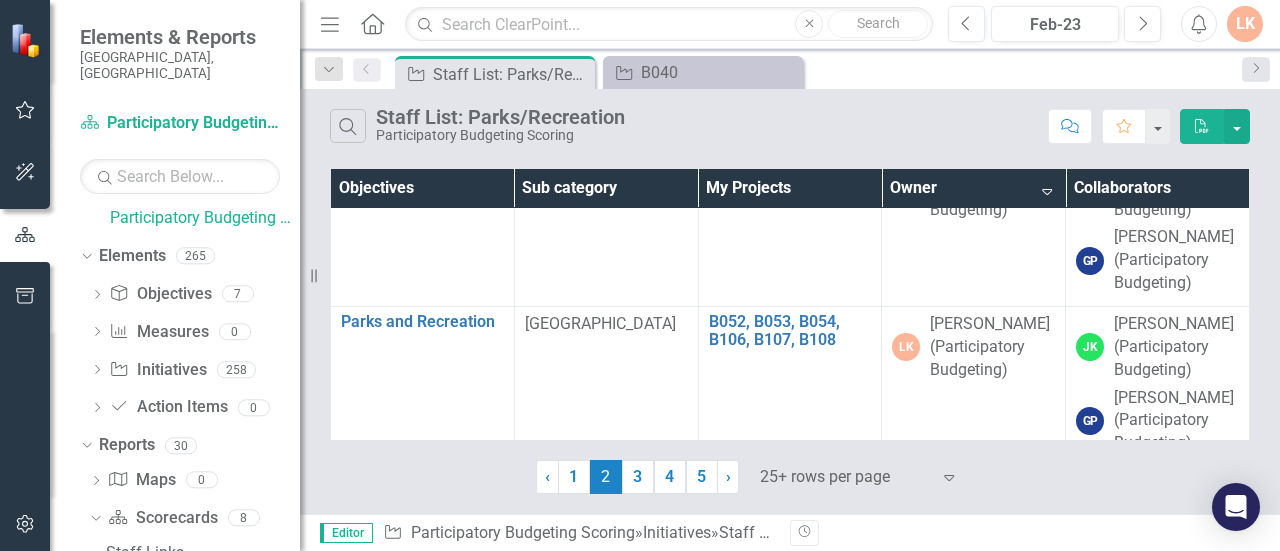 scroll, scrollTop: 2784, scrollLeft: 0, axis: vertical 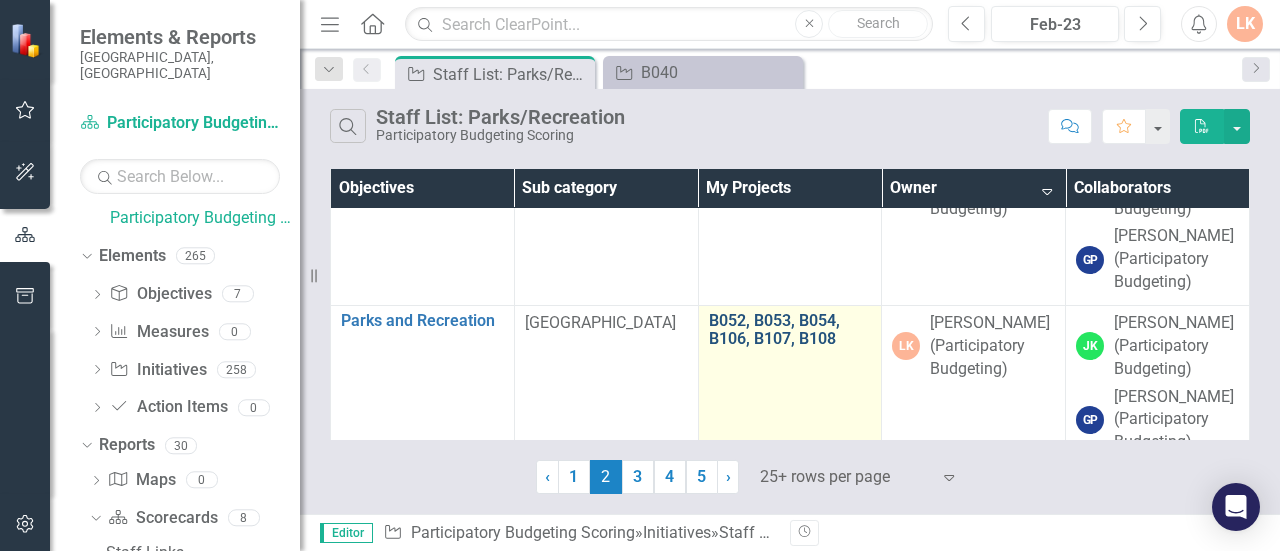 click on "B052, B053, B054, B106, B107, B108" at bounding box center (790, 329) 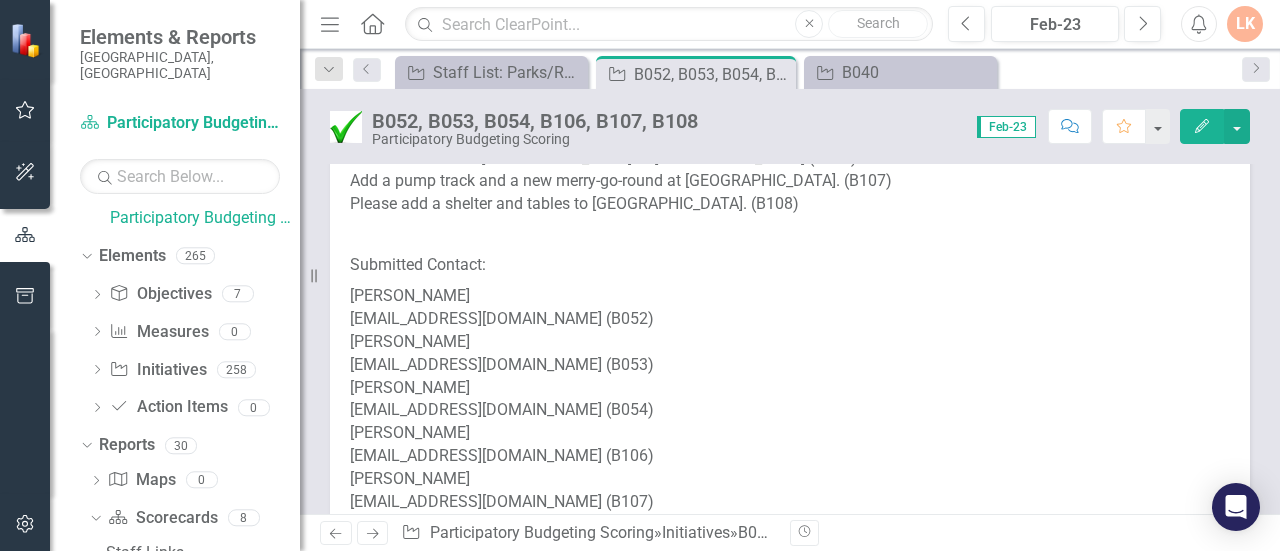 scroll, scrollTop: 174, scrollLeft: 0, axis: vertical 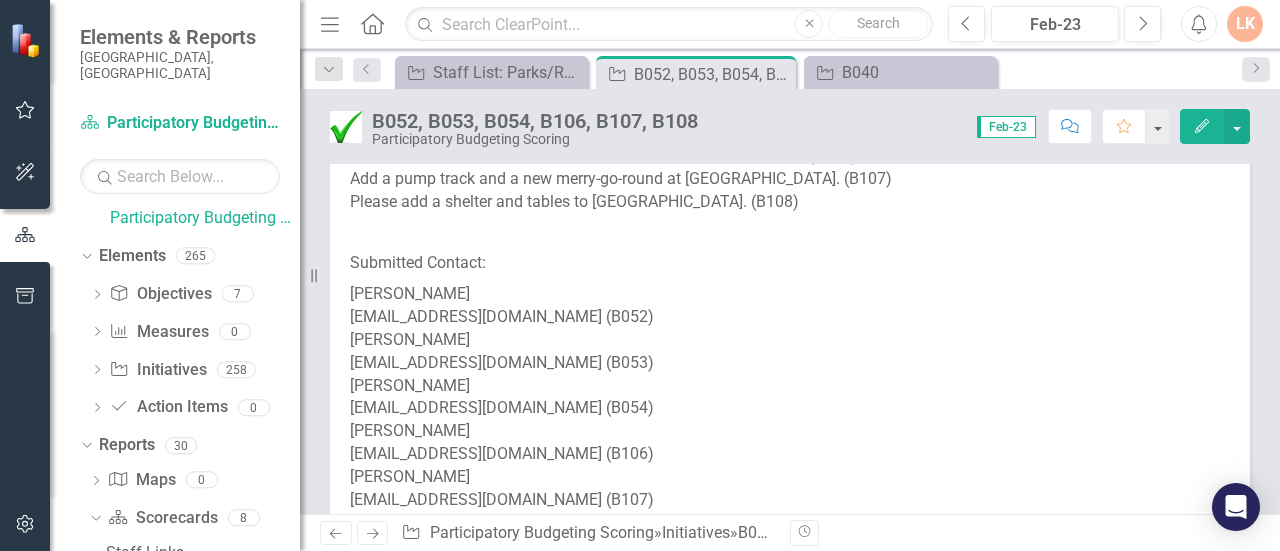 click on "Edit" 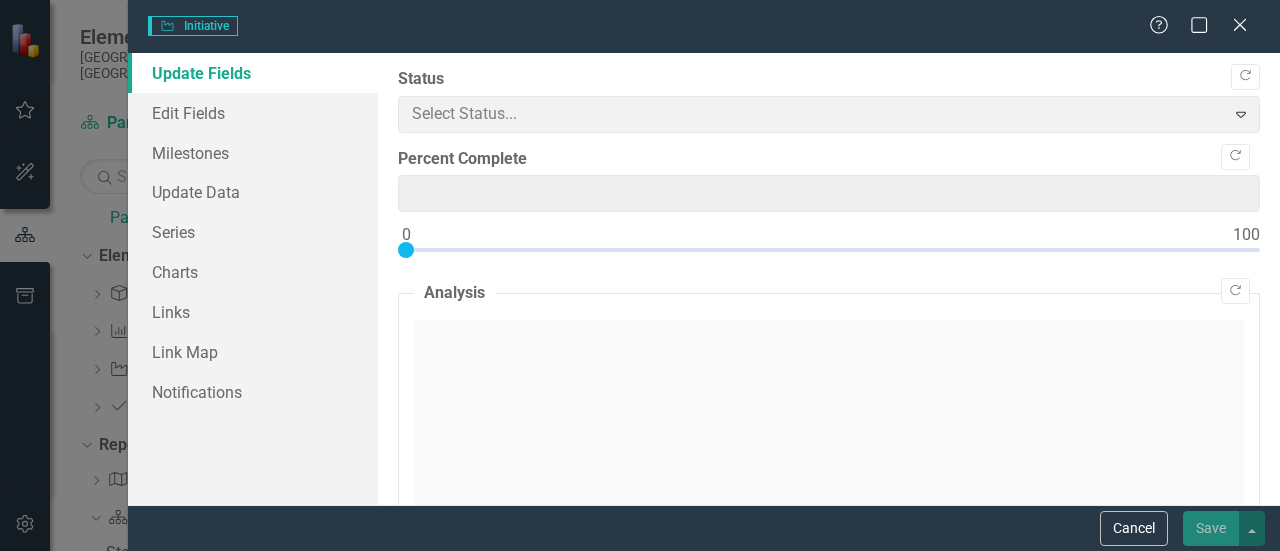 type on "0" 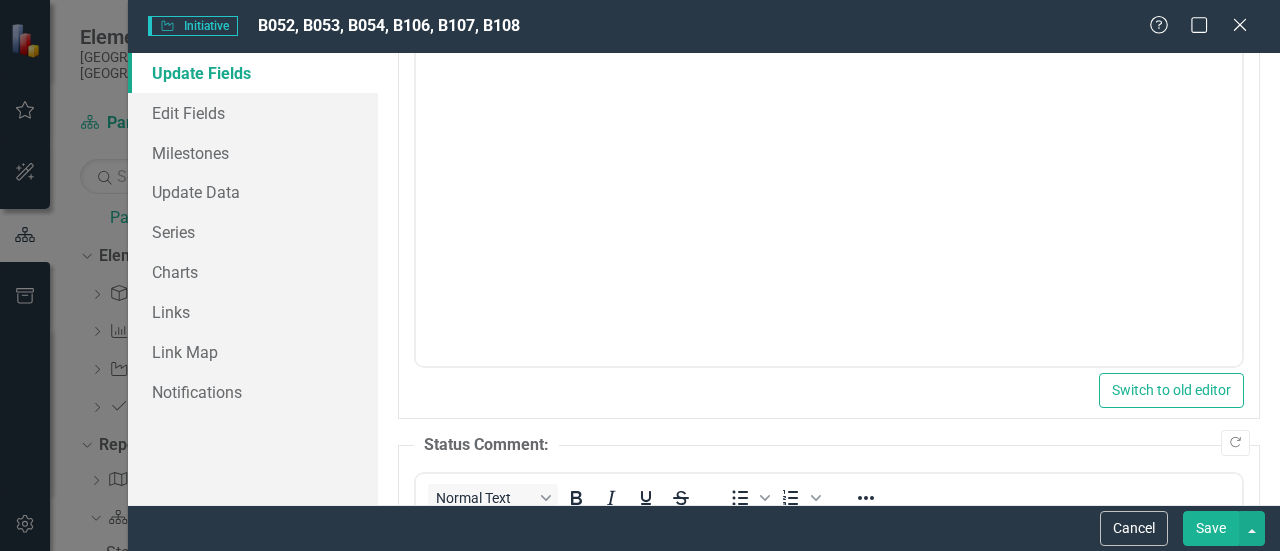 scroll, scrollTop: 1141, scrollLeft: 0, axis: vertical 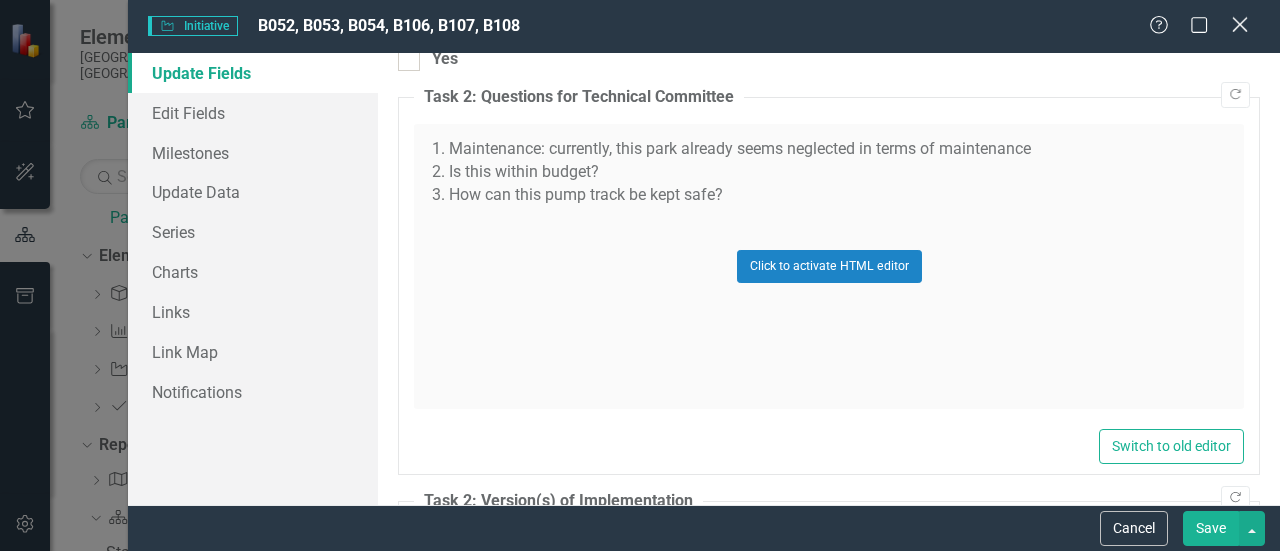 click on "Close" 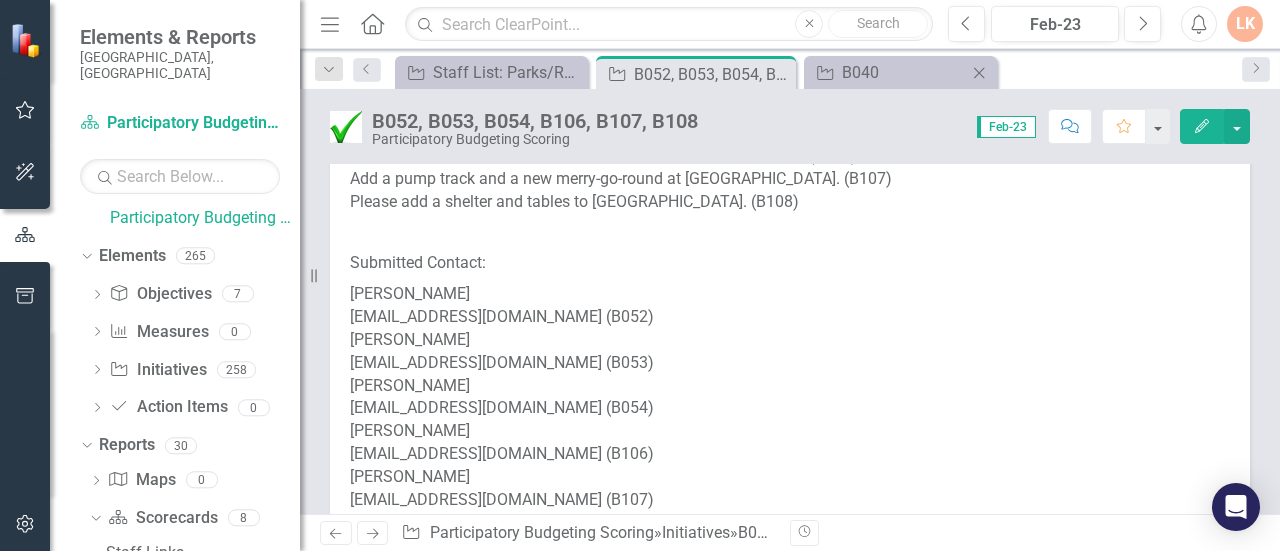 click on "Initiative B040 Close" at bounding box center (900, 72) 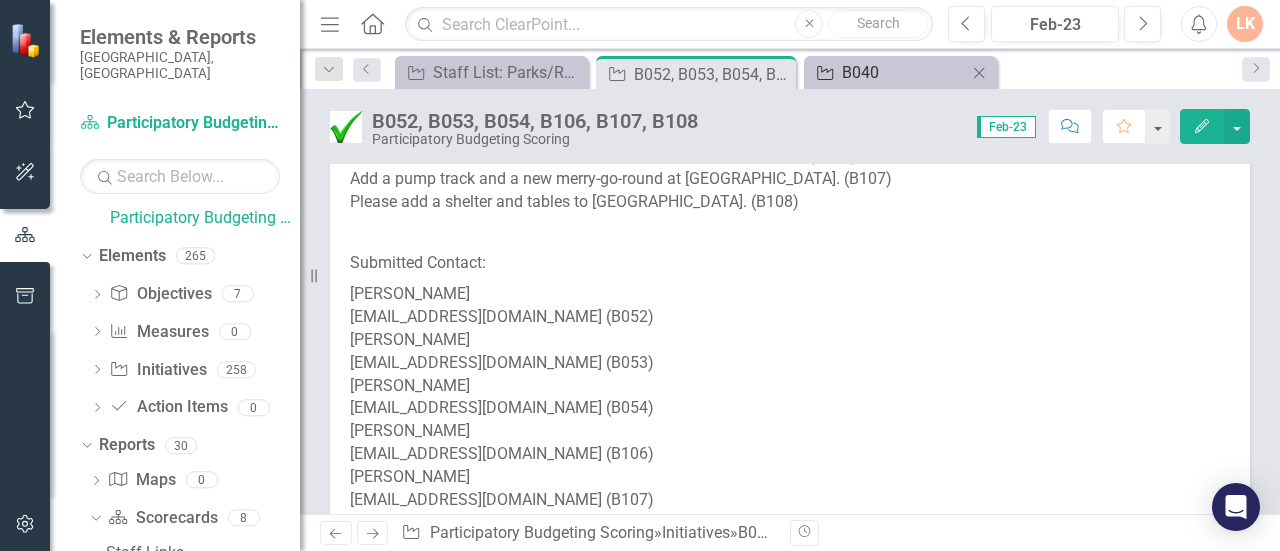 click on "B040" at bounding box center (904, 72) 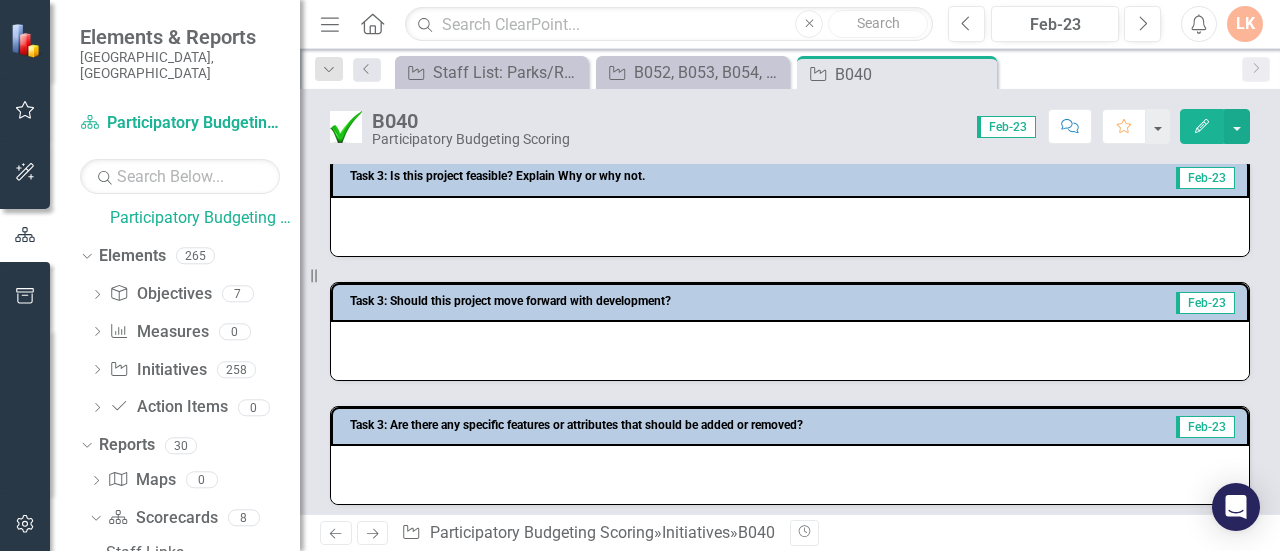 scroll, scrollTop: 700, scrollLeft: 0, axis: vertical 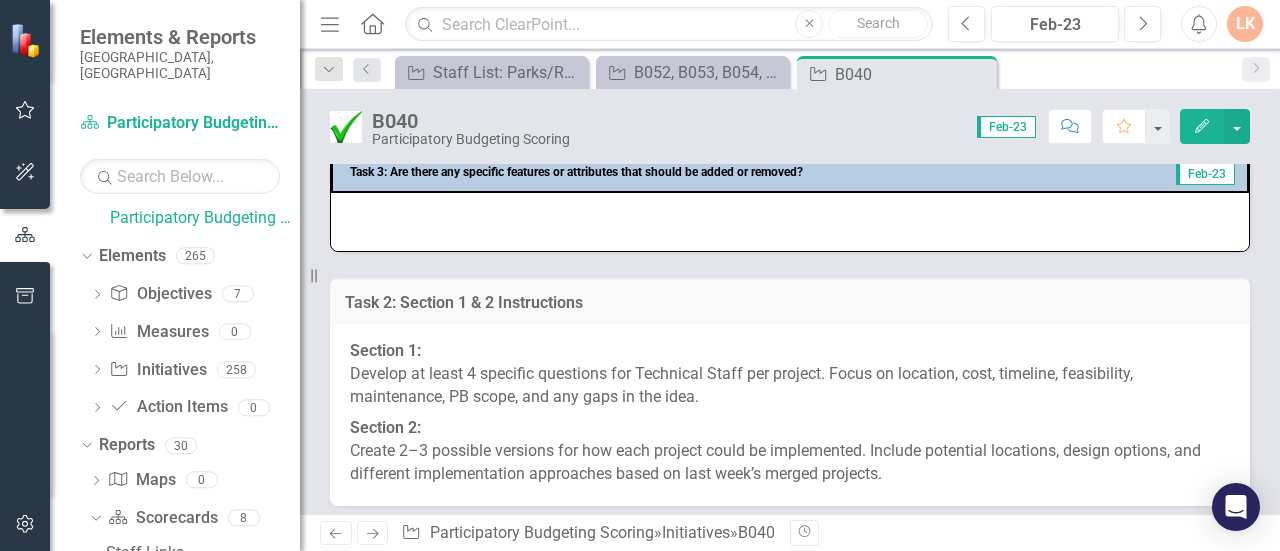 click on "Edit" at bounding box center (1202, 126) 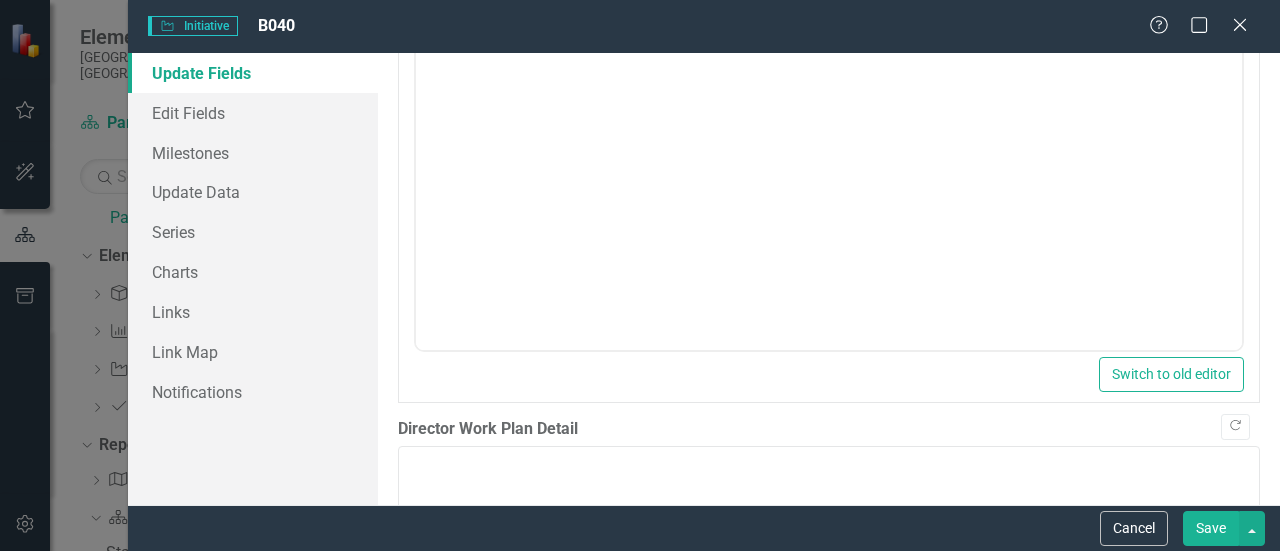 scroll, scrollTop: 1000, scrollLeft: 0, axis: vertical 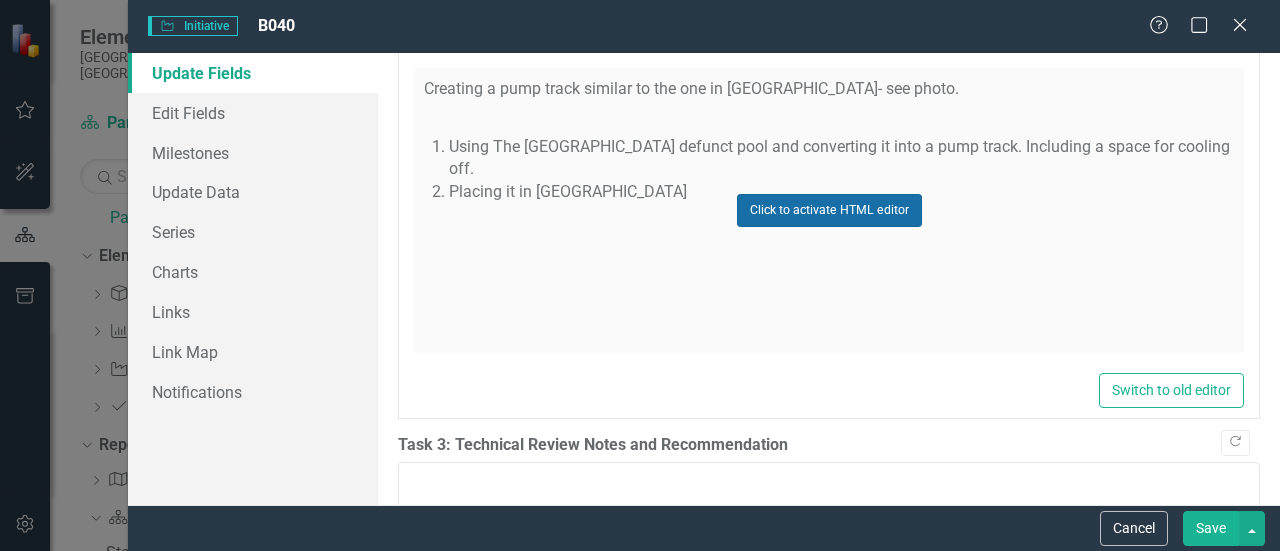 click on "Click to activate HTML editor" at bounding box center (829, 210) 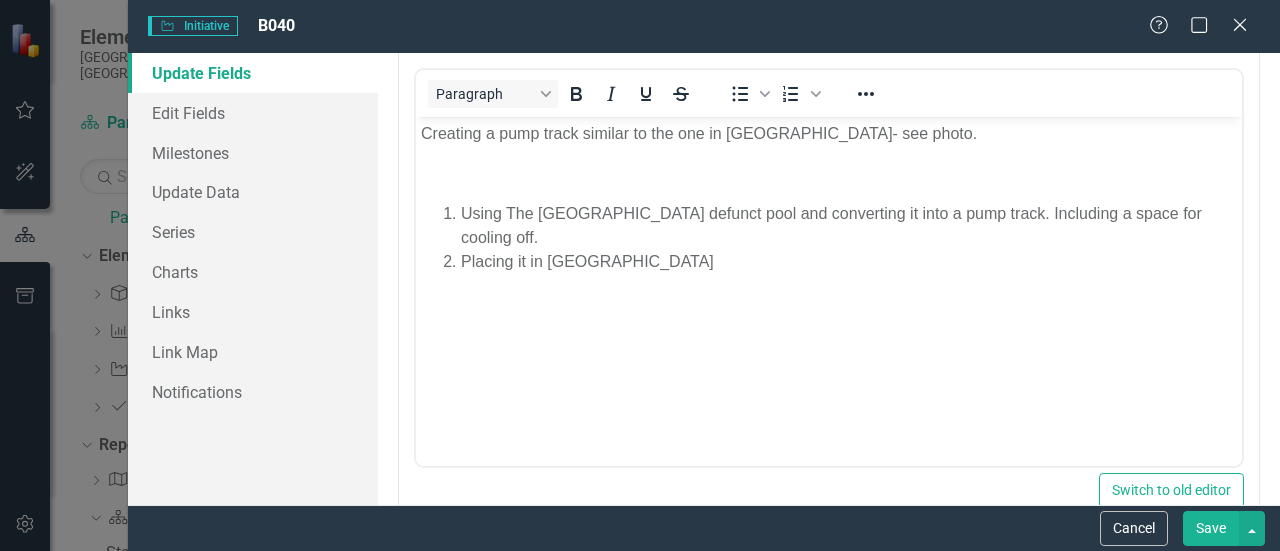 scroll, scrollTop: 585, scrollLeft: 0, axis: vertical 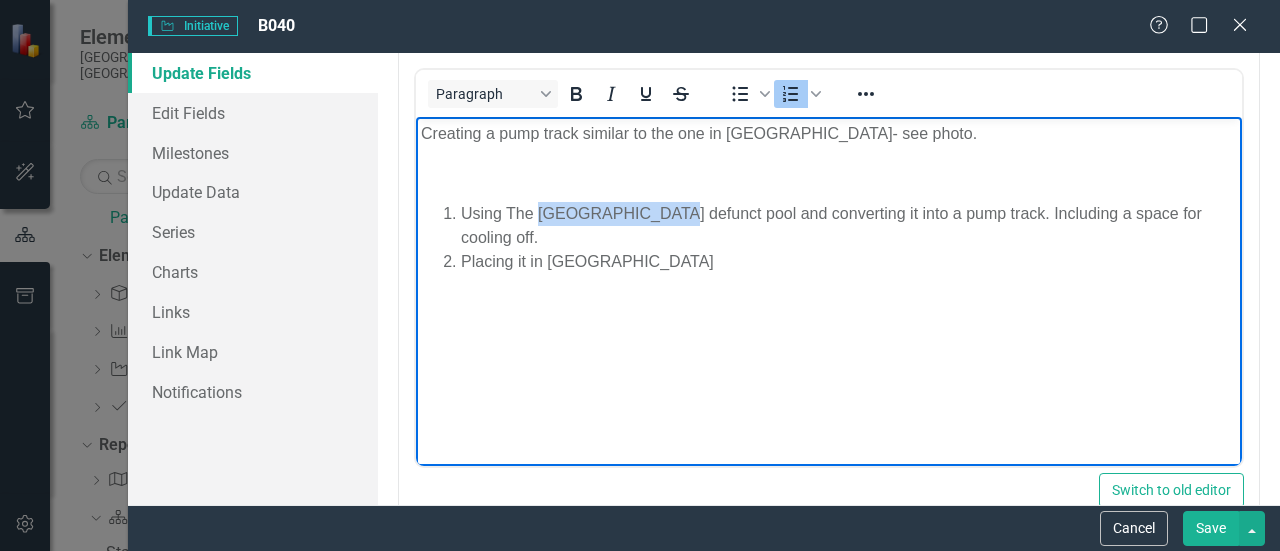 drag, startPoint x: 536, startPoint y: 372, endPoint x: 675, endPoint y: 372, distance: 139 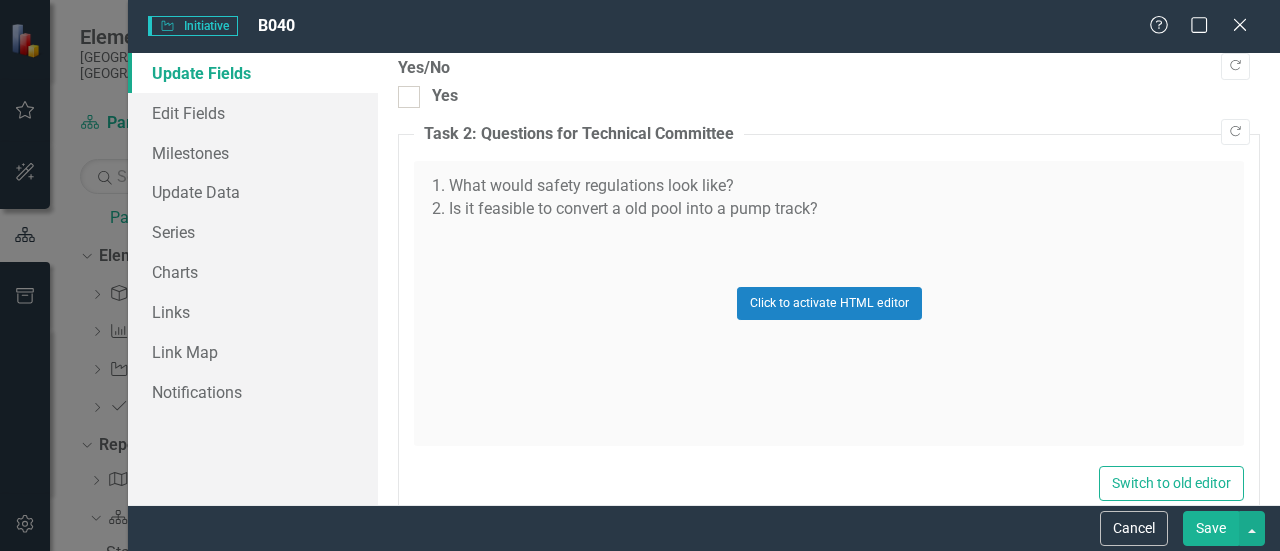 scroll, scrollTop: 1800, scrollLeft: 0, axis: vertical 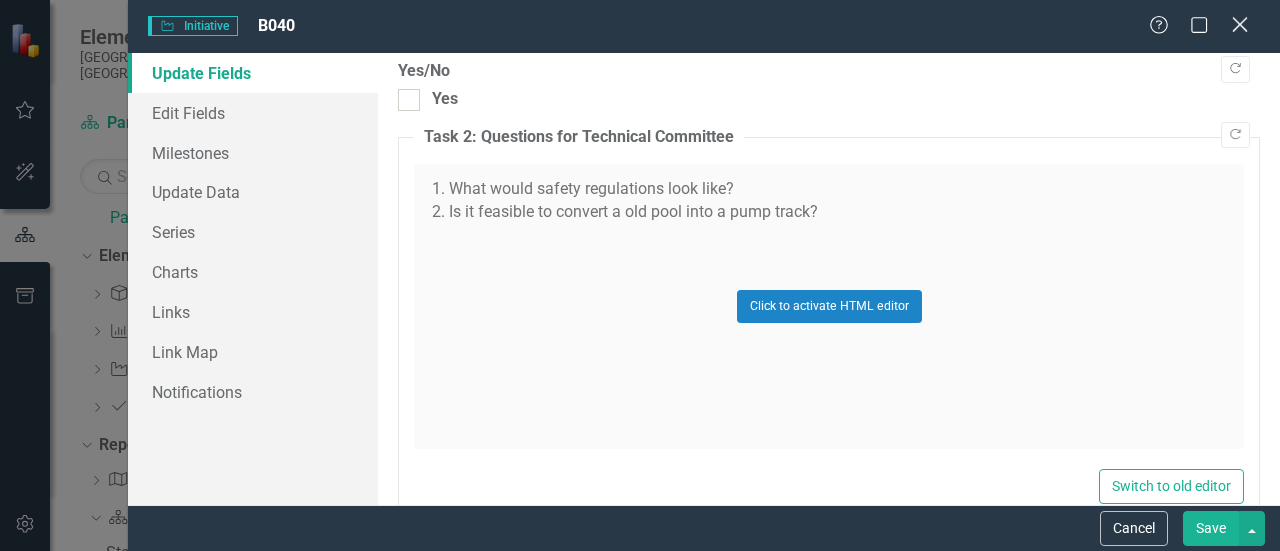 click on "Close" 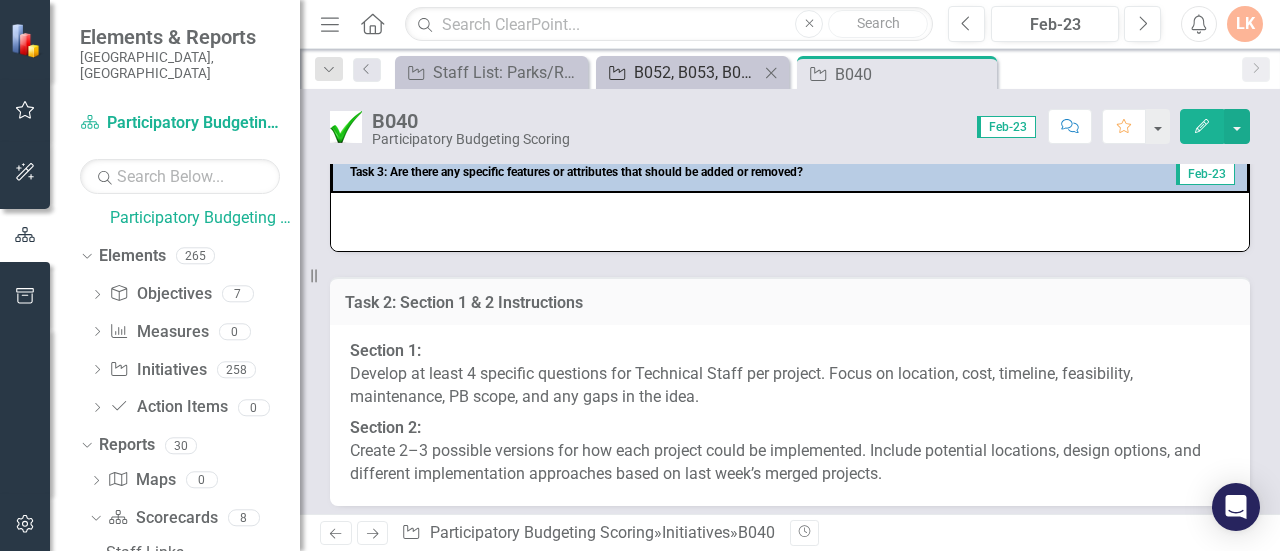 click on "B052, B053, B054, B106, B107, B108" at bounding box center [696, 72] 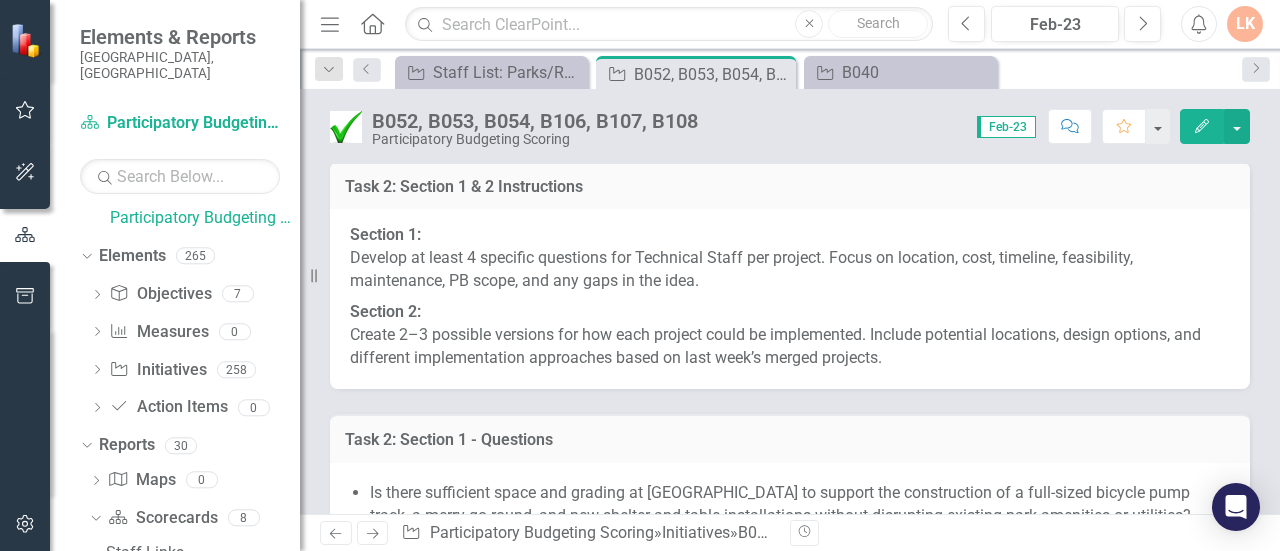 scroll, scrollTop: 1600, scrollLeft: 0, axis: vertical 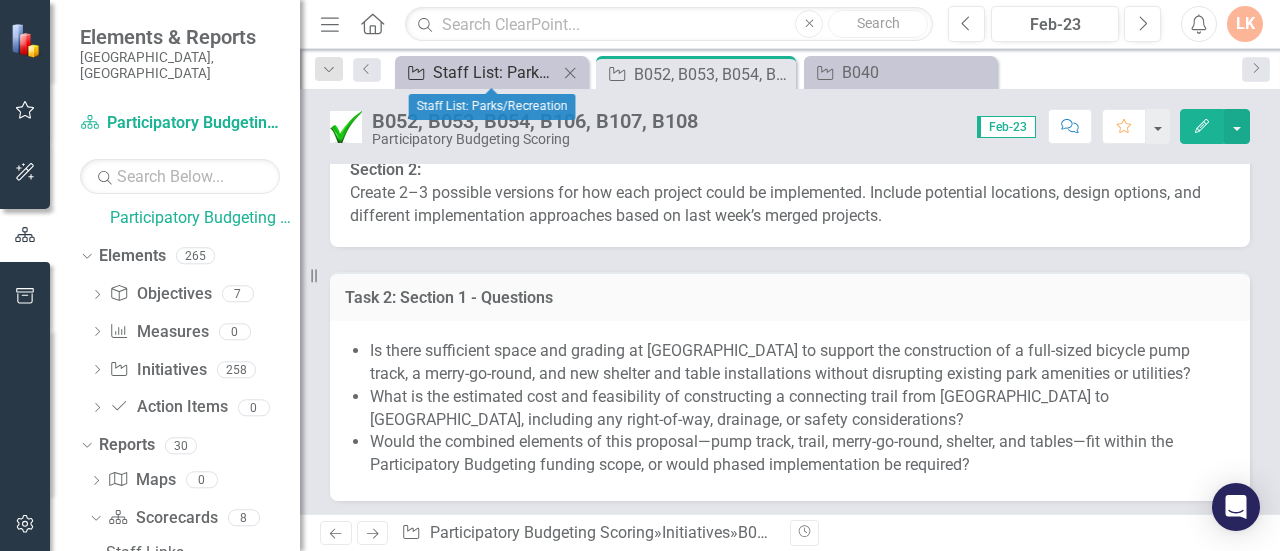 click on "Staff List: Parks/Recreation" at bounding box center (495, 72) 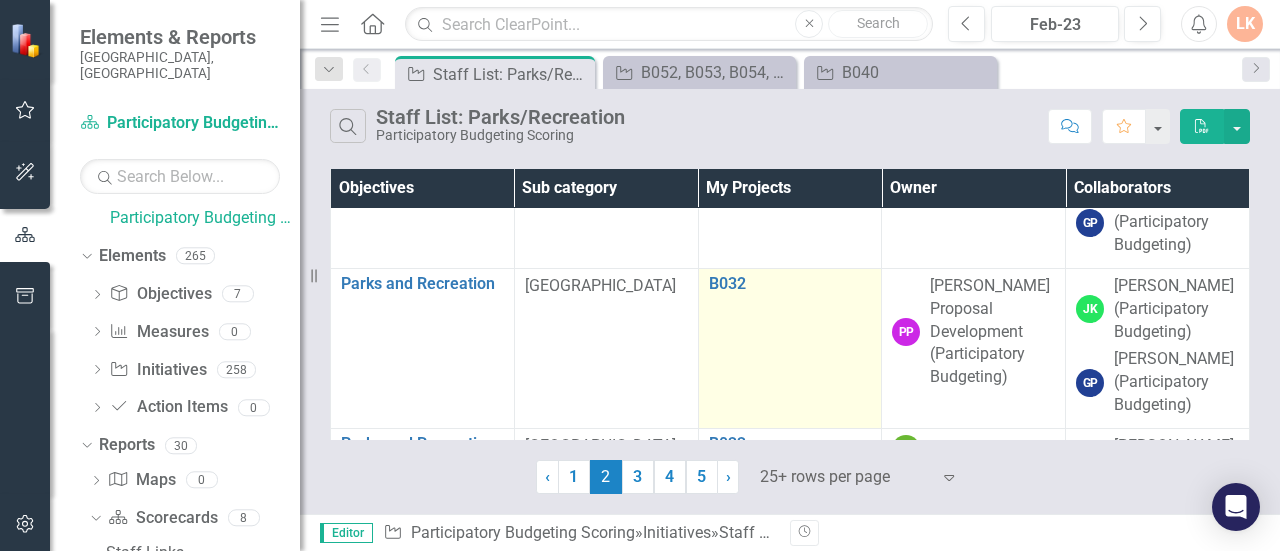 scroll, scrollTop: 0, scrollLeft: 0, axis: both 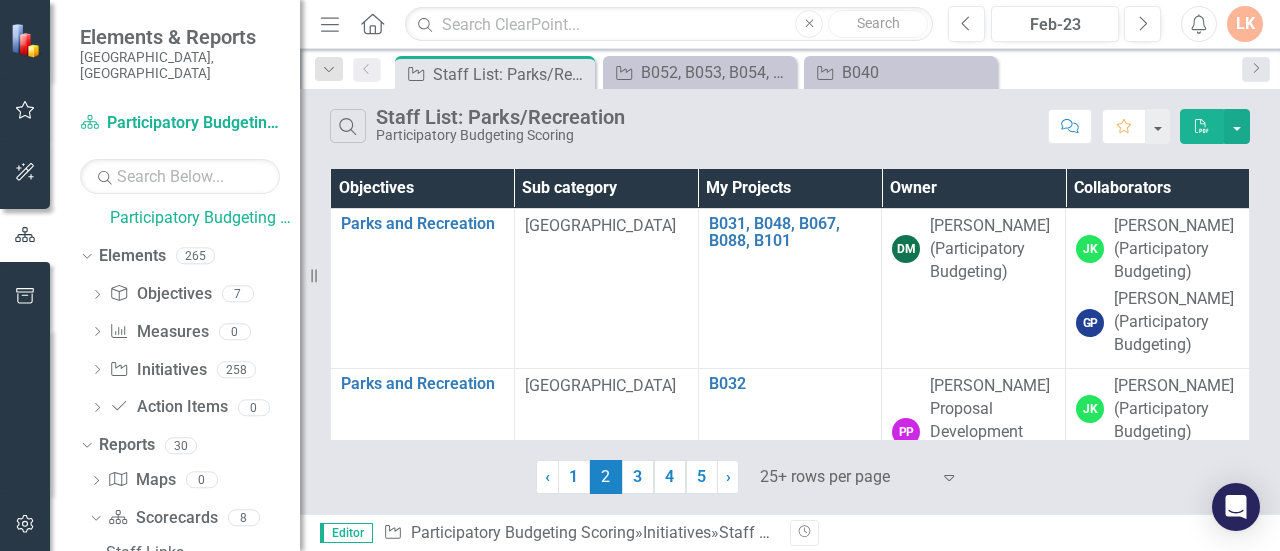 click on "Owner" at bounding box center (974, 188) 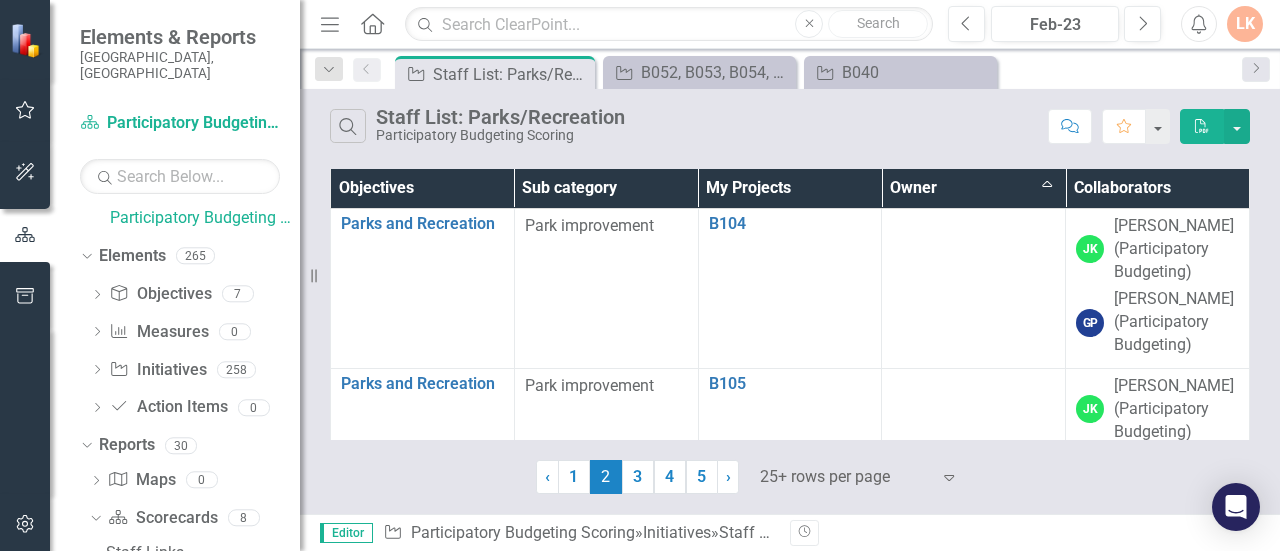 click on "Owner Sort Ascending" at bounding box center (974, 188) 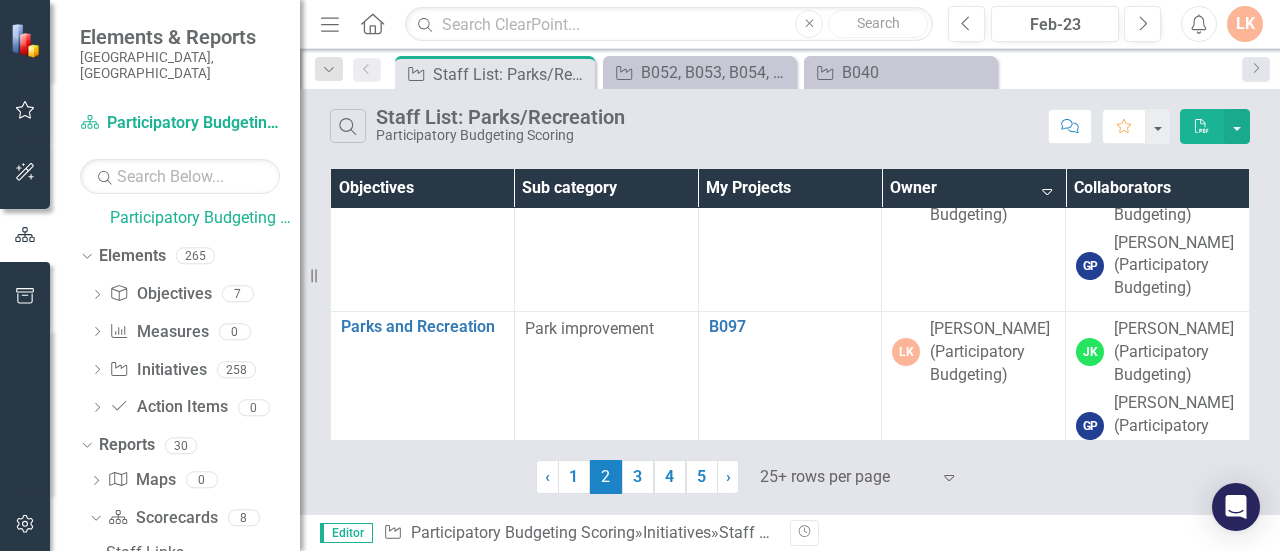 scroll, scrollTop: 3300, scrollLeft: 0, axis: vertical 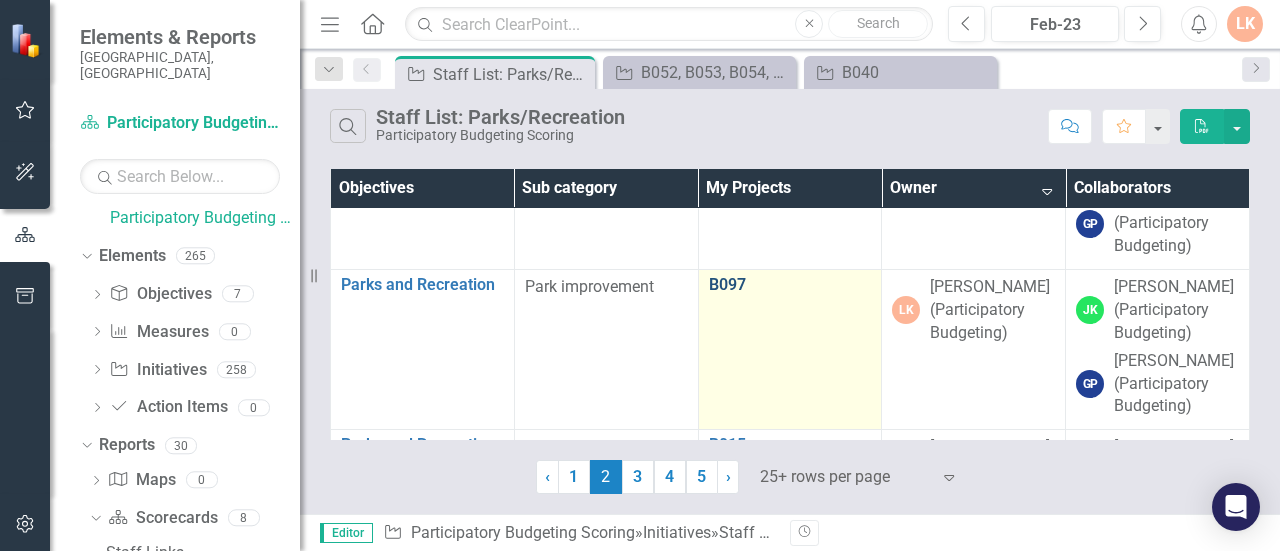 click on "B097" at bounding box center (790, 285) 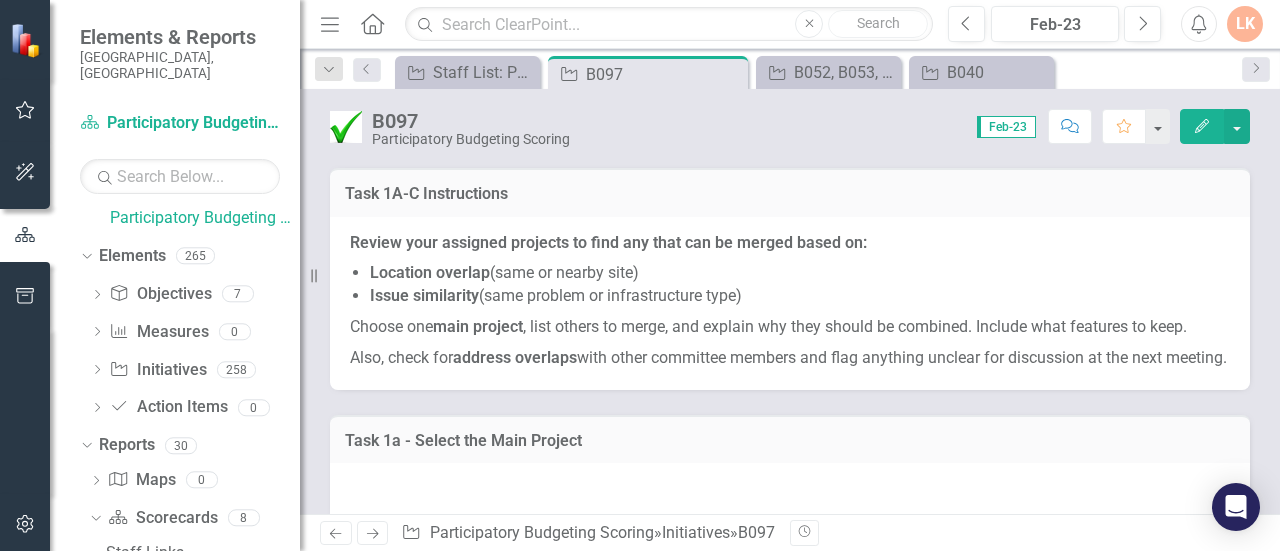 scroll, scrollTop: 1416, scrollLeft: 0, axis: vertical 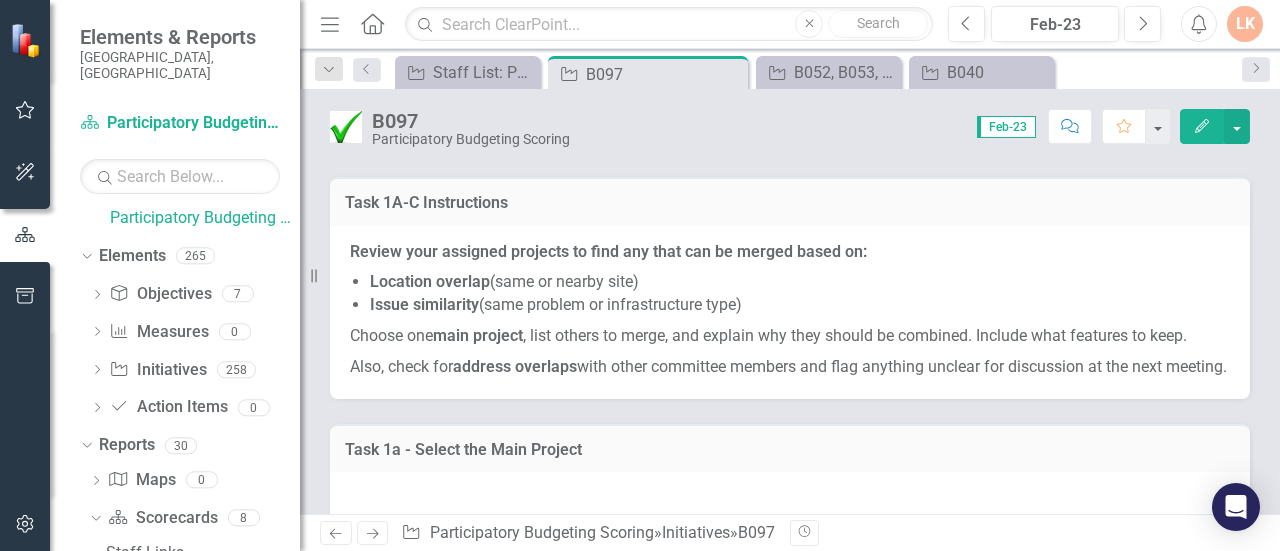 click on "Edit" at bounding box center [1202, 126] 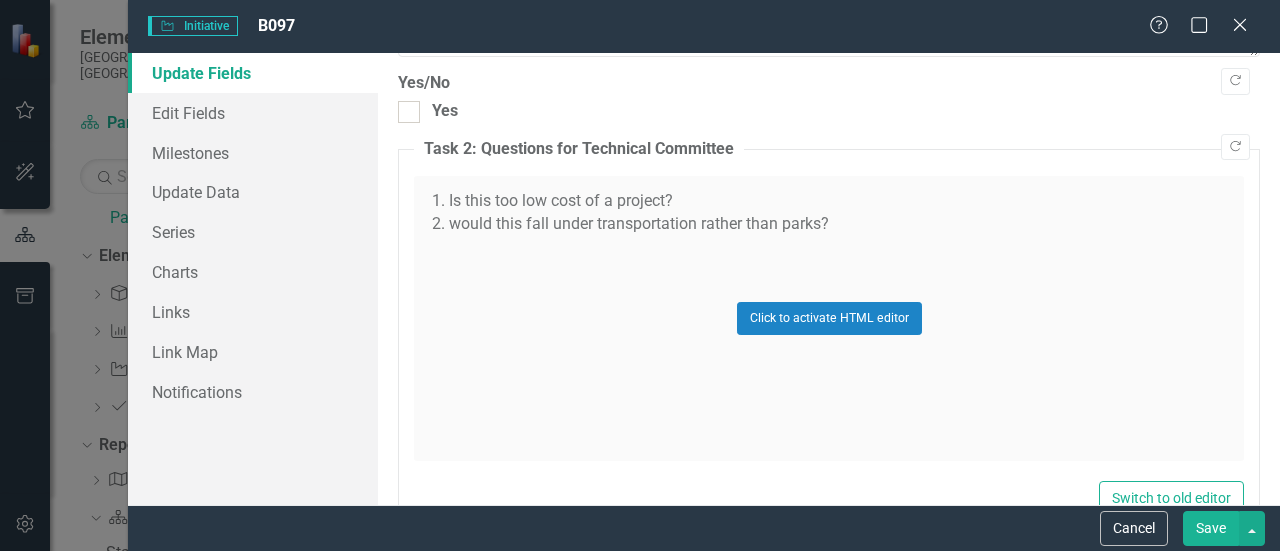 scroll, scrollTop: 1900, scrollLeft: 0, axis: vertical 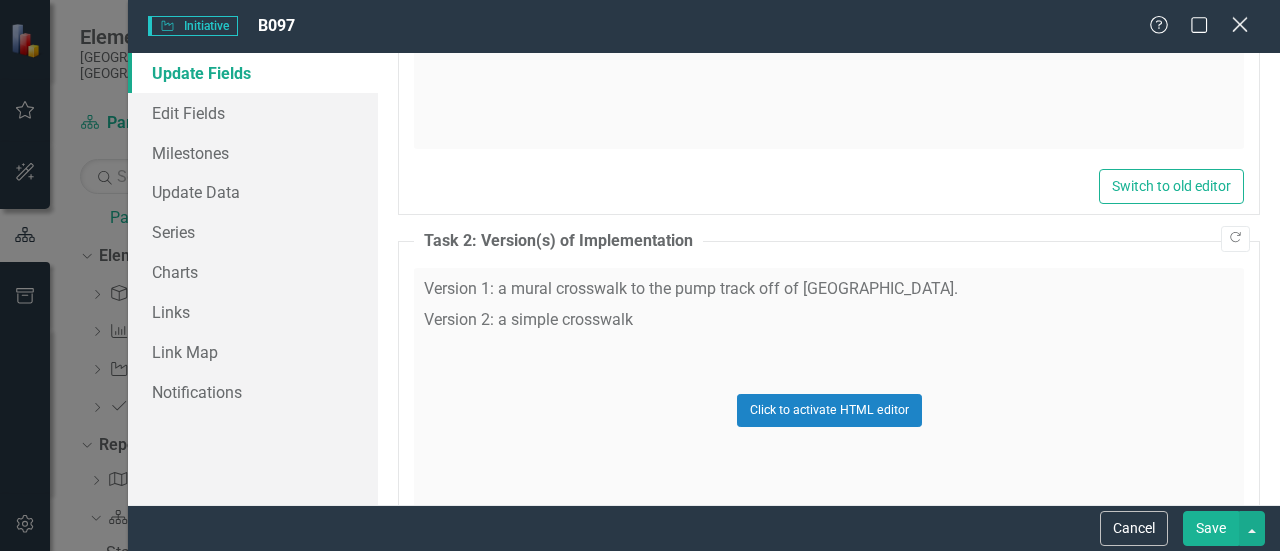click 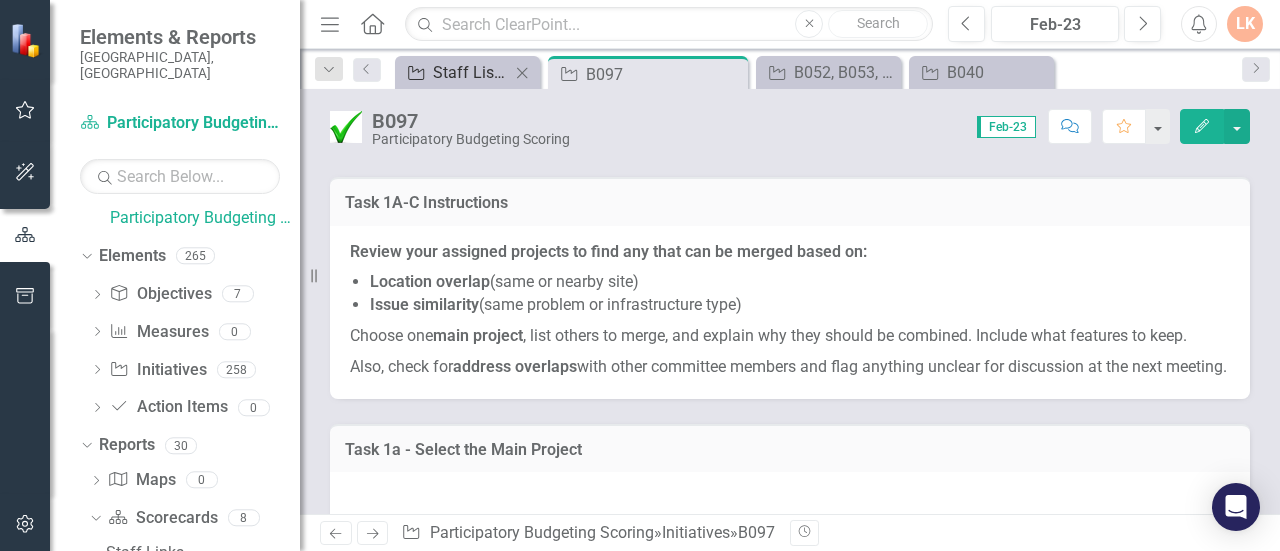 scroll, scrollTop: 1816, scrollLeft: 0, axis: vertical 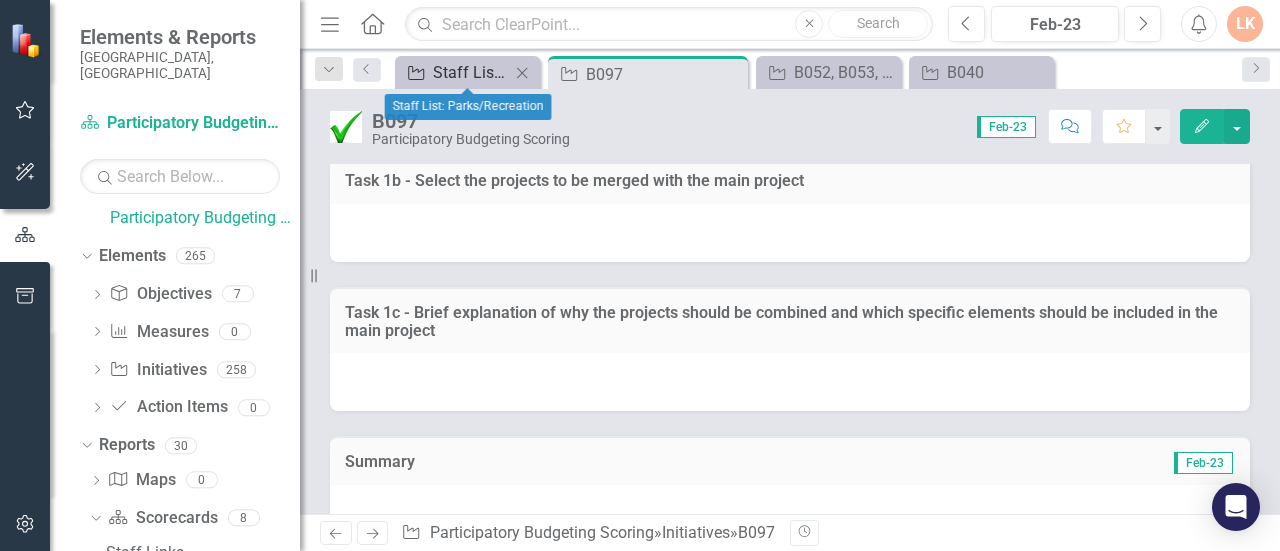 click on "Staff List: Parks/Recreation" at bounding box center [471, 72] 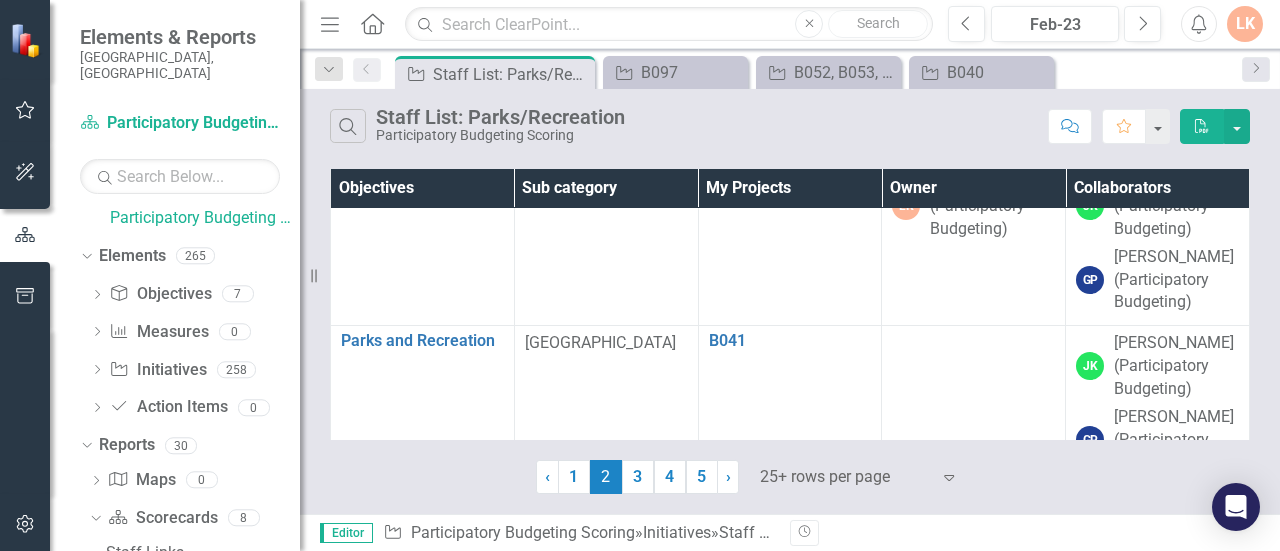 scroll, scrollTop: 800, scrollLeft: 0, axis: vertical 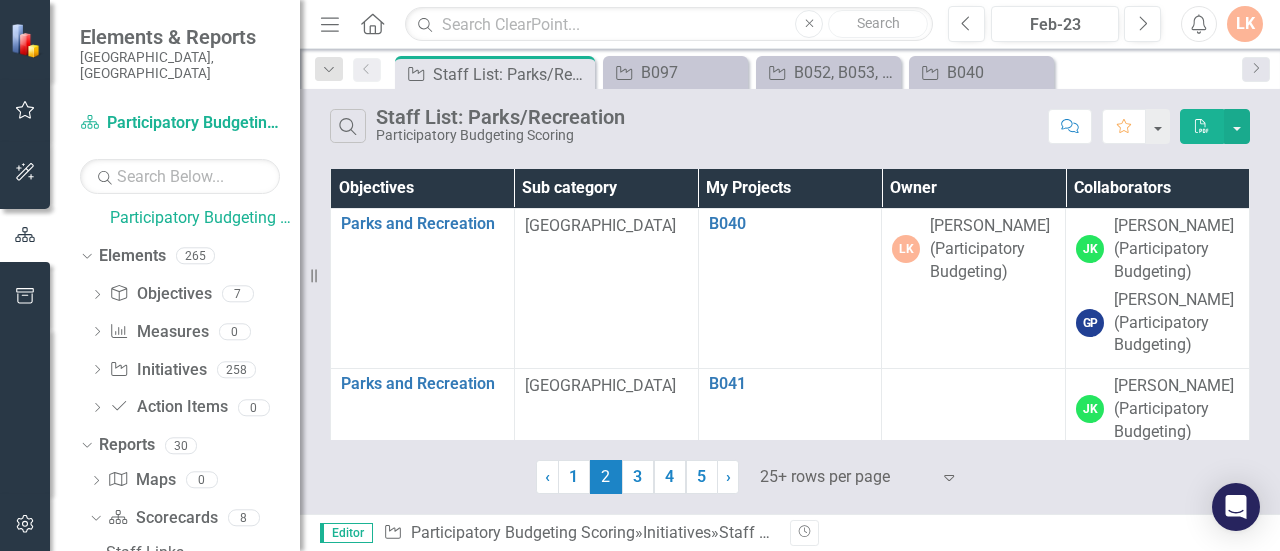 click on "Owner" at bounding box center (974, 188) 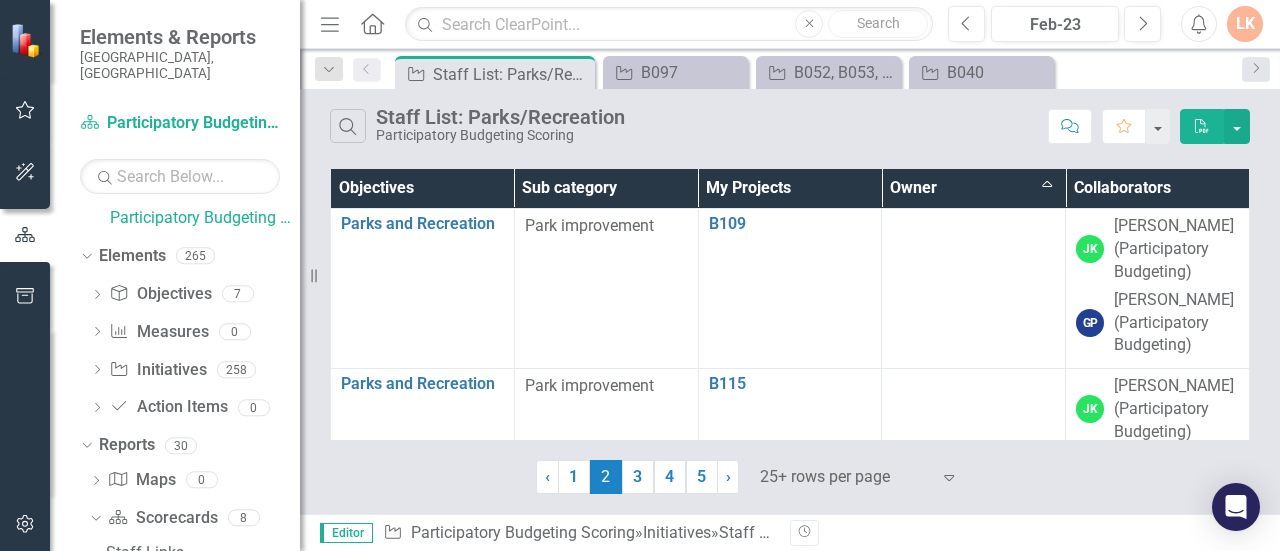 click on "Owner Sort Ascending" at bounding box center (974, 188) 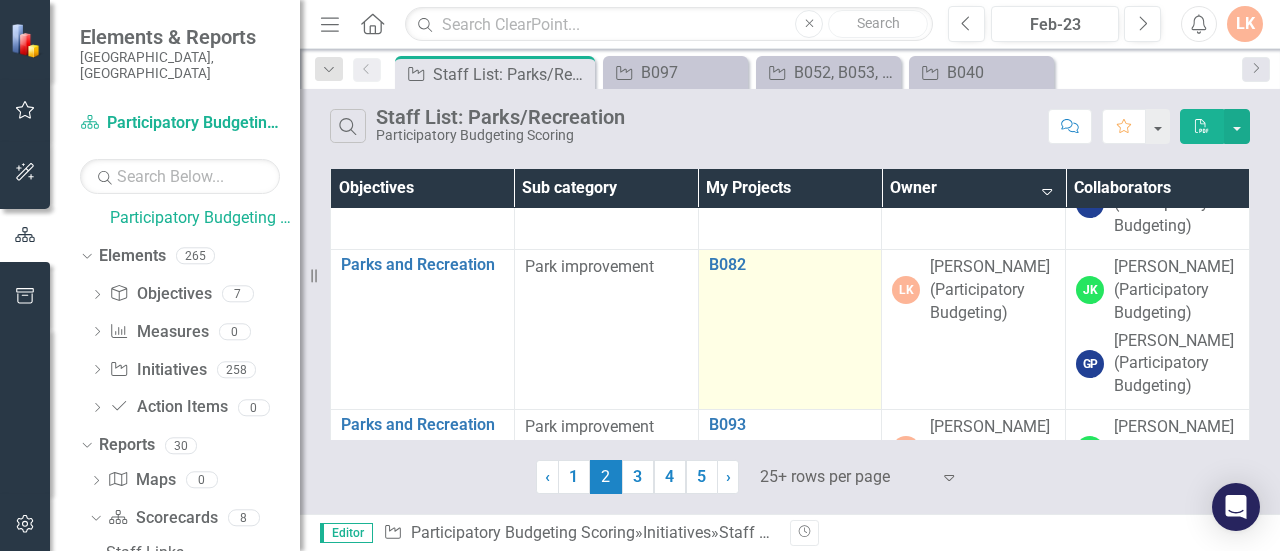 scroll, scrollTop: 3100, scrollLeft: 0, axis: vertical 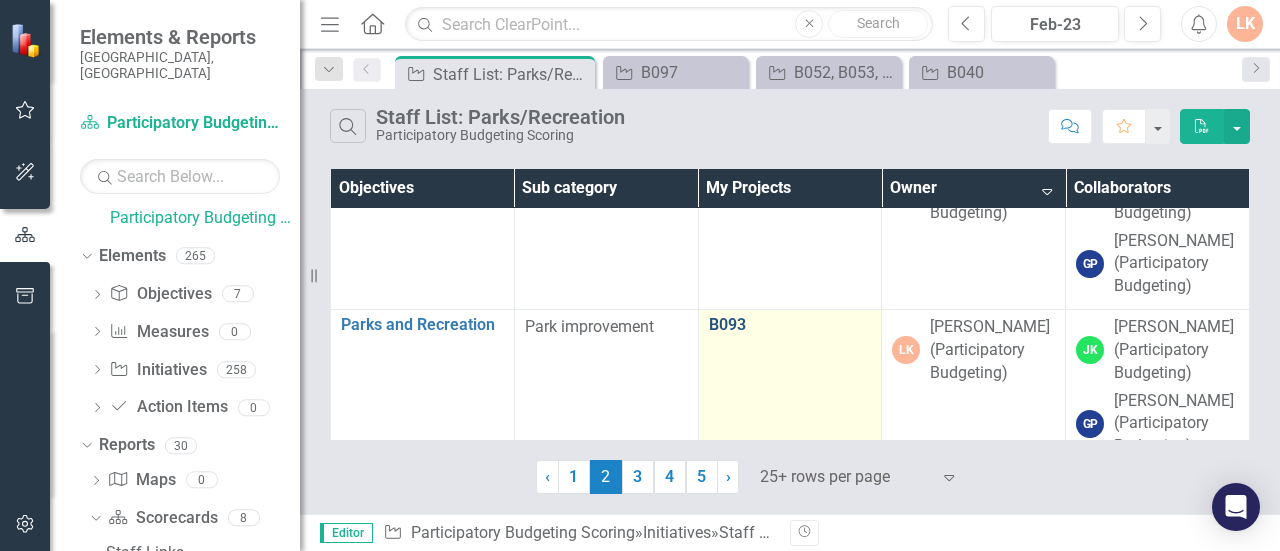 click on "B093" at bounding box center (790, 325) 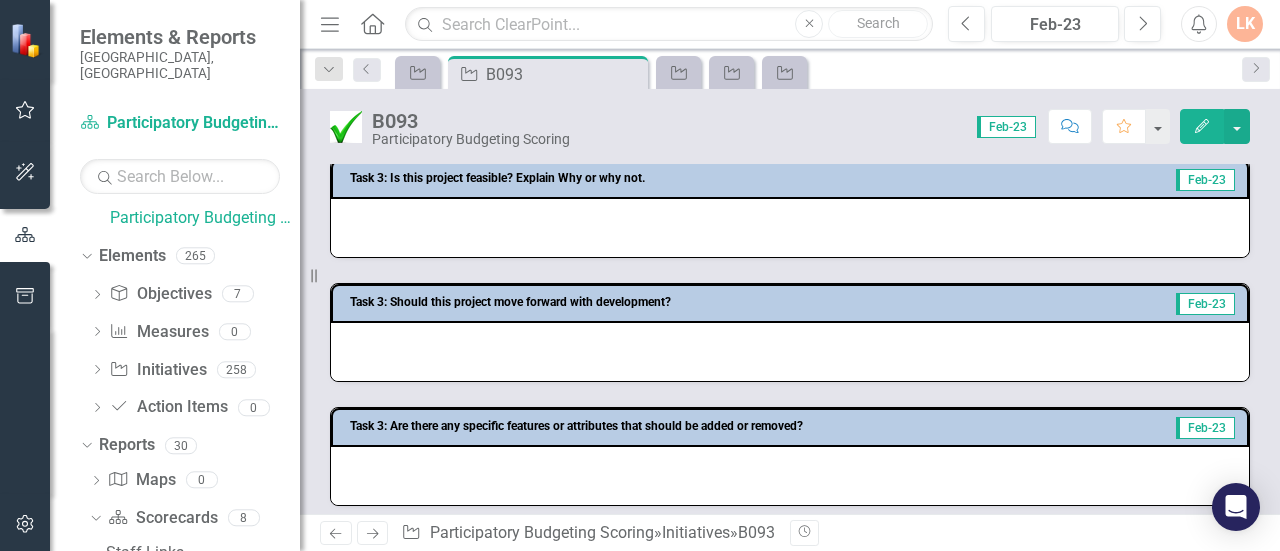scroll, scrollTop: 200, scrollLeft: 0, axis: vertical 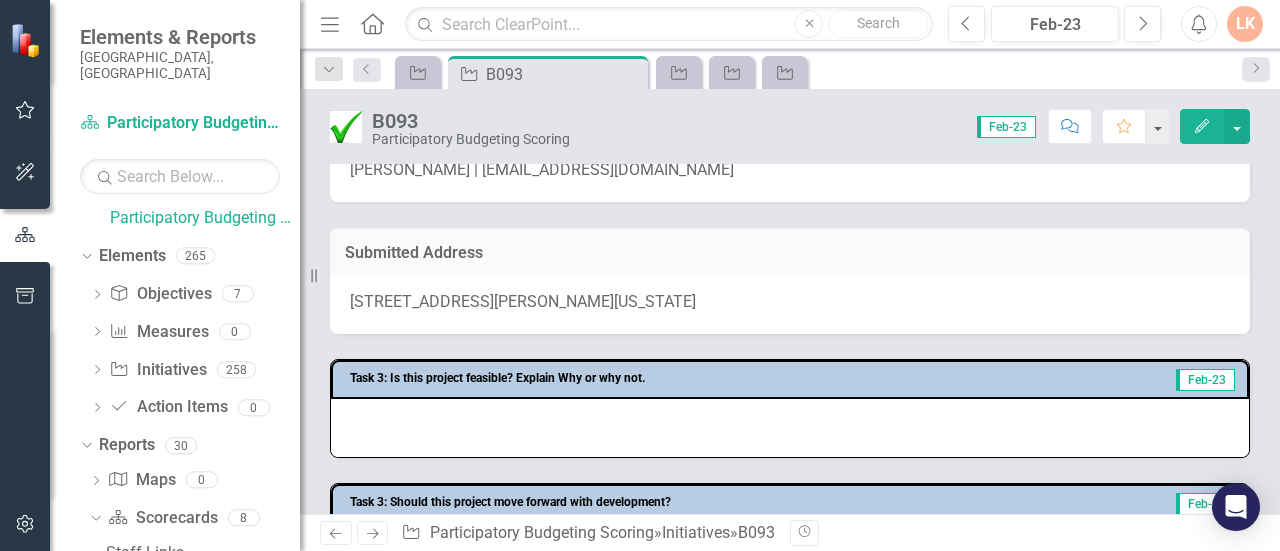 click on "Edit" at bounding box center [1202, 126] 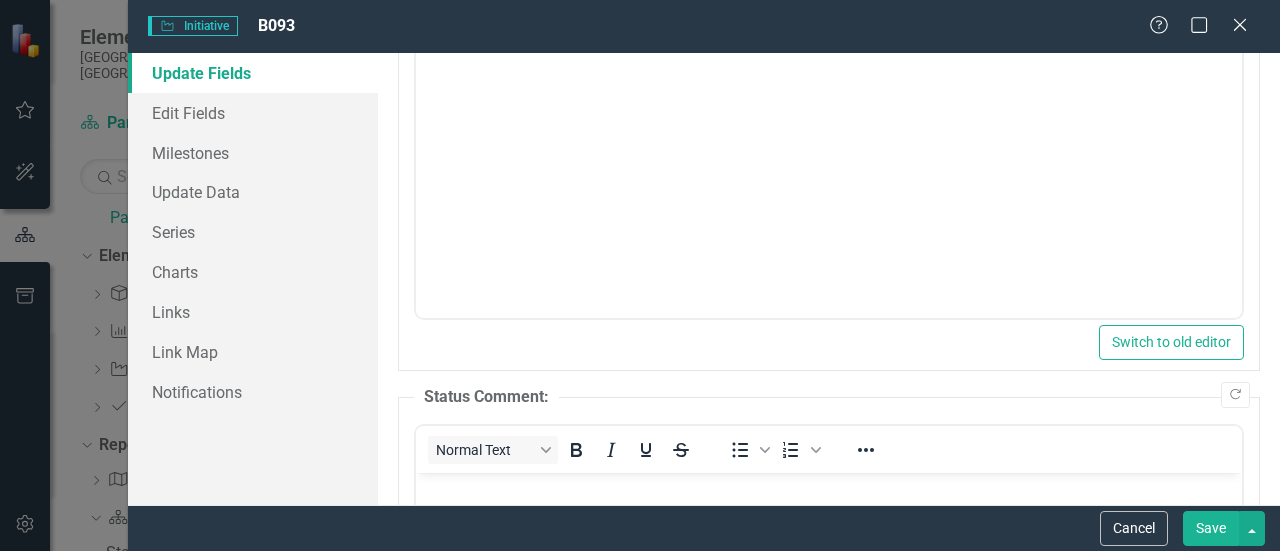 scroll, scrollTop: 1100, scrollLeft: 0, axis: vertical 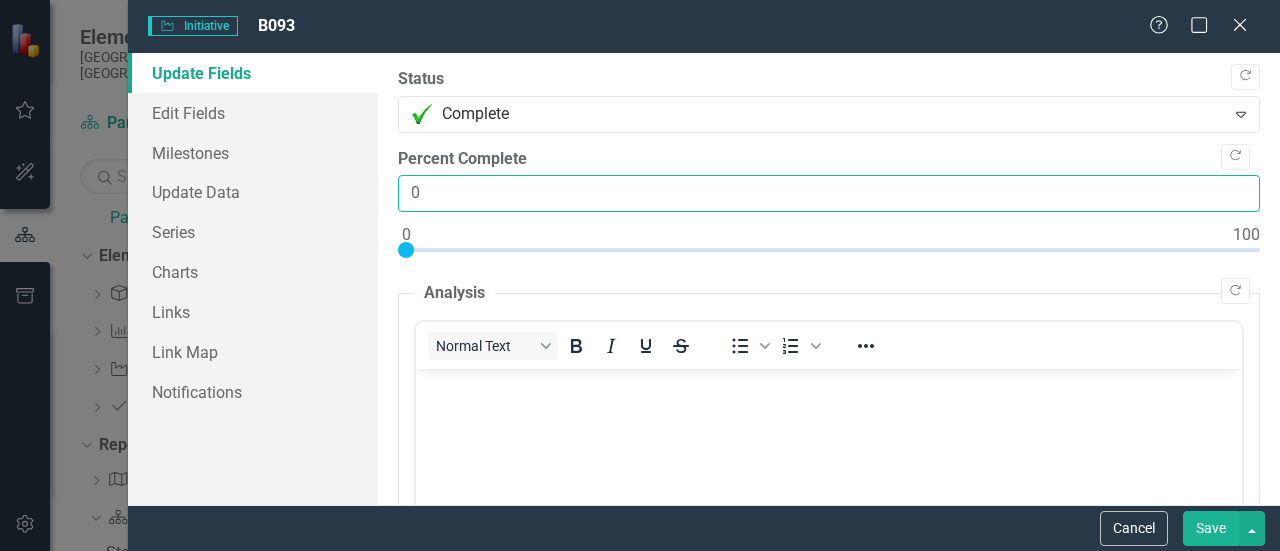 click on "0" at bounding box center (829, 193) 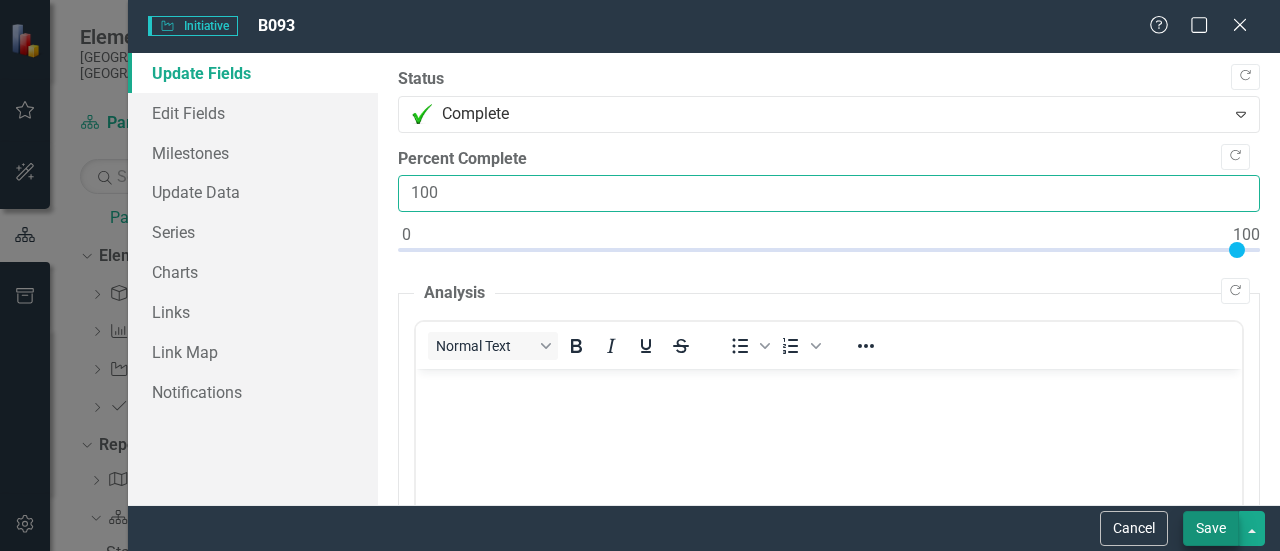 type on "100" 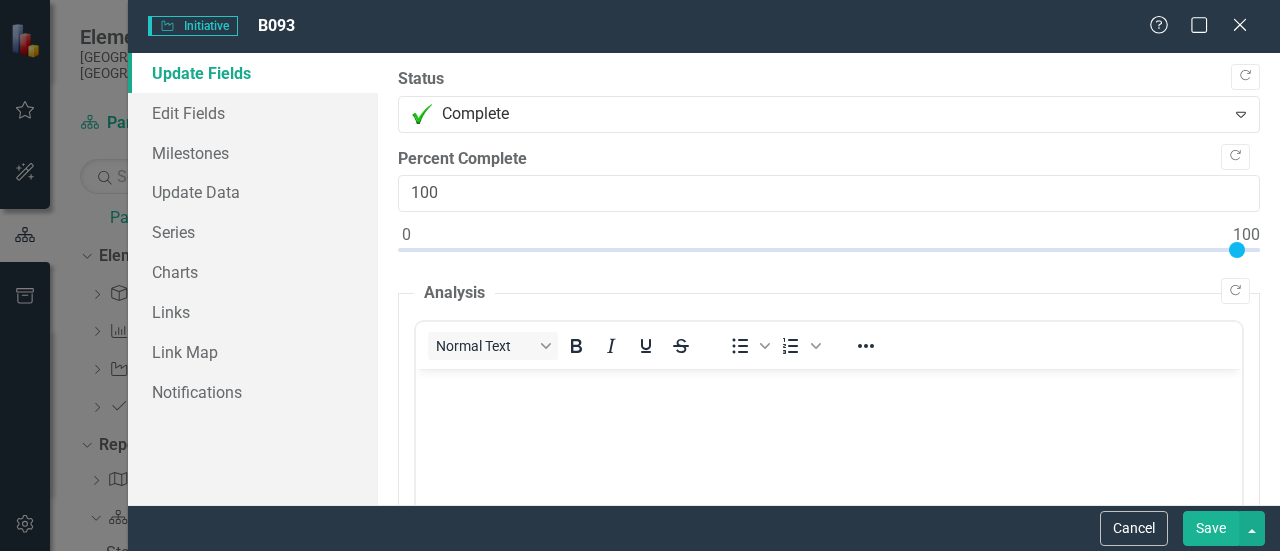 click on "Save" at bounding box center [1211, 528] 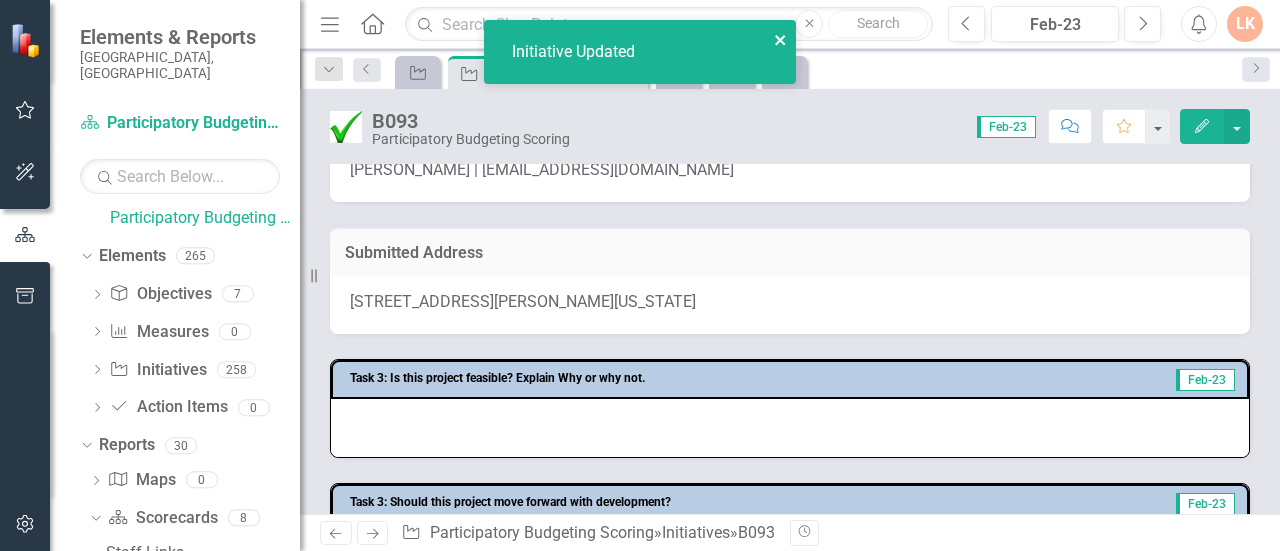 click 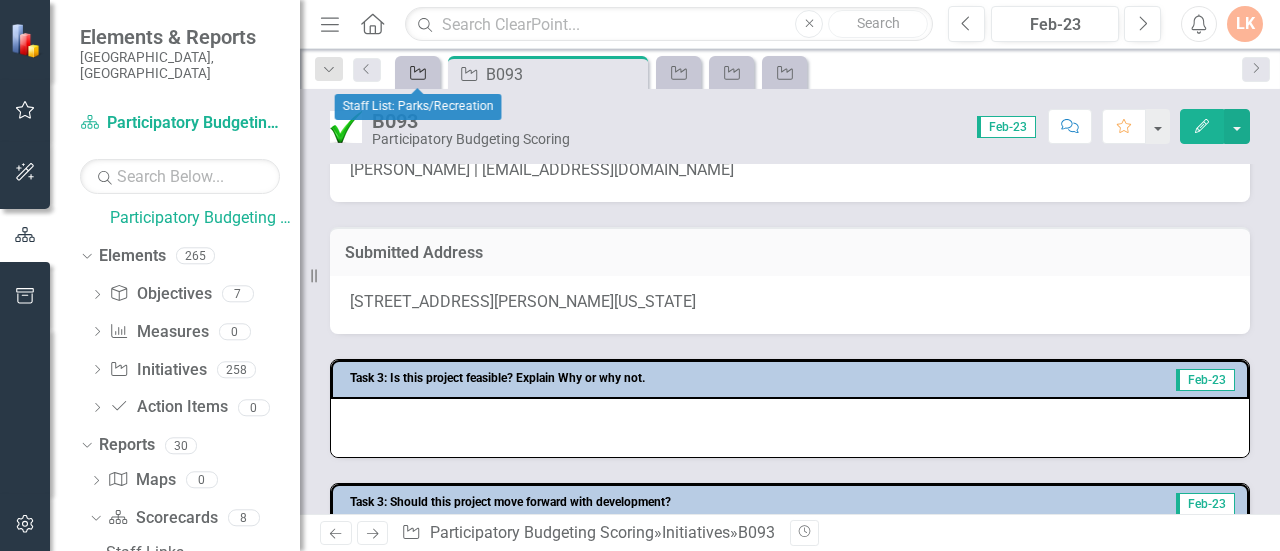 click on "Initiative" 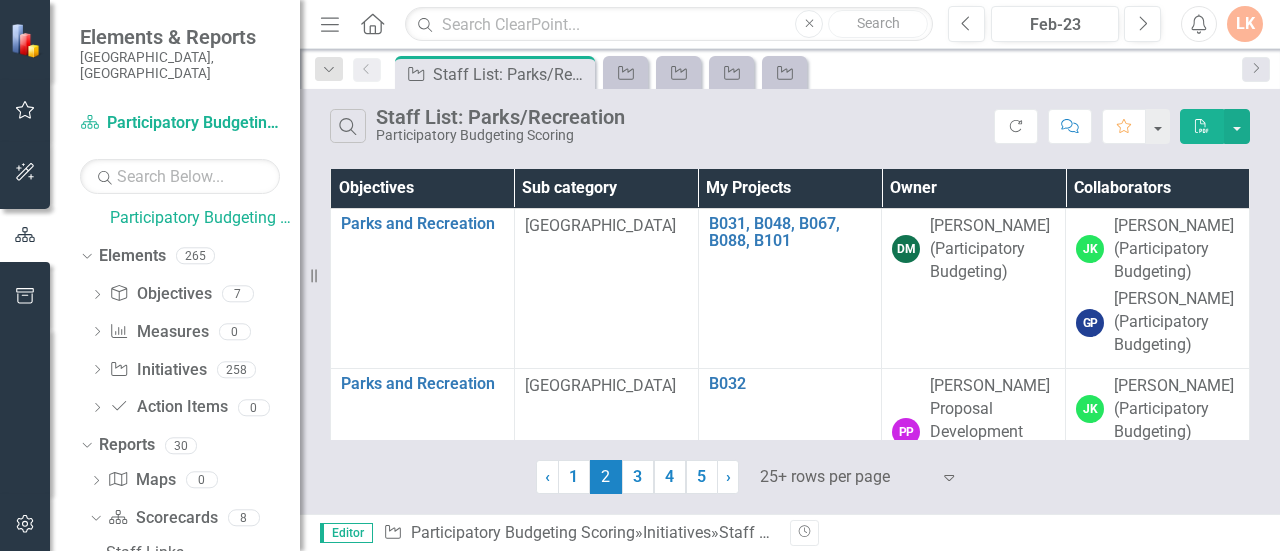 click on "Owner" at bounding box center (974, 188) 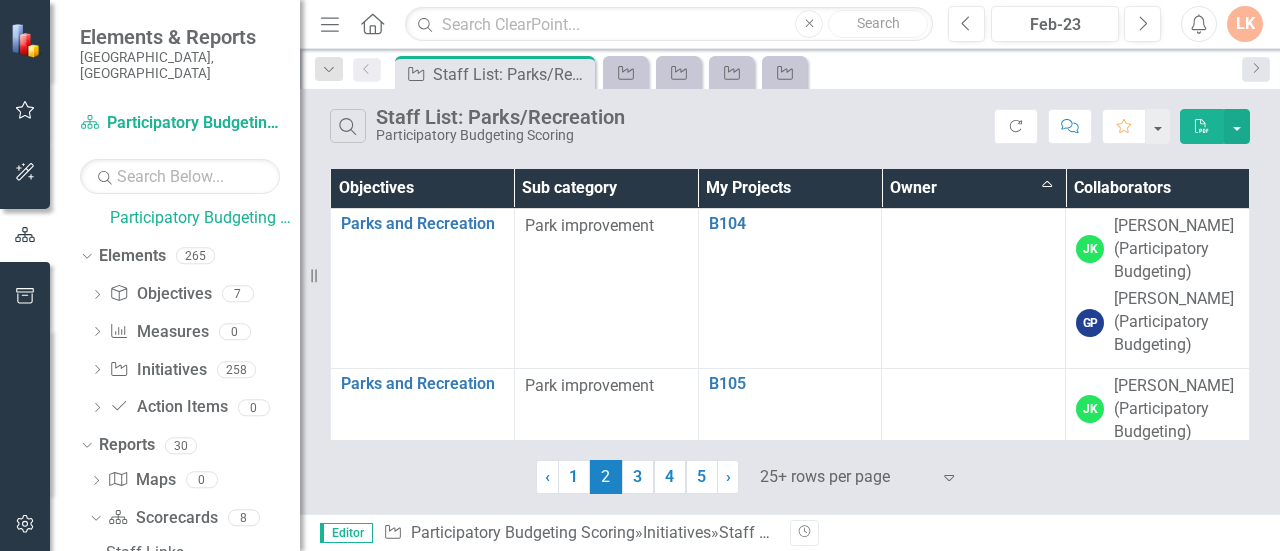 click on "Owner Sort Ascending" at bounding box center (974, 188) 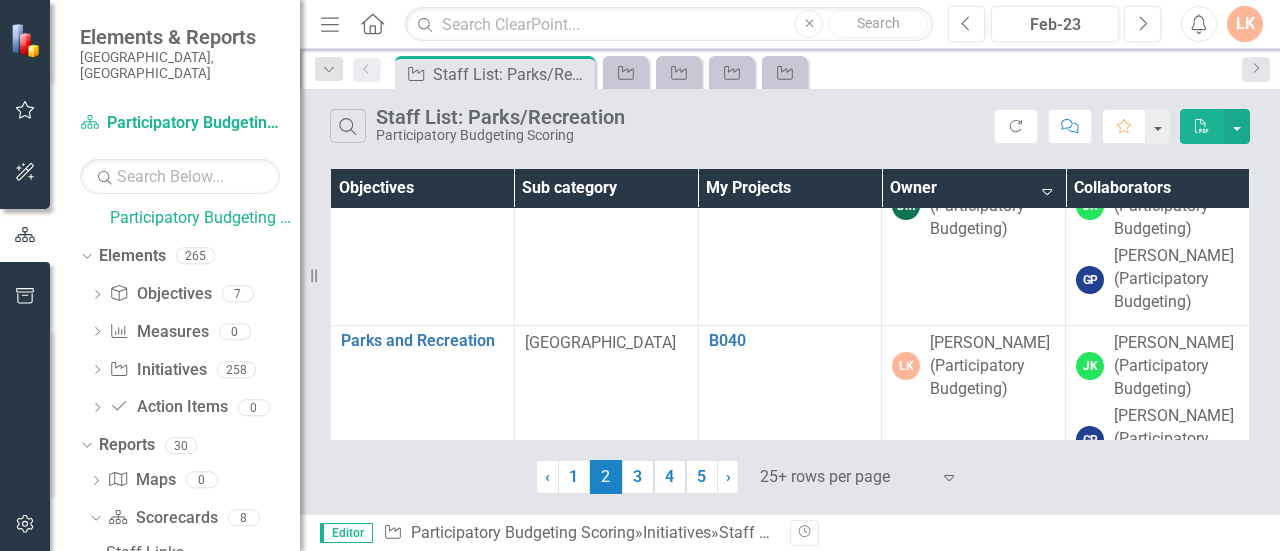 scroll, scrollTop: 2600, scrollLeft: 0, axis: vertical 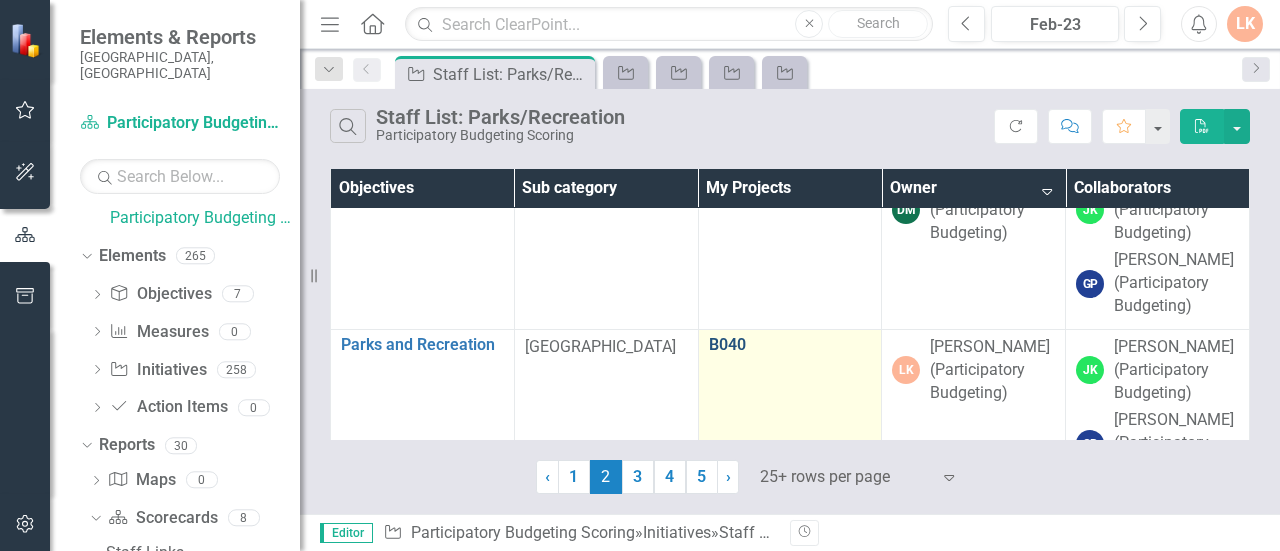 click on "B040" at bounding box center (790, 345) 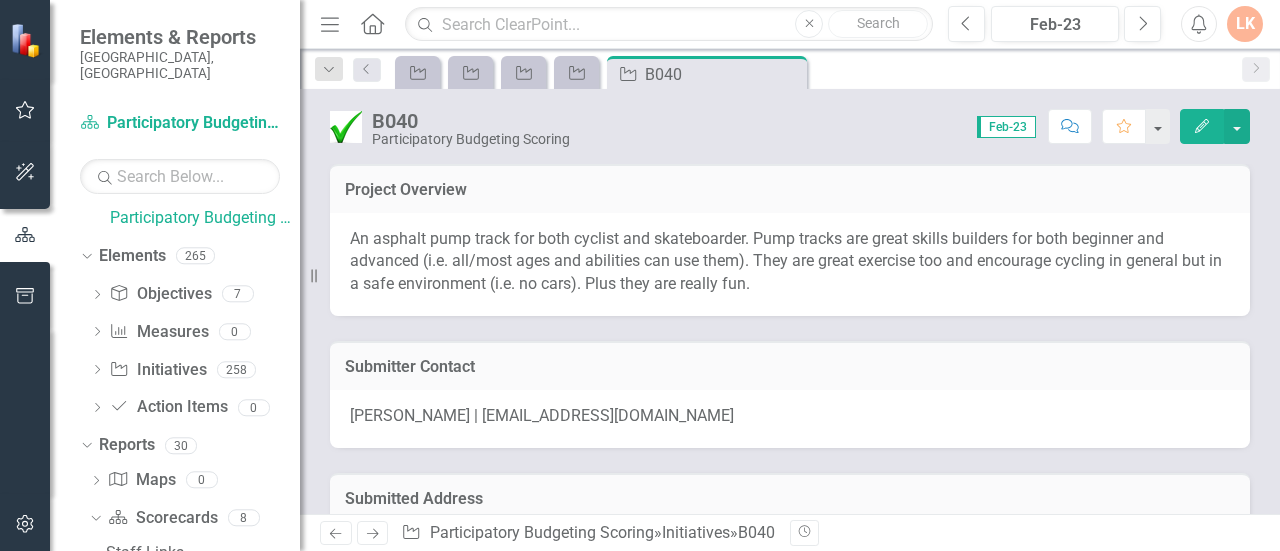 click on "Edit" at bounding box center [1202, 126] 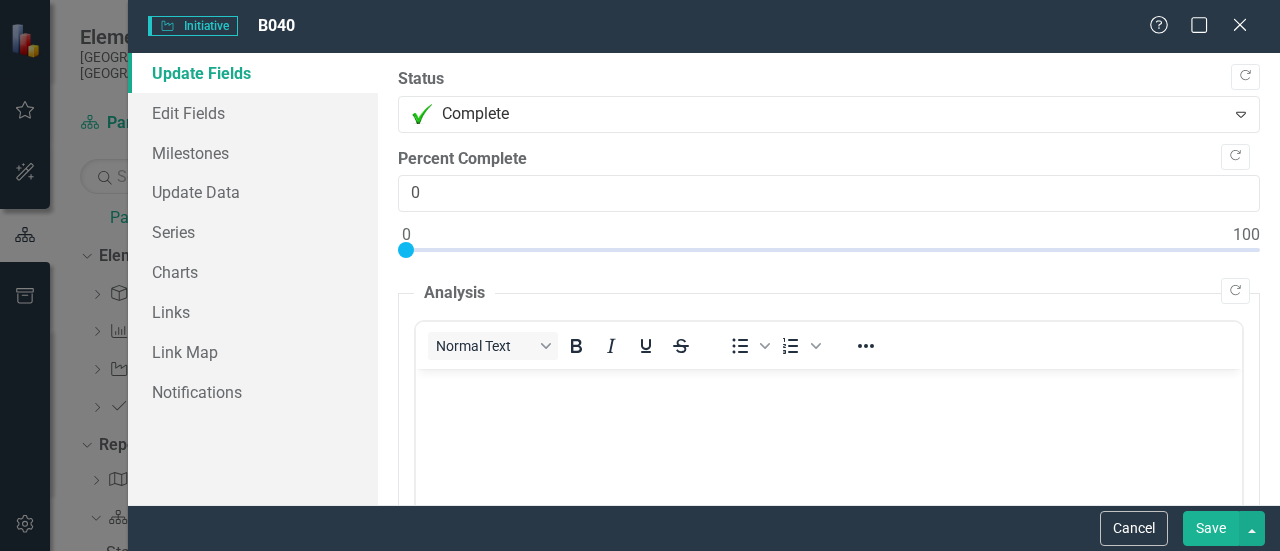 click on "Percent Complete" at bounding box center (829, 159) 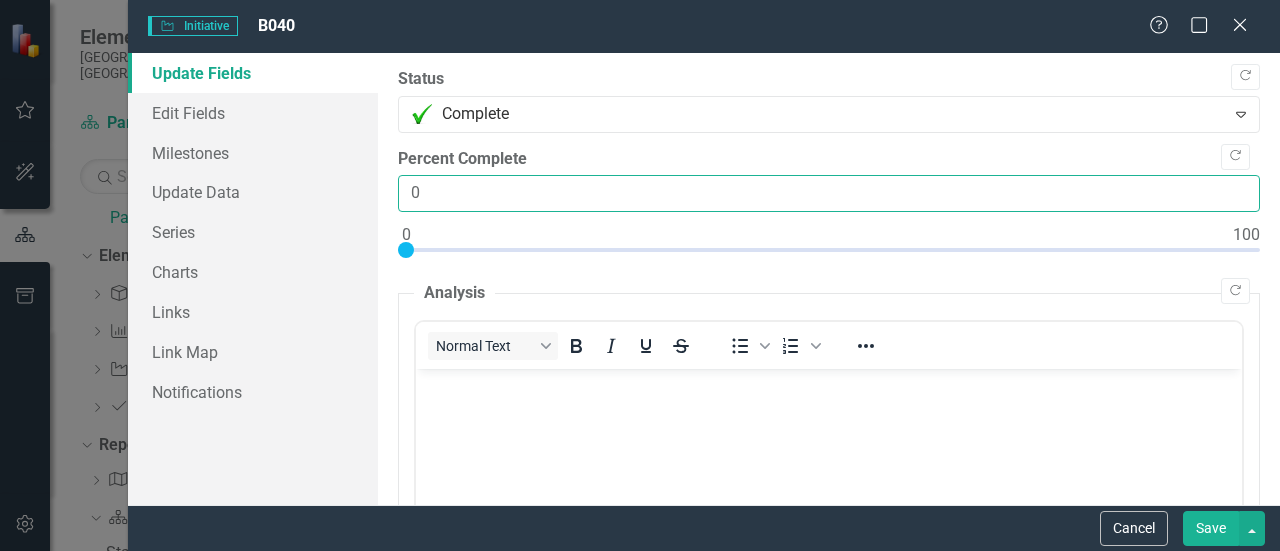 click on "0" at bounding box center [829, 193] 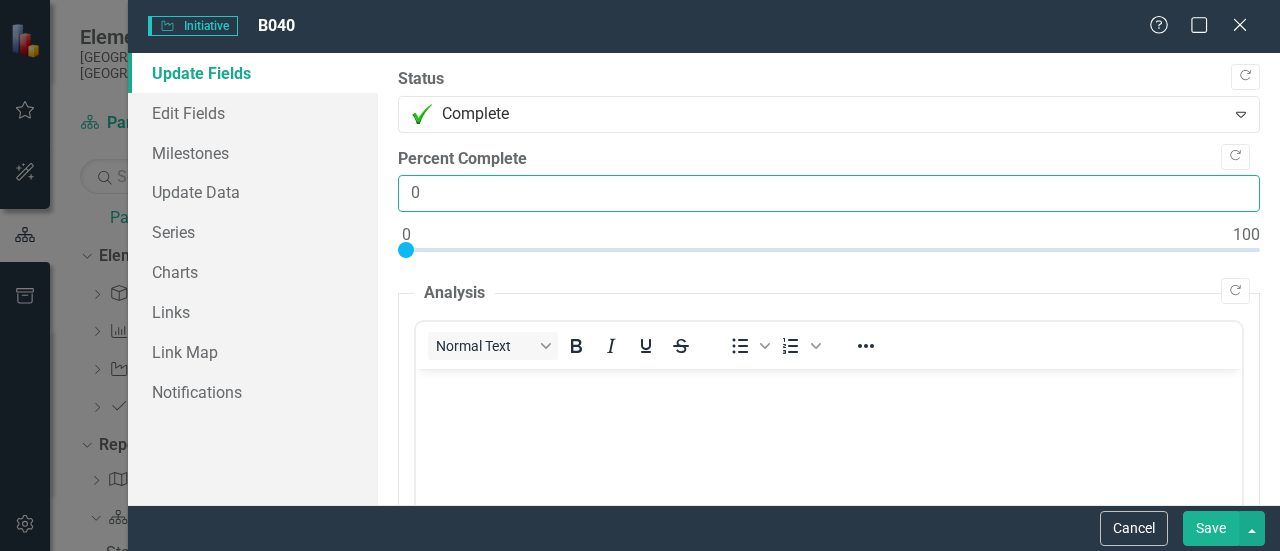 scroll, scrollTop: 0, scrollLeft: 0, axis: both 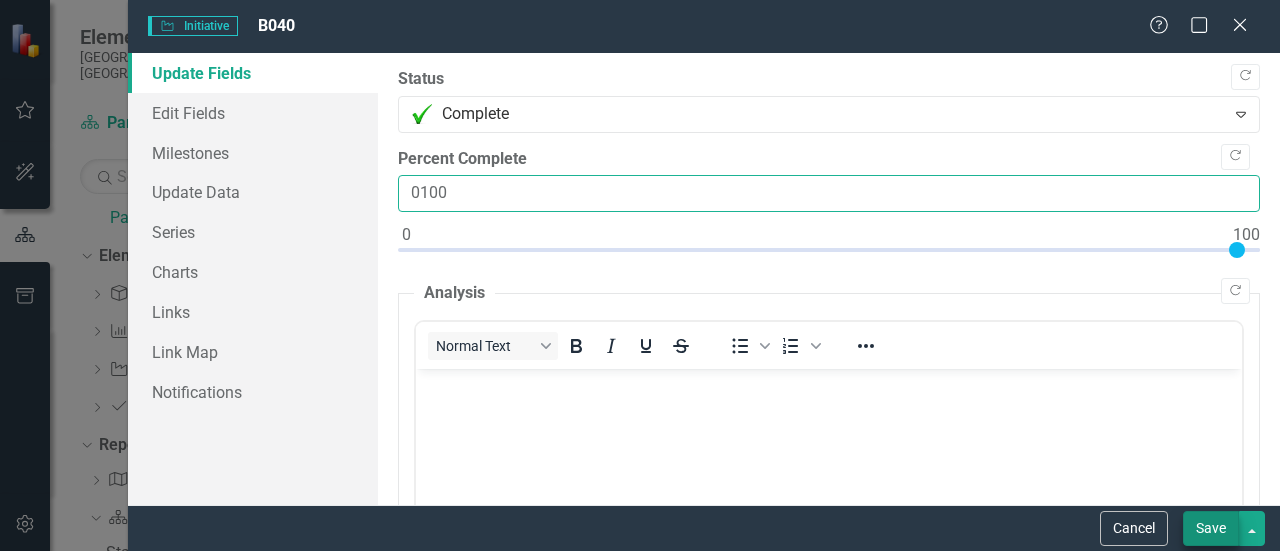 type on "0100" 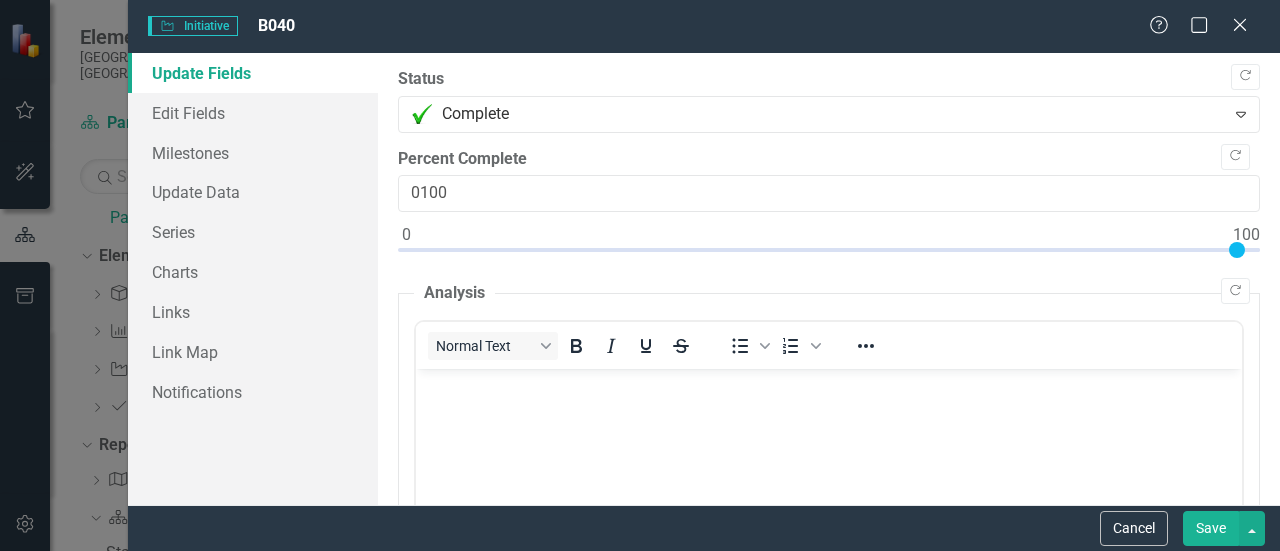 click on "Save" at bounding box center [1211, 528] 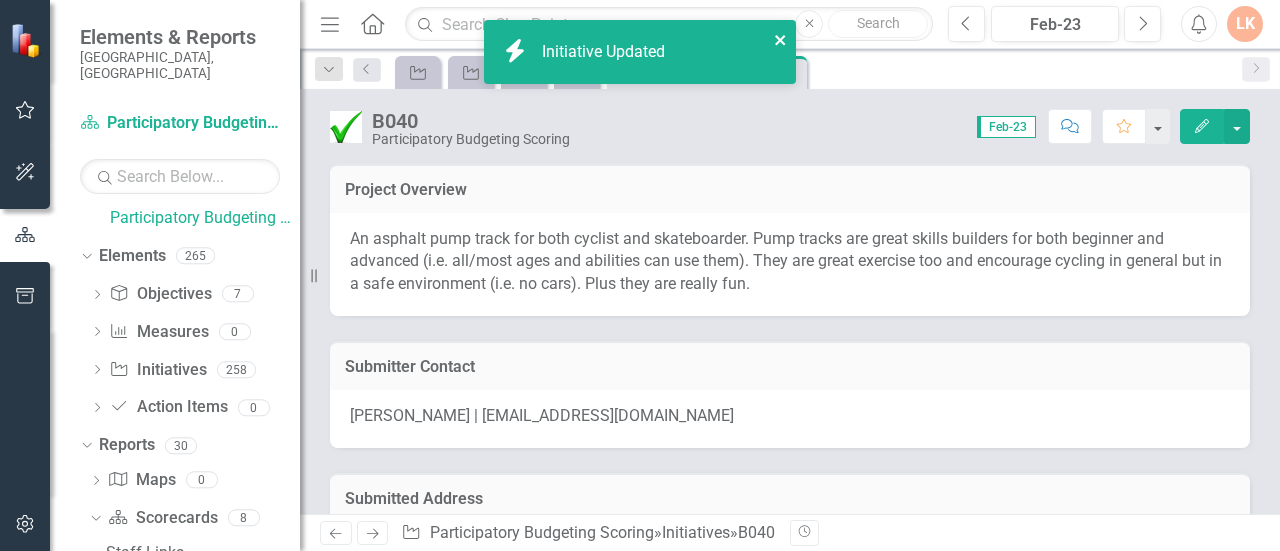 click 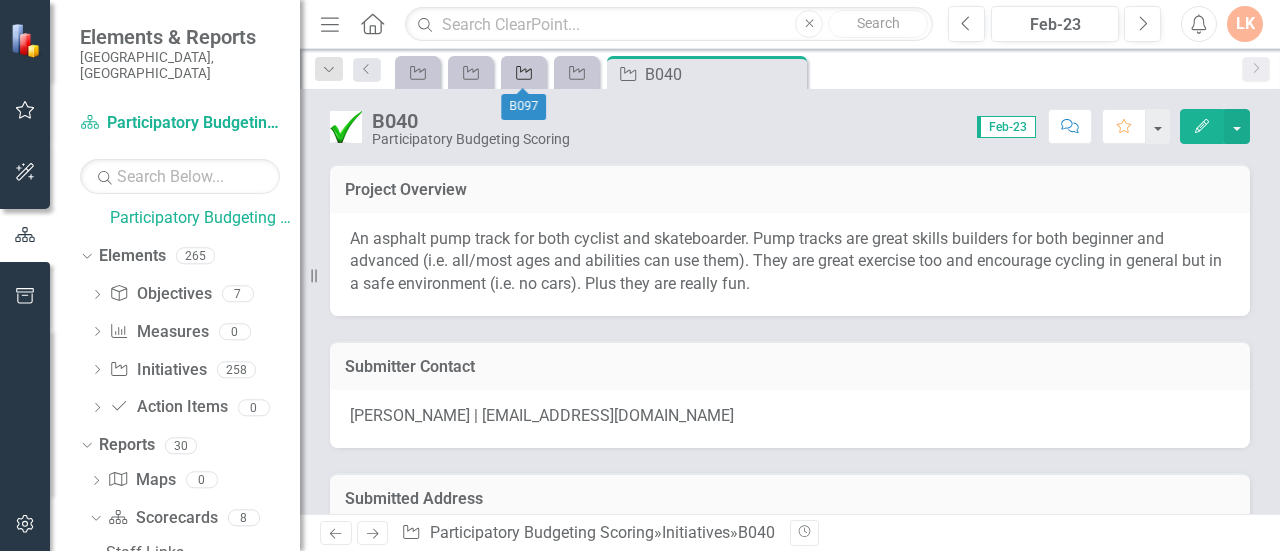 click on "Initiative" 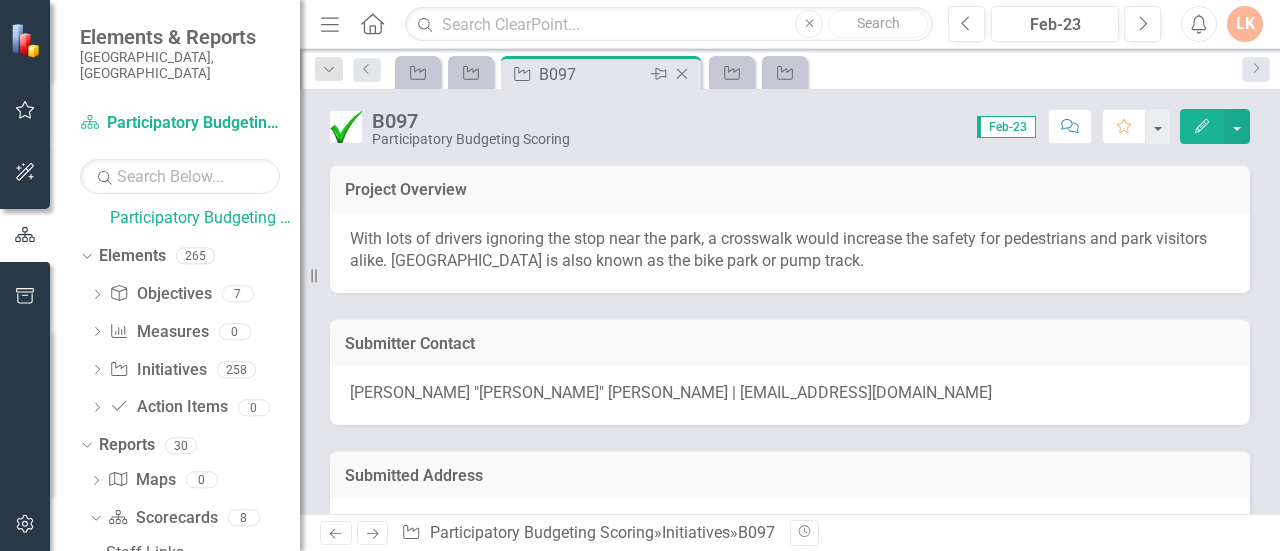 click on "Close" 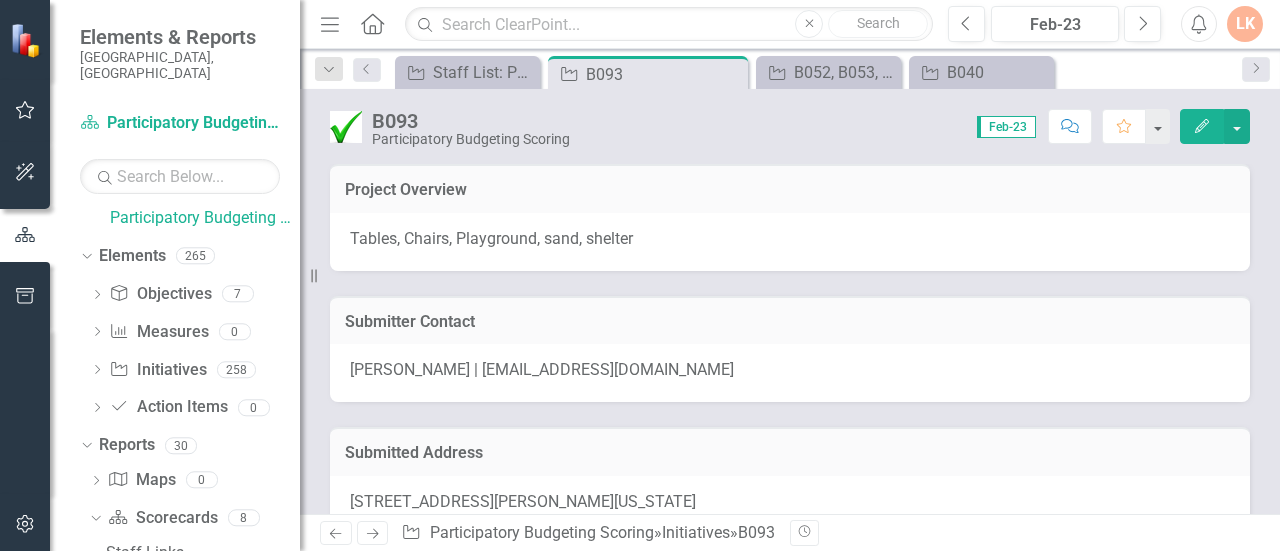 click on "Edit" 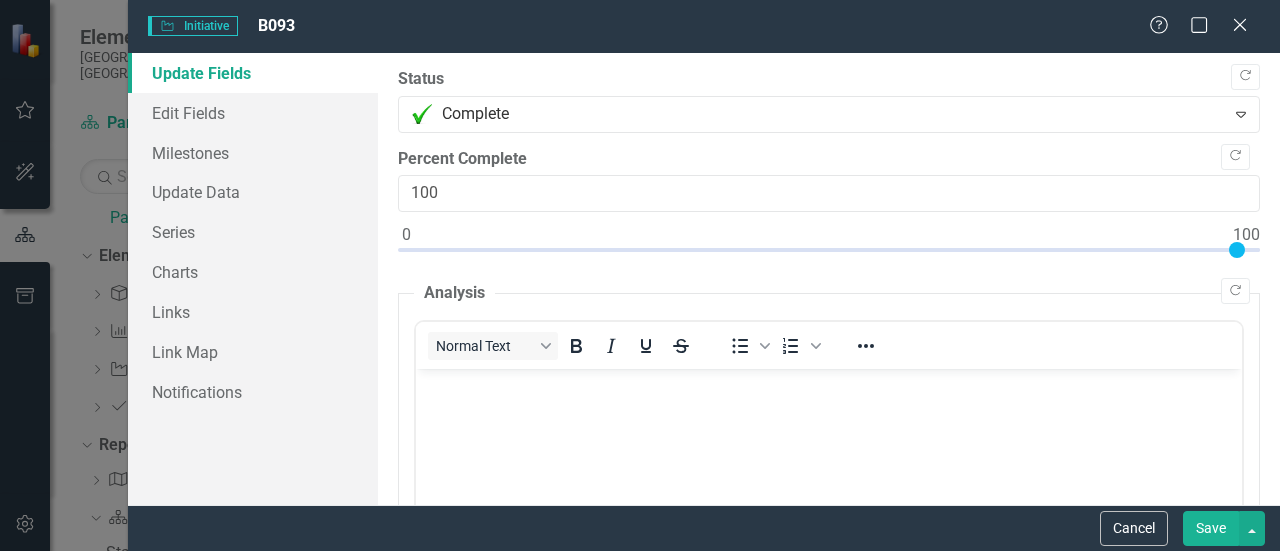scroll, scrollTop: 0, scrollLeft: 0, axis: both 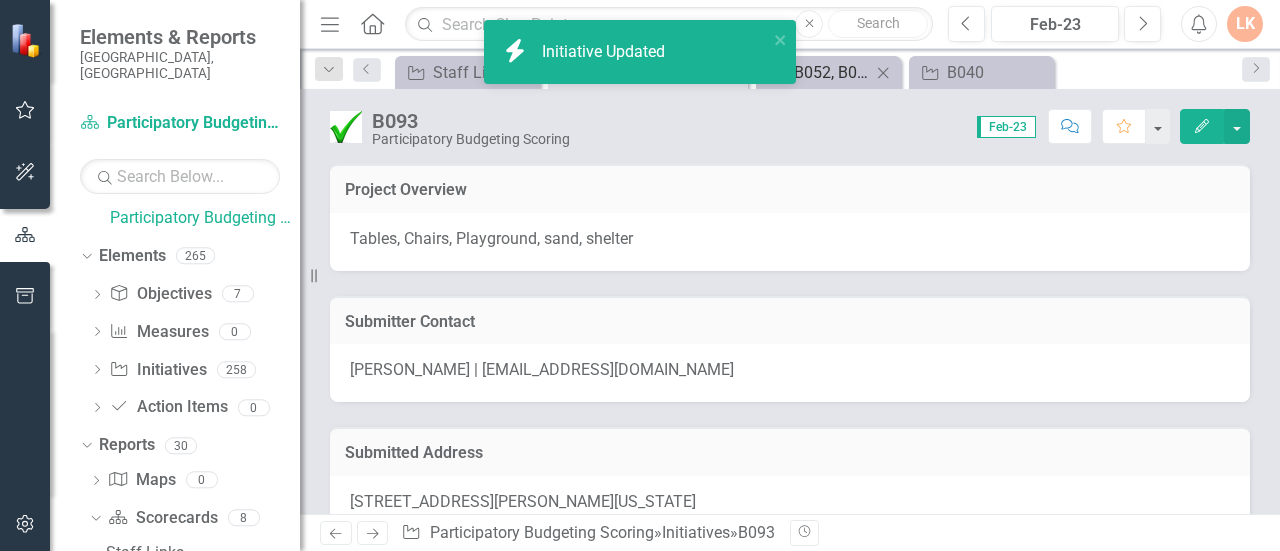 click on "B052, B053, B054, B106, B107, B108" at bounding box center (832, 72) 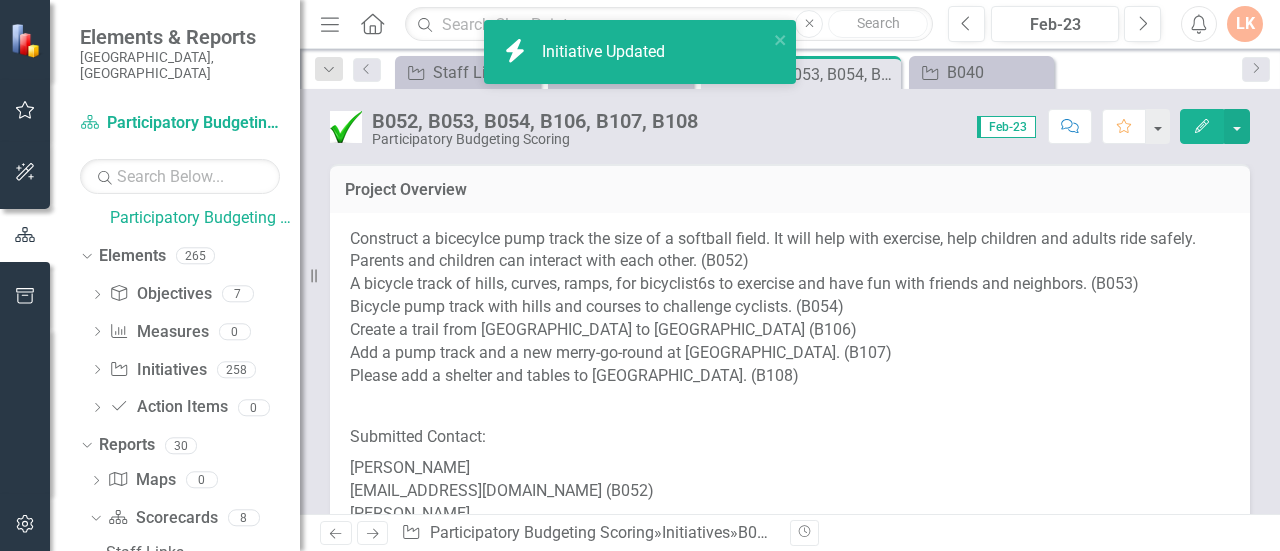 click on "Edit" at bounding box center (1202, 126) 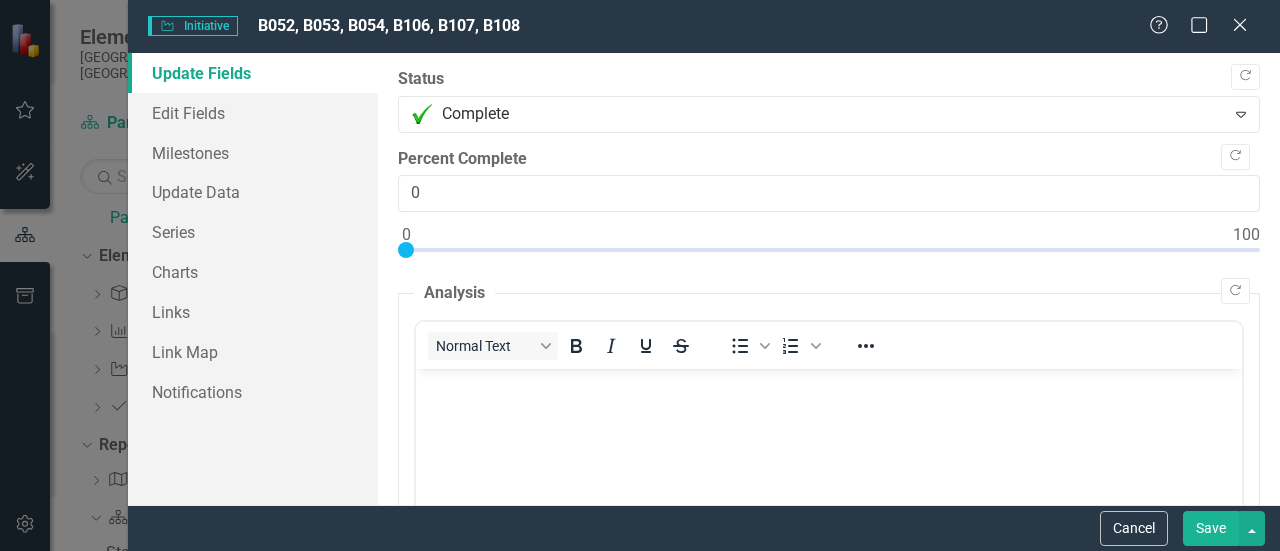 scroll, scrollTop: 0, scrollLeft: 0, axis: both 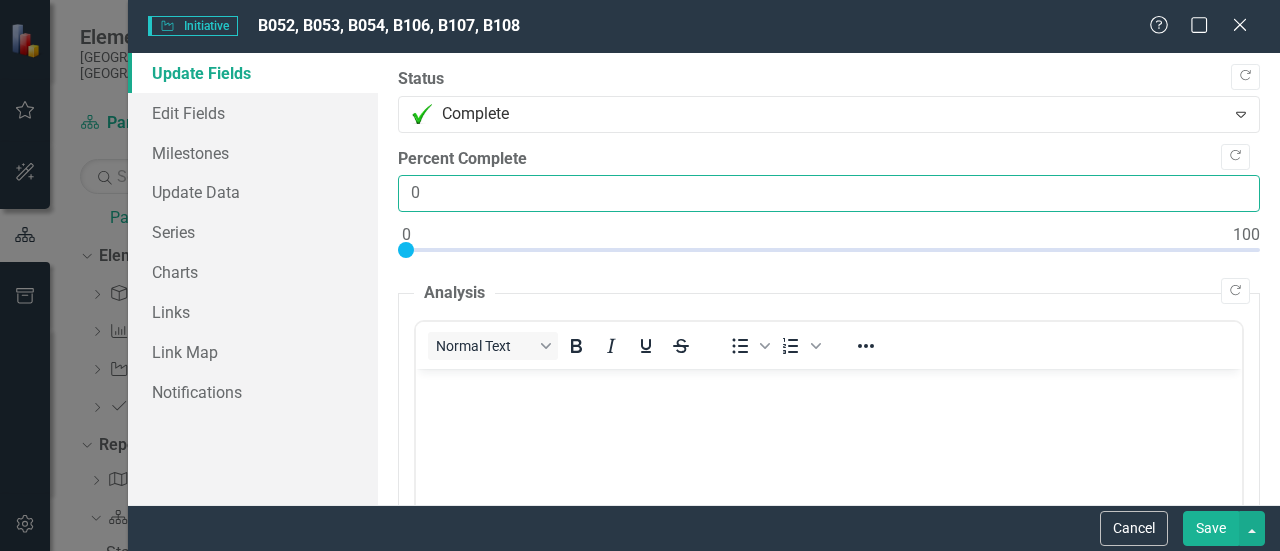 click on "0" at bounding box center [829, 193] 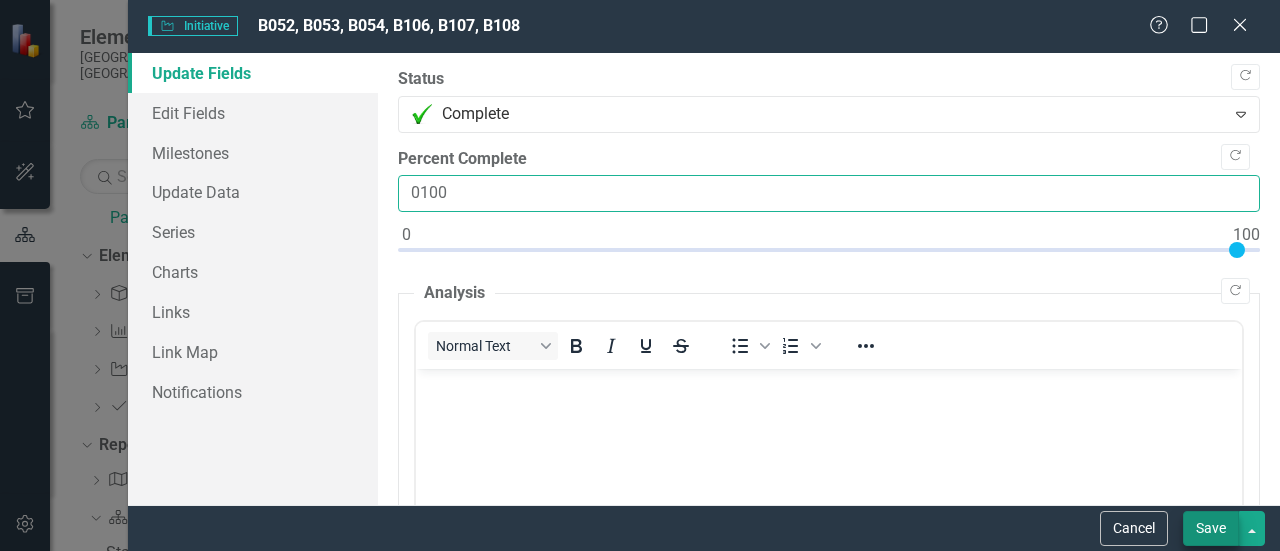 type on "0100" 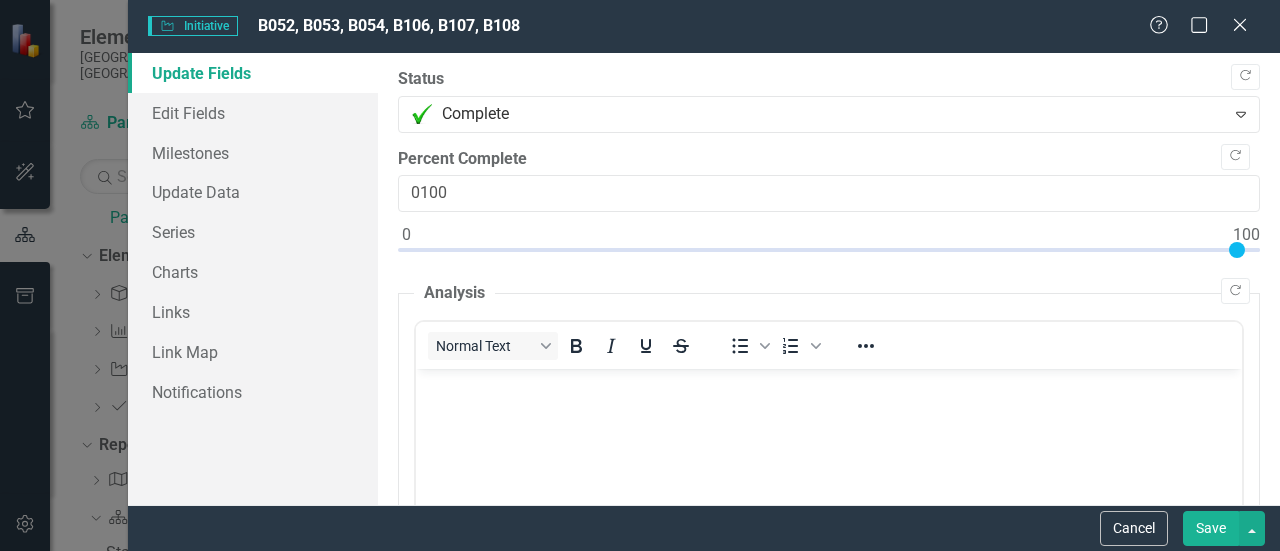 click on "Save" at bounding box center [1211, 528] 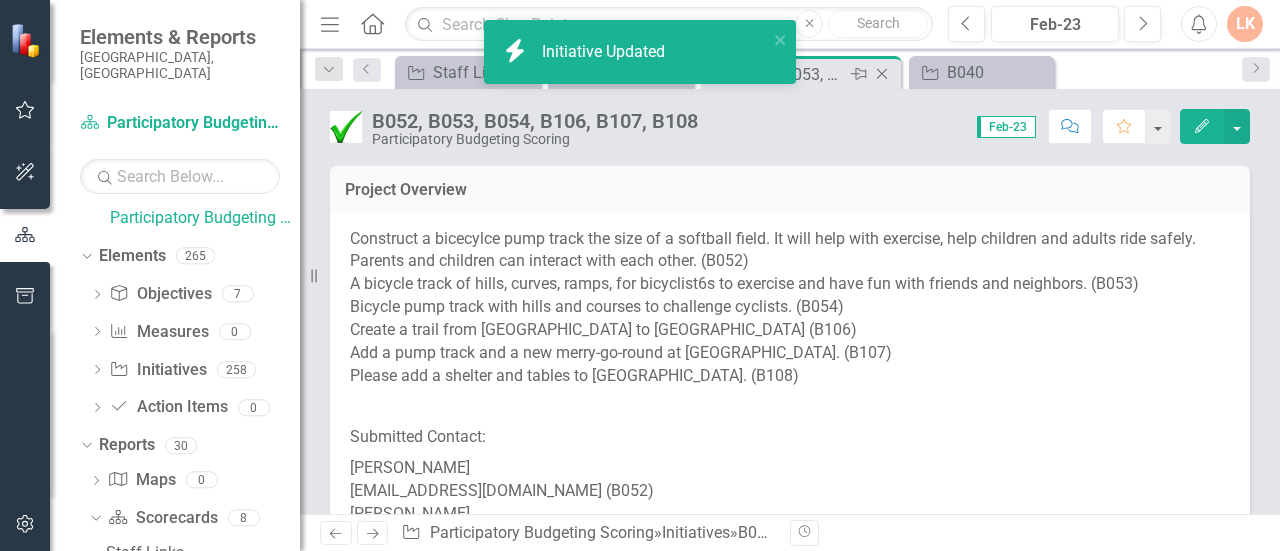 click on "Close" 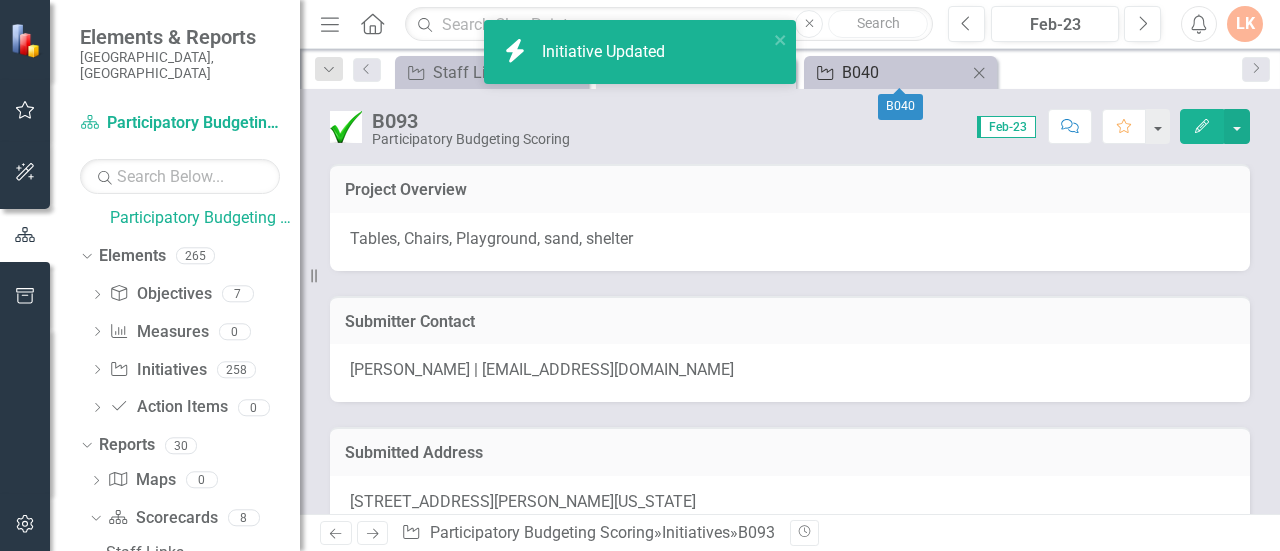 click on "B040" at bounding box center (904, 72) 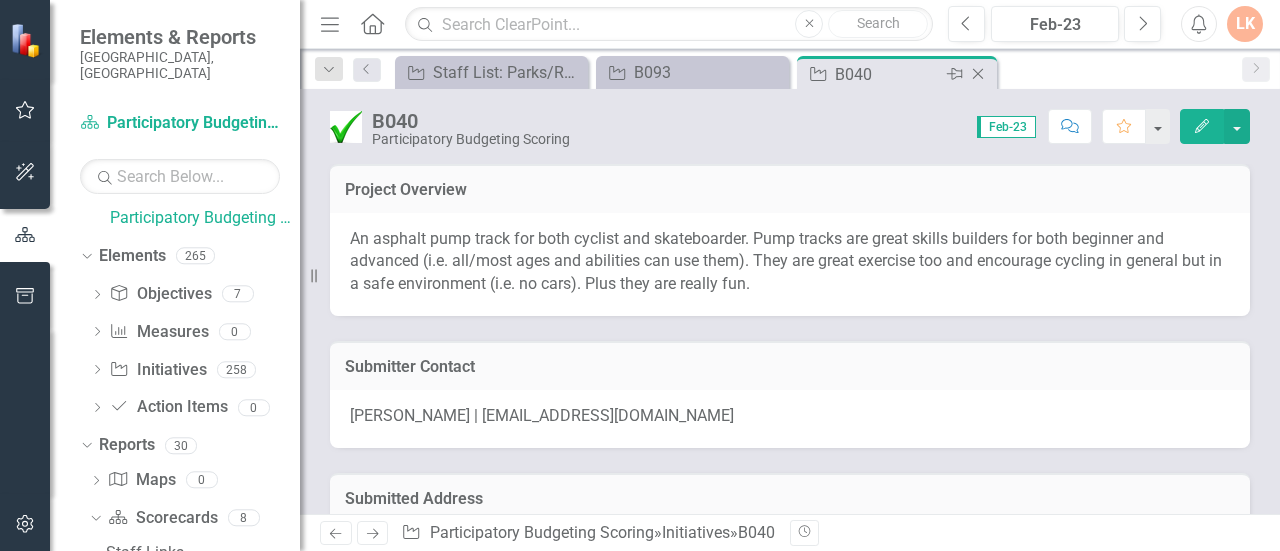 click on "B040" at bounding box center (888, 74) 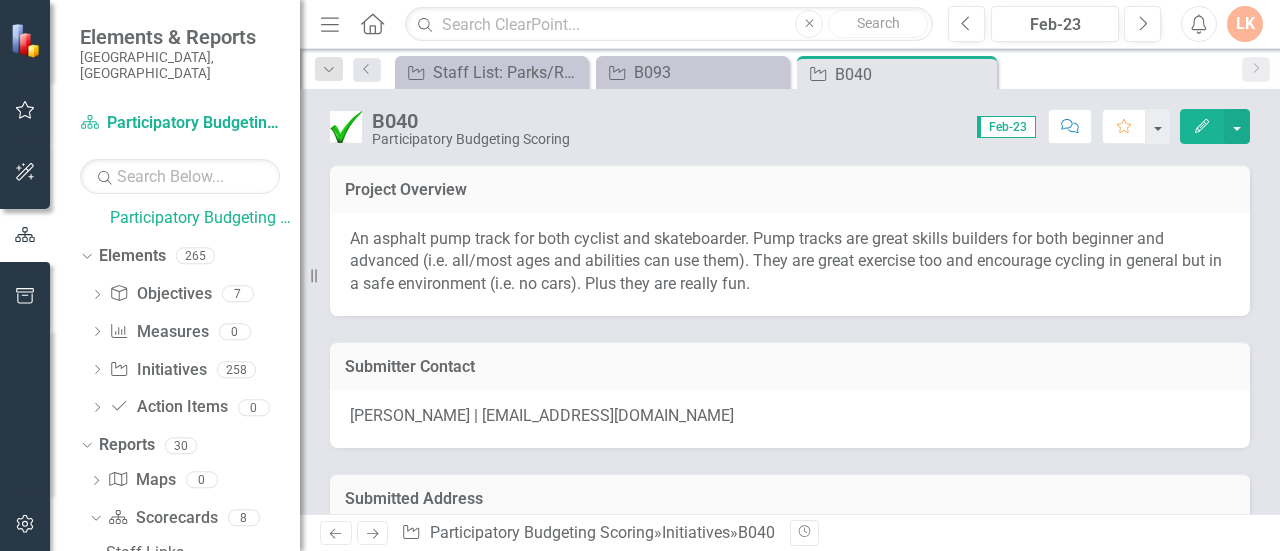 click on "Edit" at bounding box center [1202, 126] 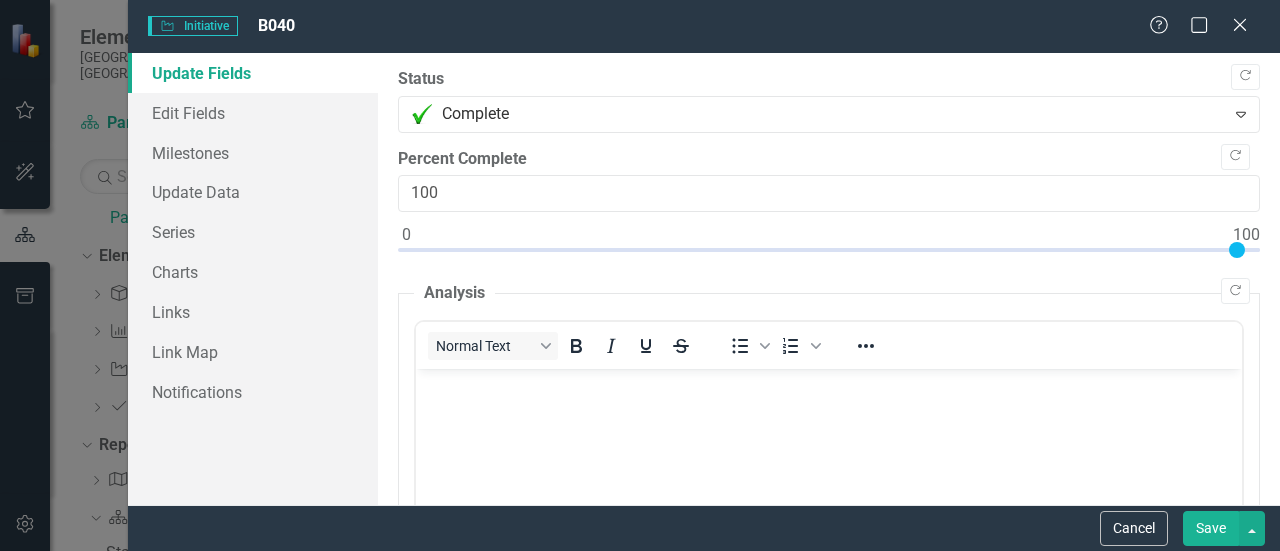 scroll, scrollTop: 0, scrollLeft: 0, axis: both 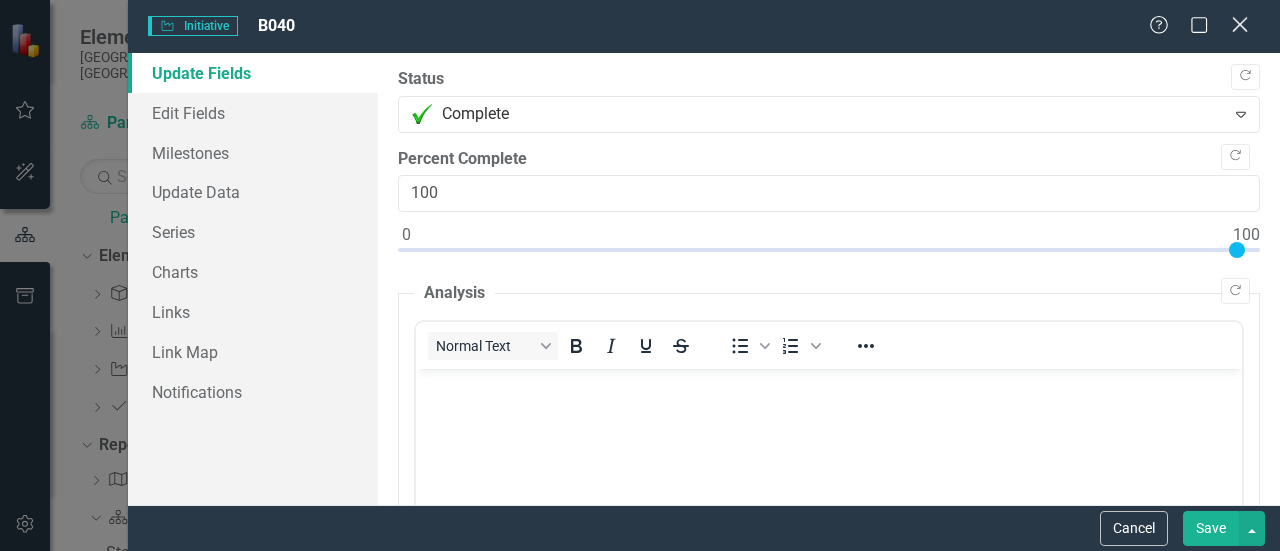 click on "Close" 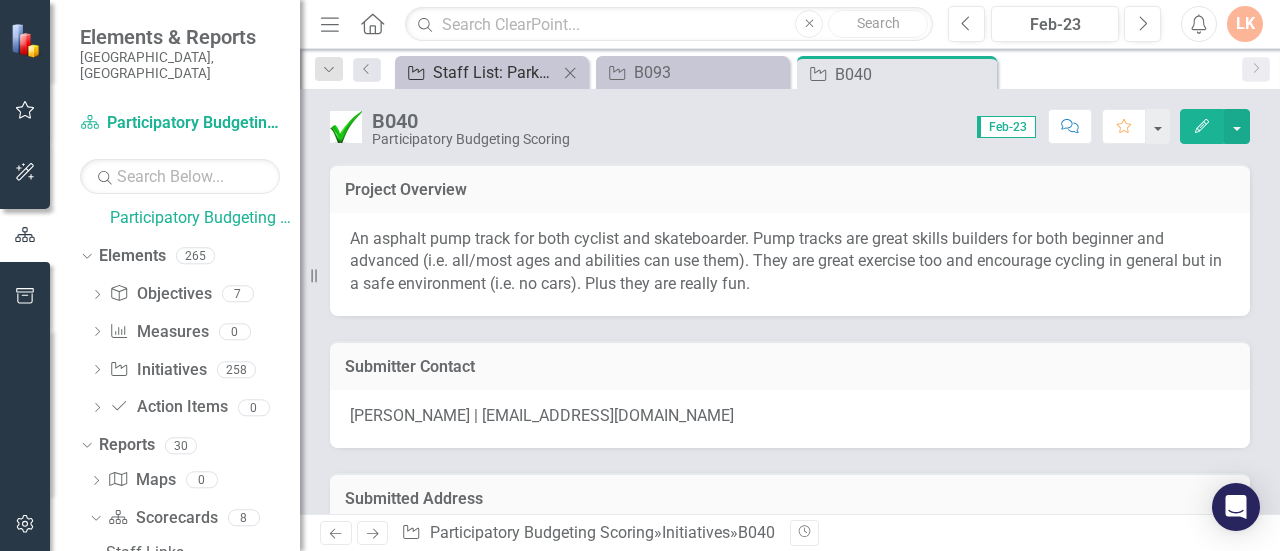 click on "Staff List: Parks/Recreation" at bounding box center (495, 72) 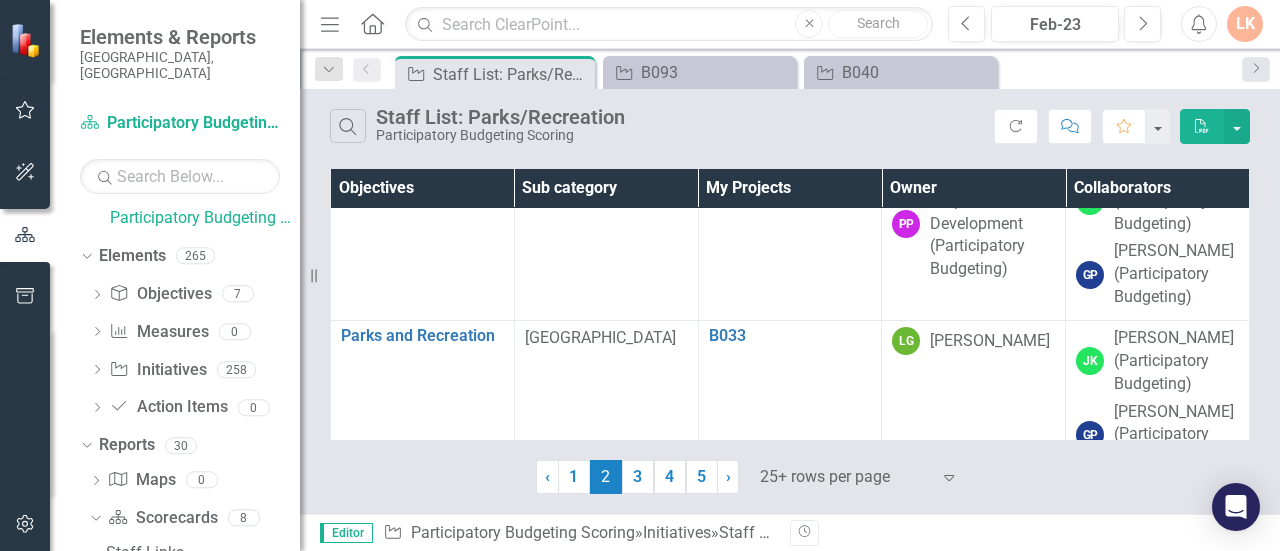 scroll, scrollTop: 100, scrollLeft: 0, axis: vertical 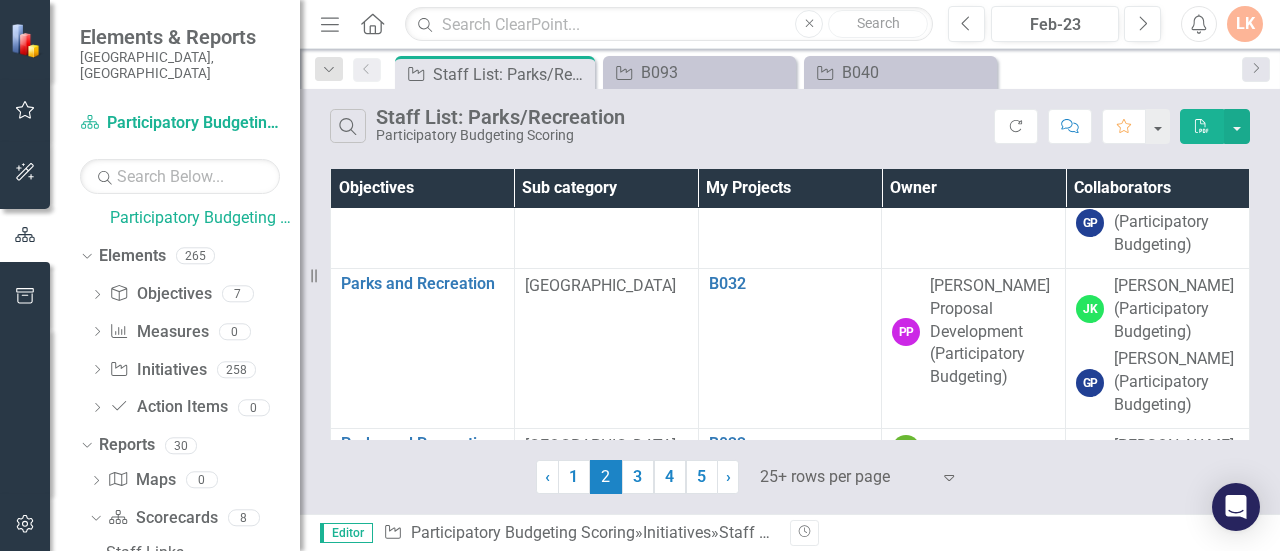 click on "Owner" at bounding box center [974, 188] 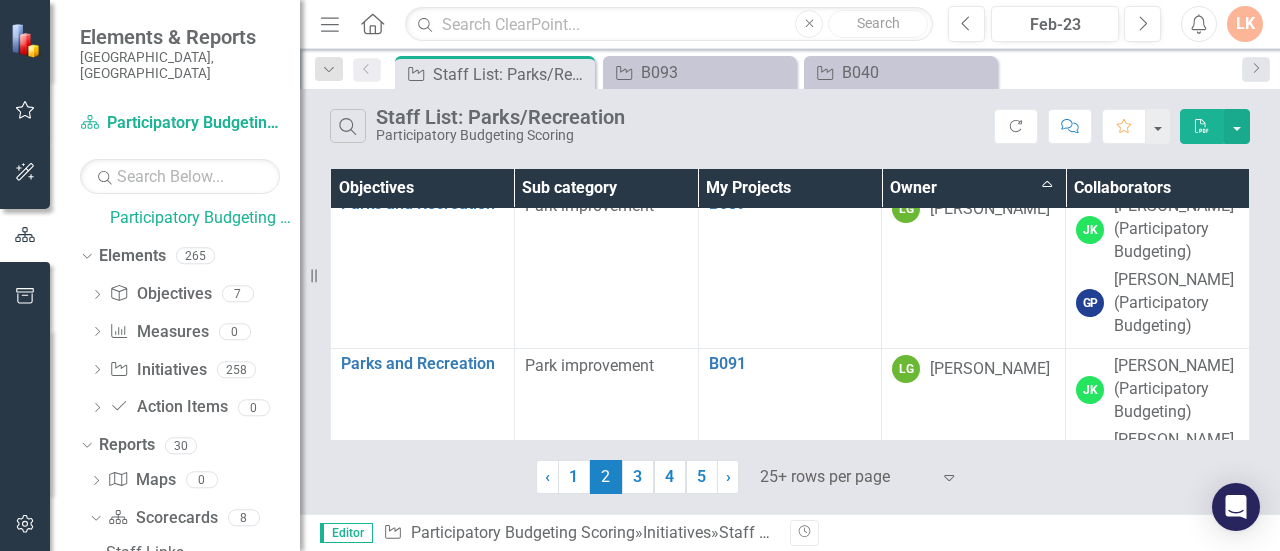 scroll, scrollTop: 3777, scrollLeft: 0, axis: vertical 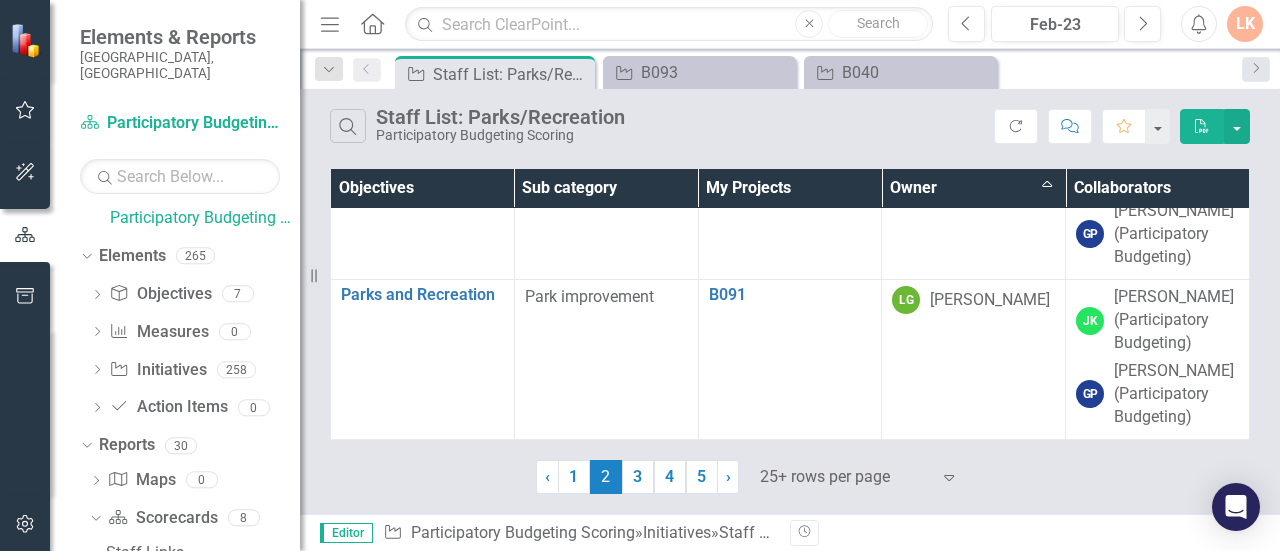 click on "Owner Sort Ascending" at bounding box center [974, 188] 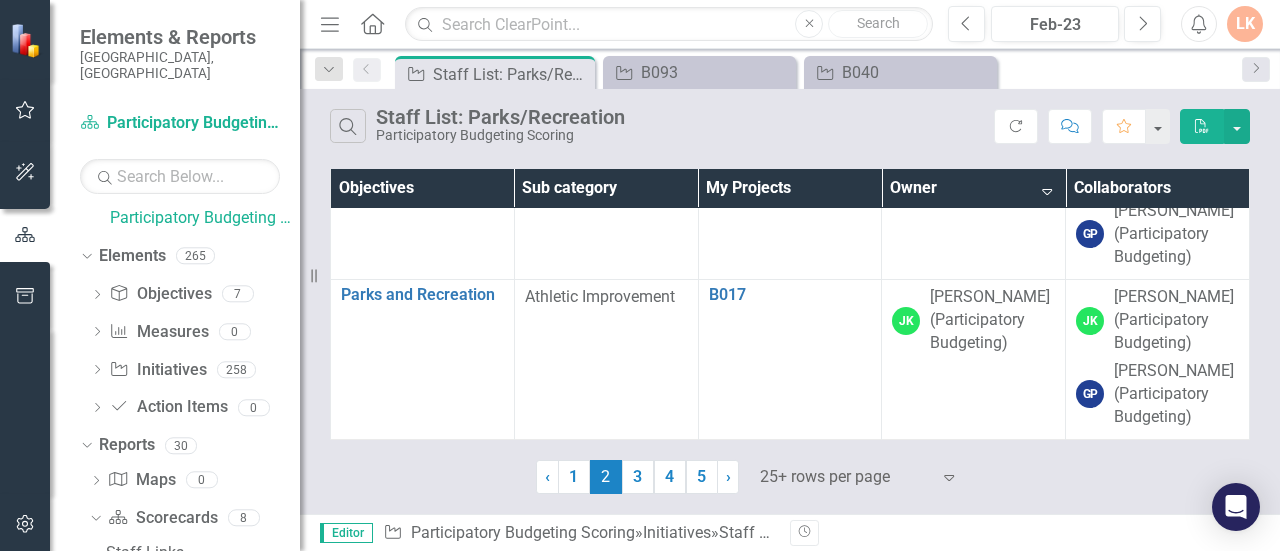 click on "Owner Sort Descending" at bounding box center (974, 188) 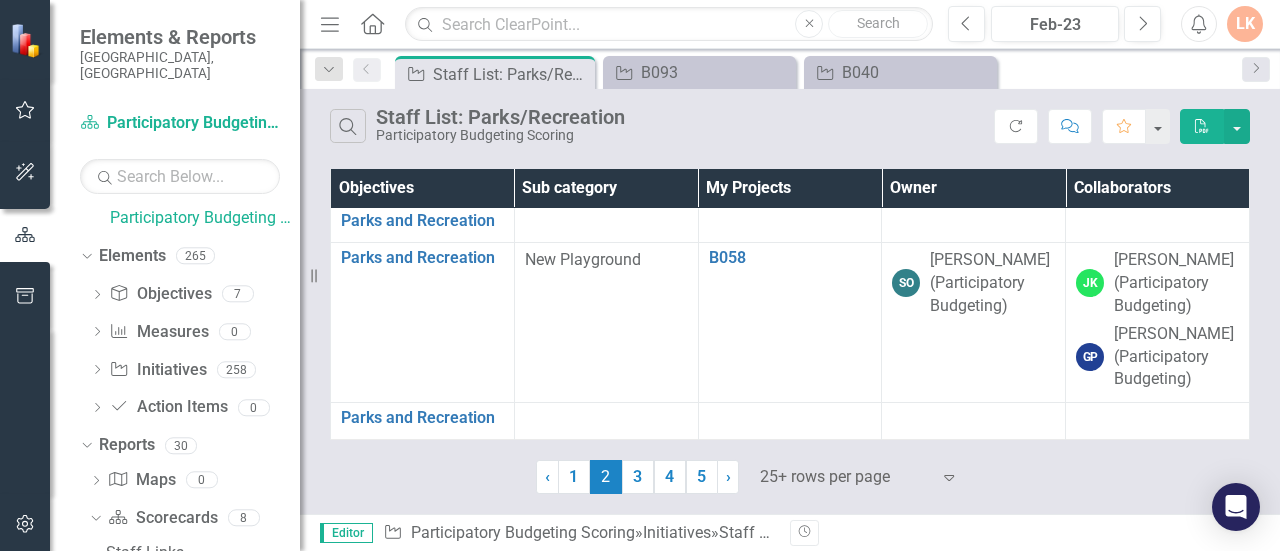 scroll, scrollTop: 3777, scrollLeft: 0, axis: vertical 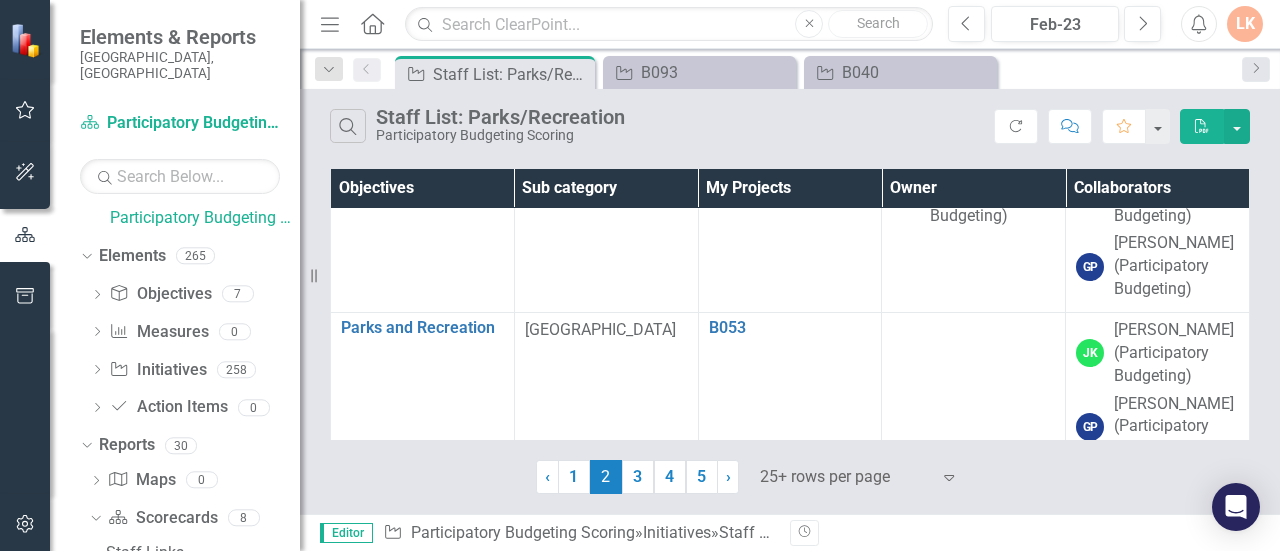 click on "Owner" at bounding box center [974, 188] 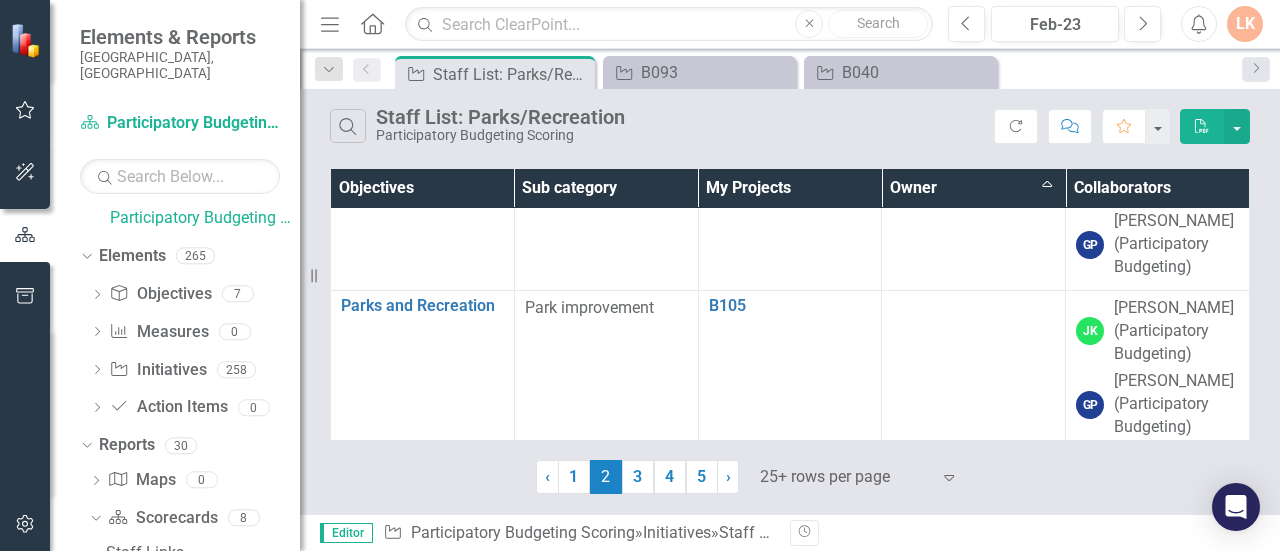 scroll, scrollTop: 0, scrollLeft: 0, axis: both 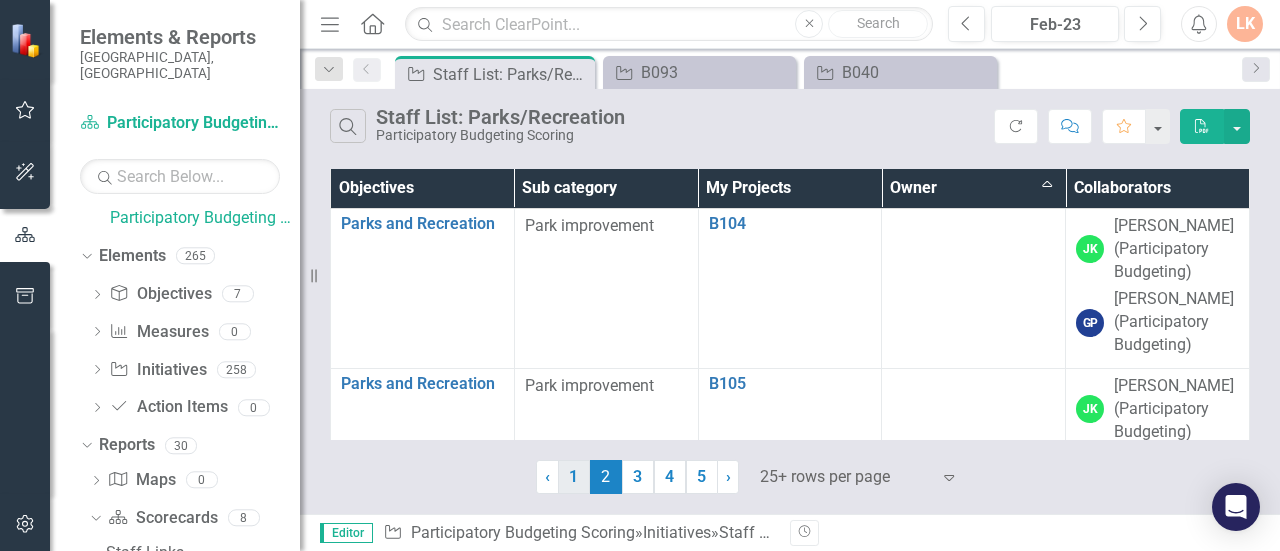 click on "1" at bounding box center [574, 477] 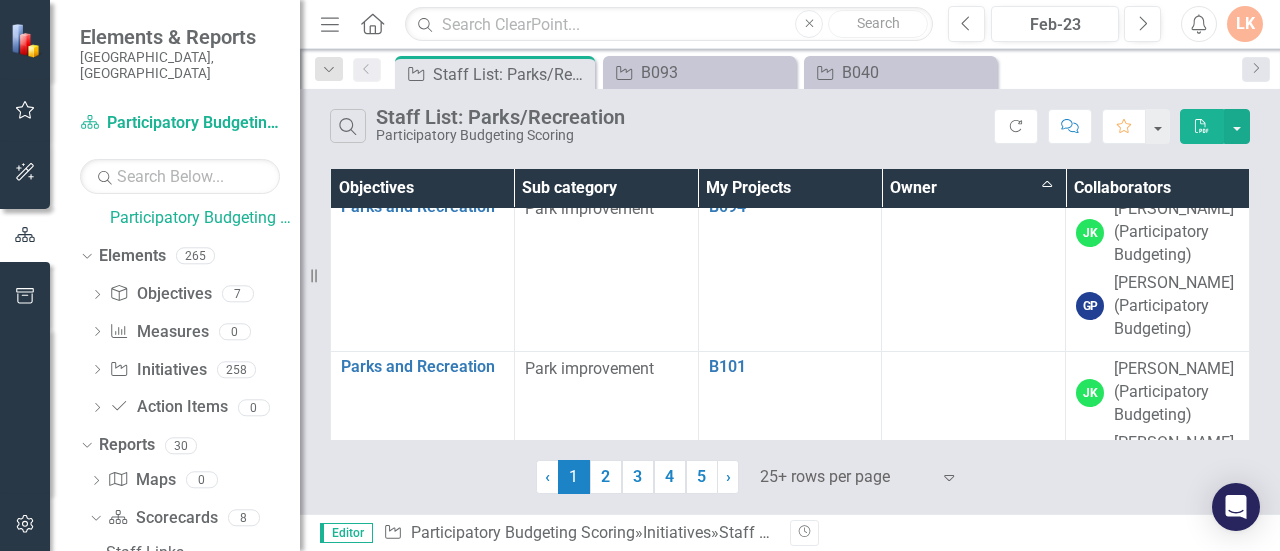 scroll, scrollTop: 3777, scrollLeft: 0, axis: vertical 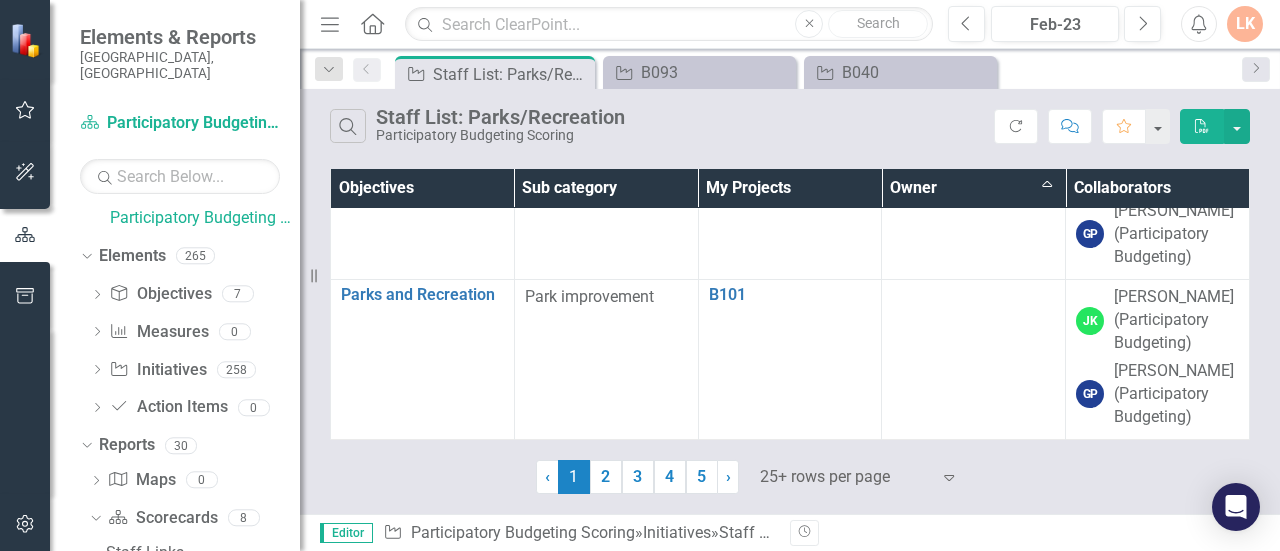 click on "Owner Sort Ascending" at bounding box center (974, 188) 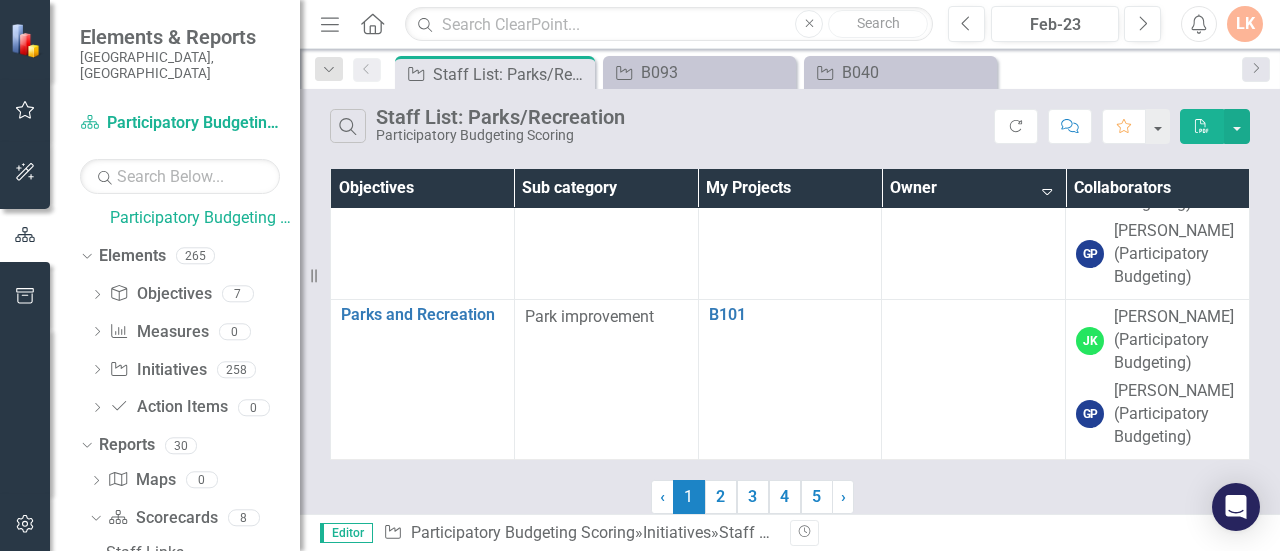 click on "Owner Sort Descending" at bounding box center [974, 188] 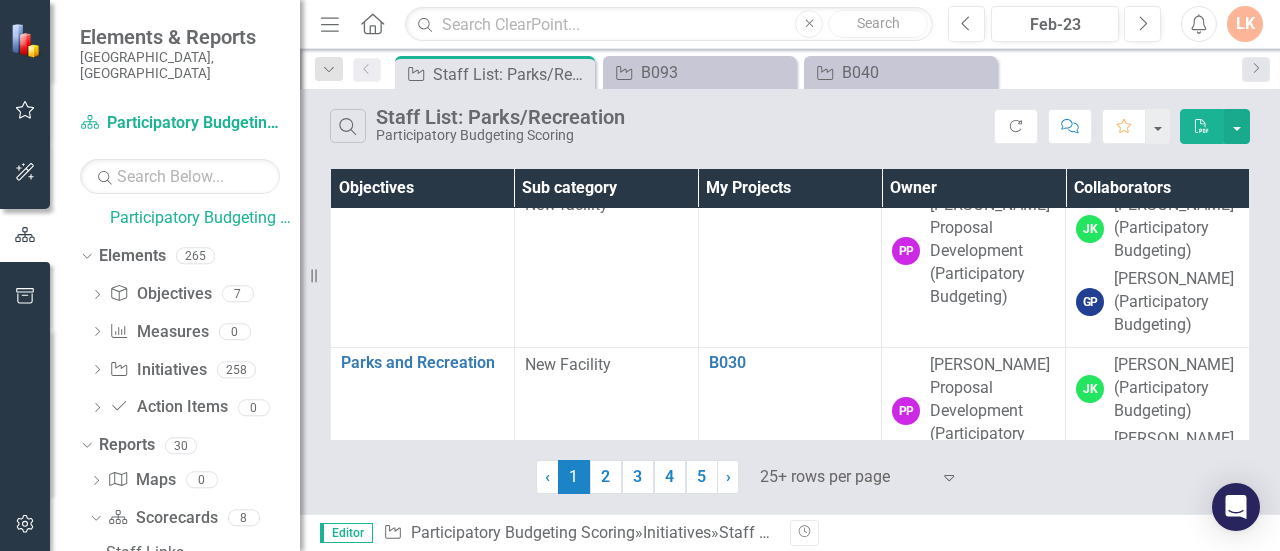scroll, scrollTop: 3777, scrollLeft: 0, axis: vertical 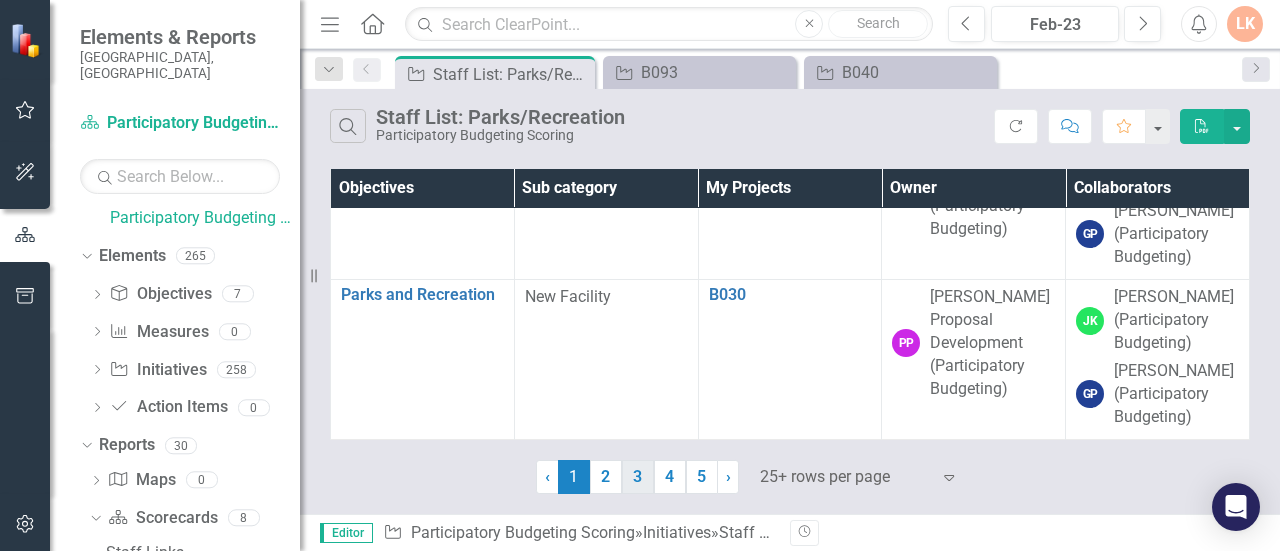 click on "3" at bounding box center (638, 477) 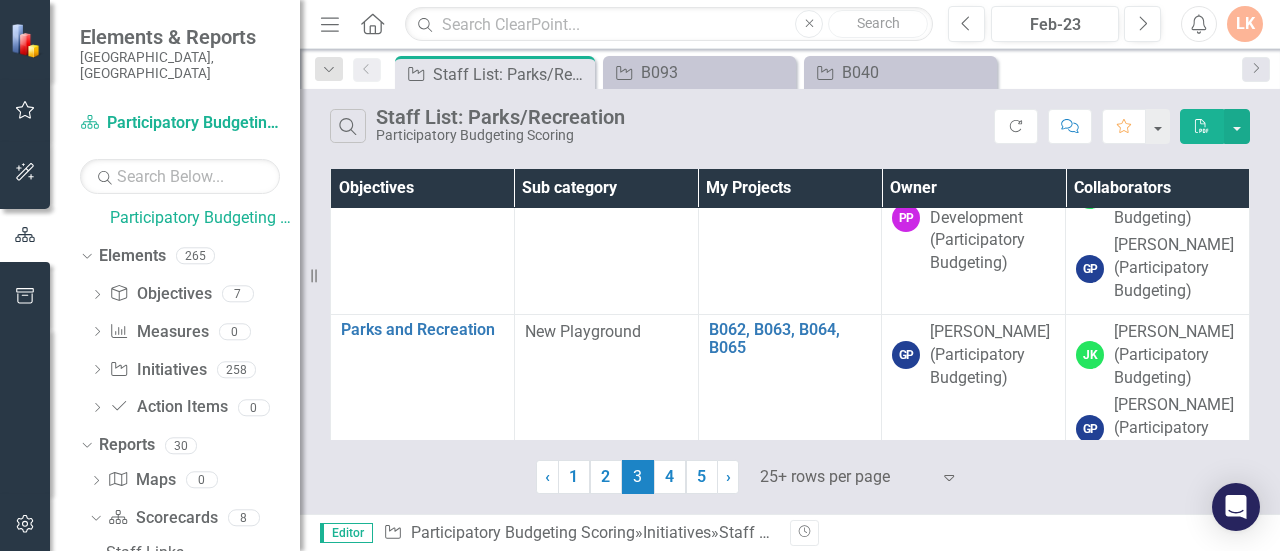 scroll, scrollTop: 0, scrollLeft: 0, axis: both 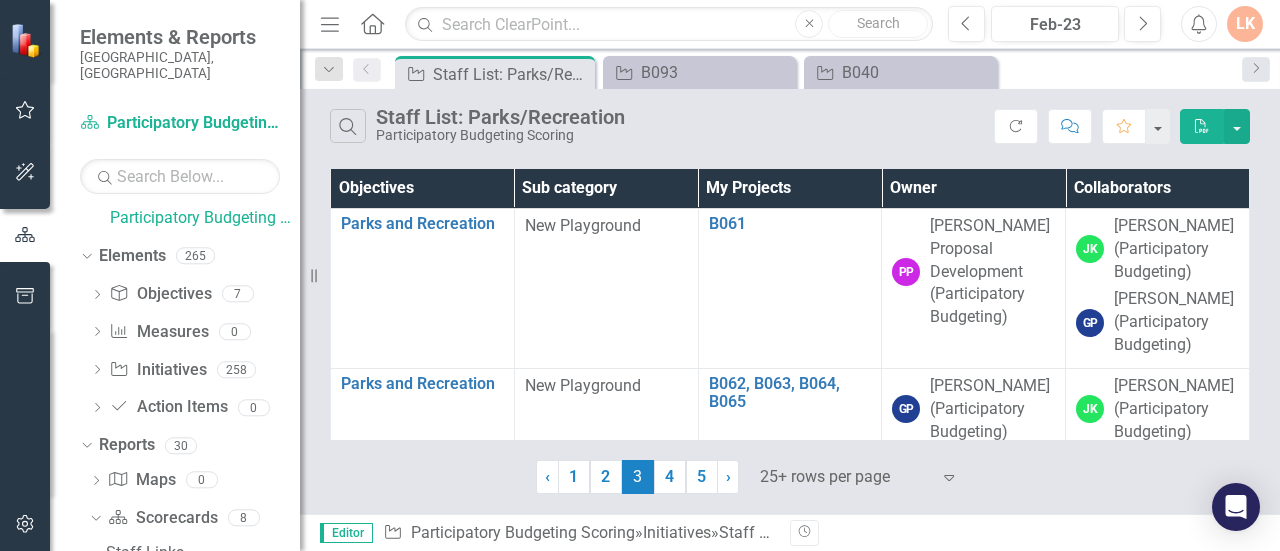 click on "Owner" at bounding box center [974, 188] 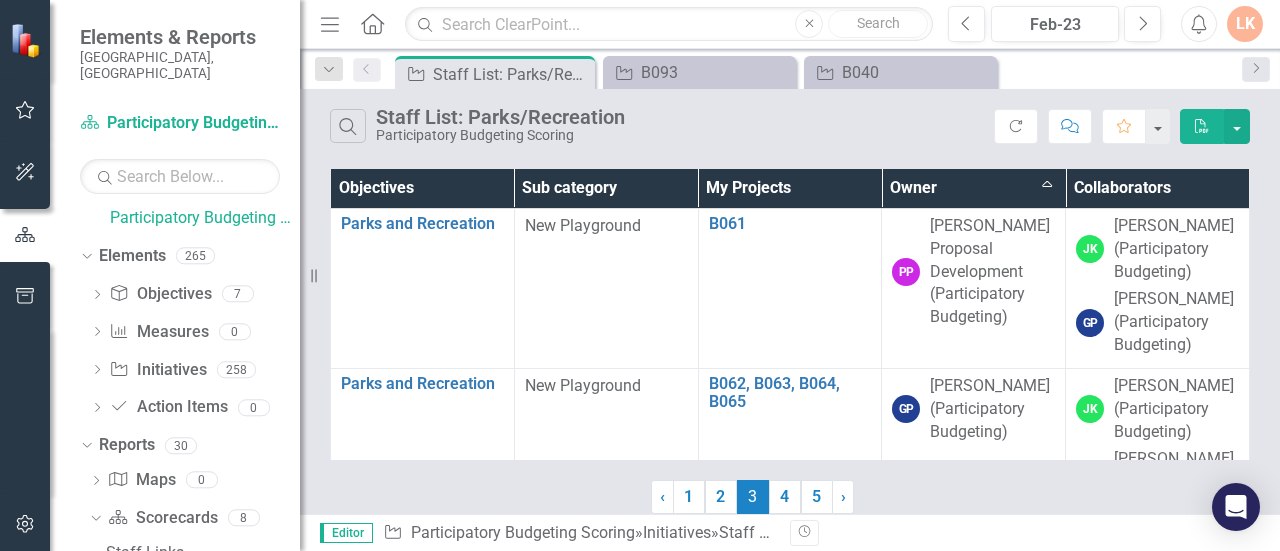 click on "Owner Sort Ascending" at bounding box center [974, 188] 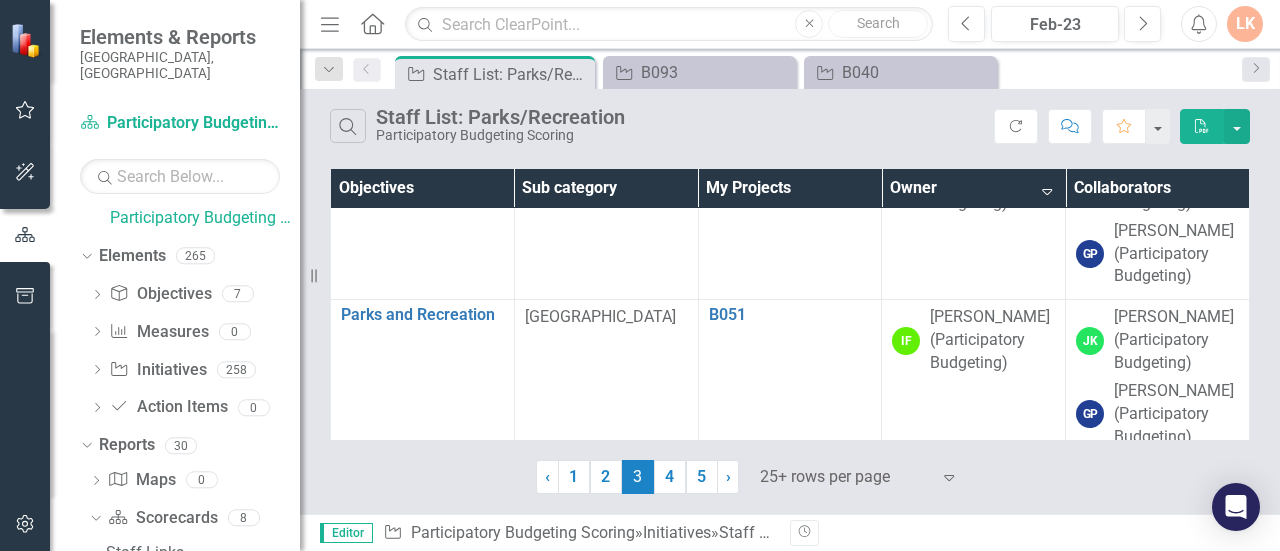 scroll, scrollTop: 3777, scrollLeft: 0, axis: vertical 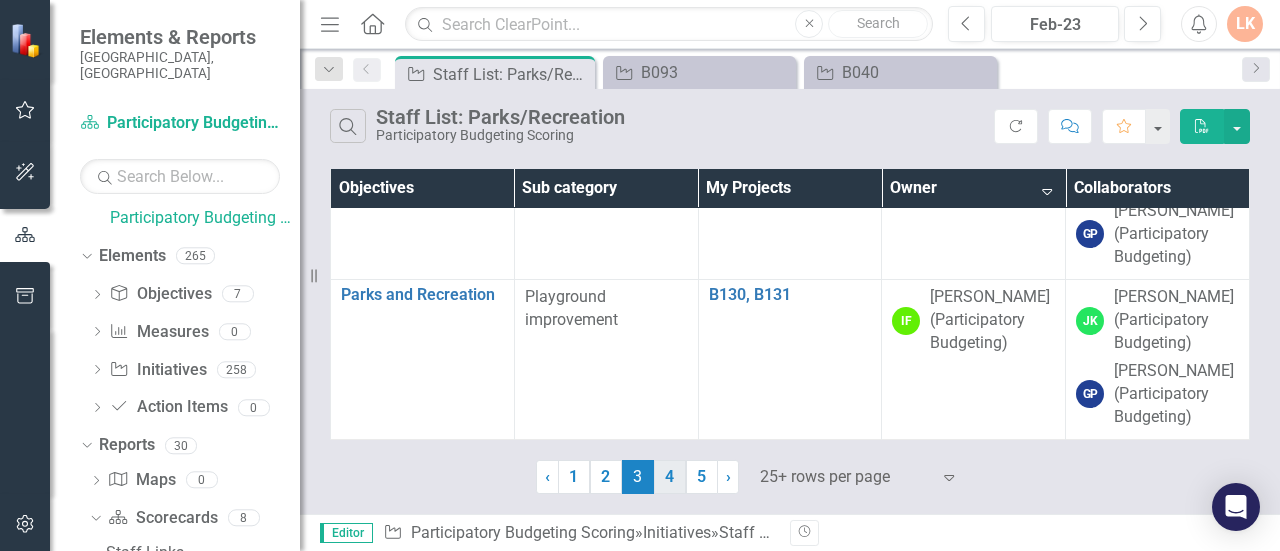 click on "4" at bounding box center [670, 477] 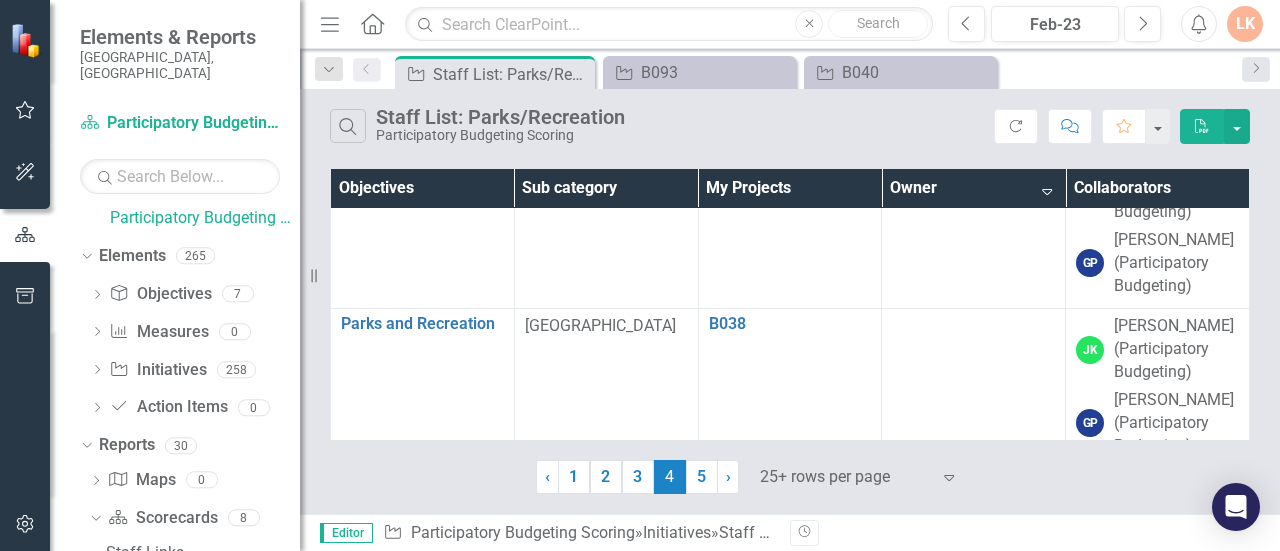 scroll, scrollTop: 2000, scrollLeft: 0, axis: vertical 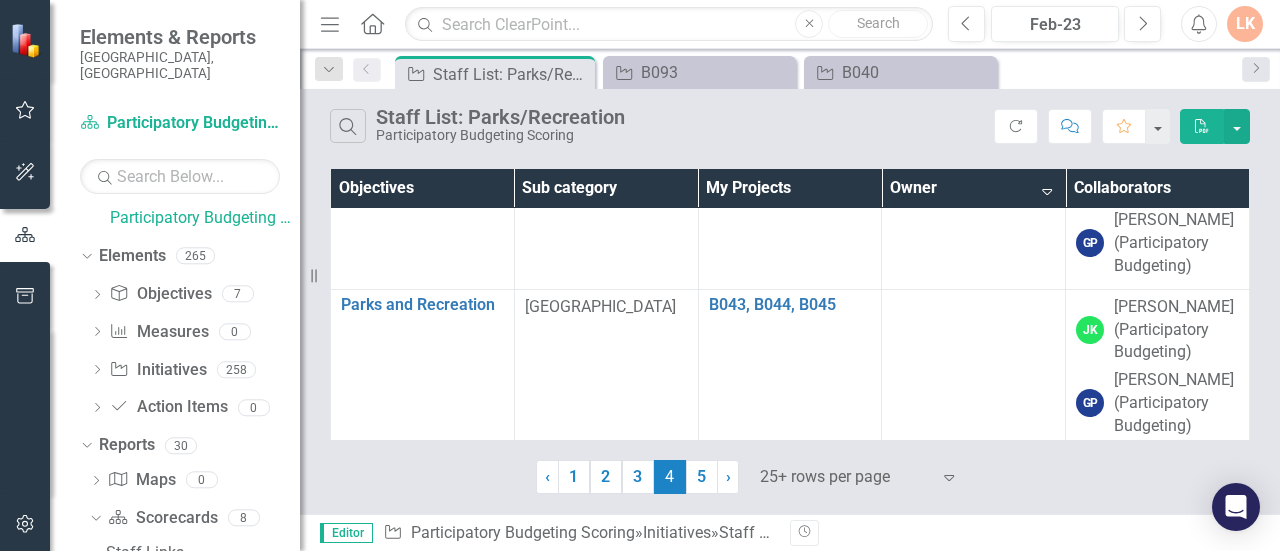 click on "Owner Sort Descending" at bounding box center (974, 188) 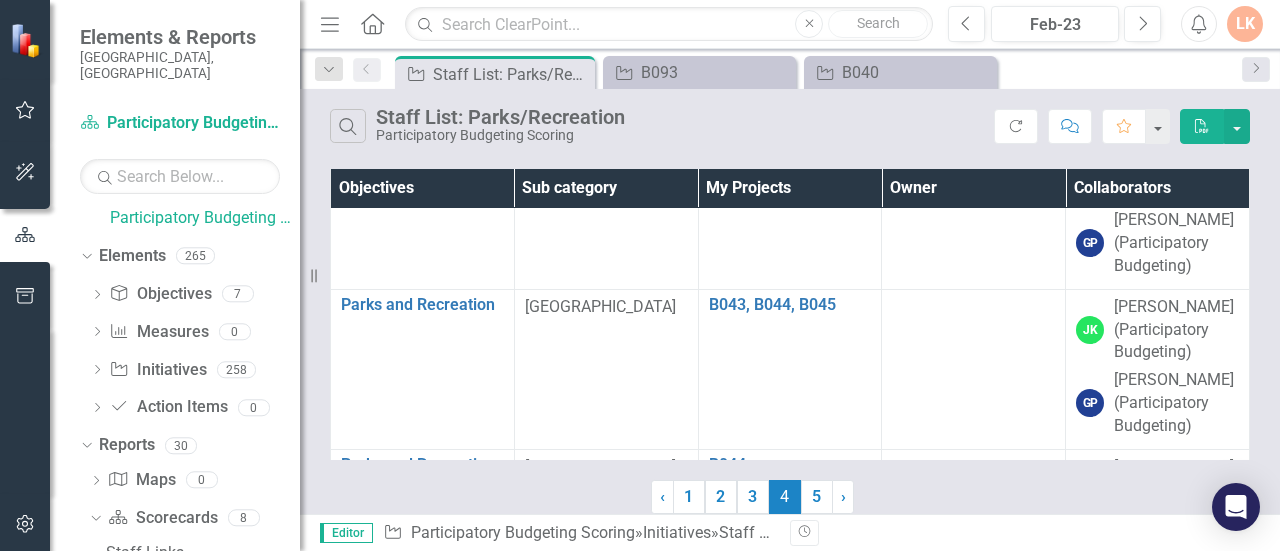 click on "Owner" at bounding box center (974, 188) 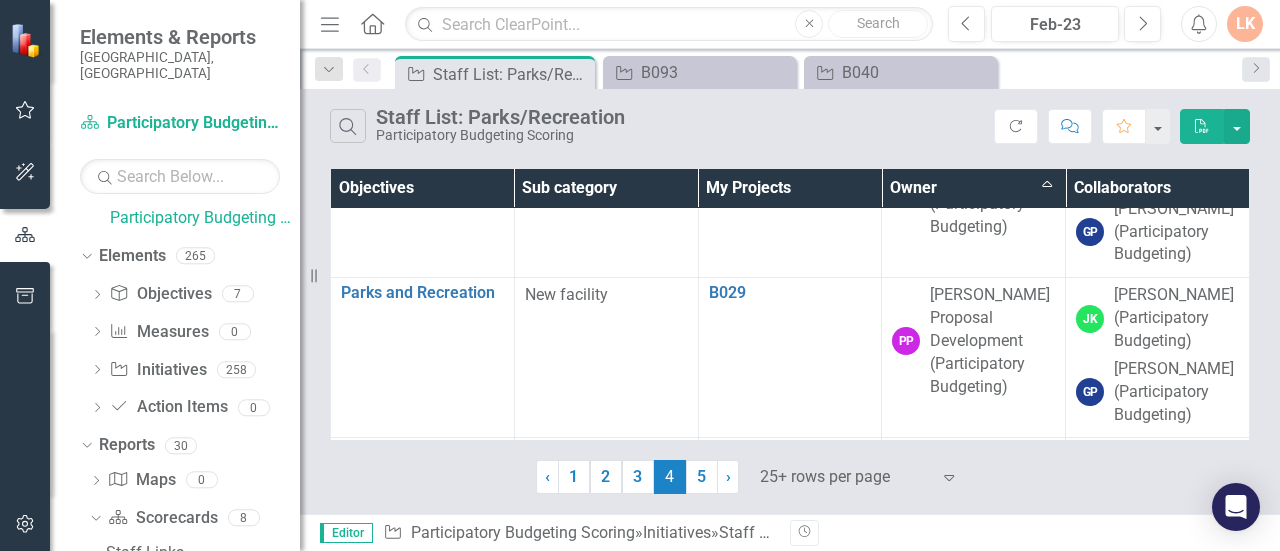 scroll, scrollTop: 3777, scrollLeft: 0, axis: vertical 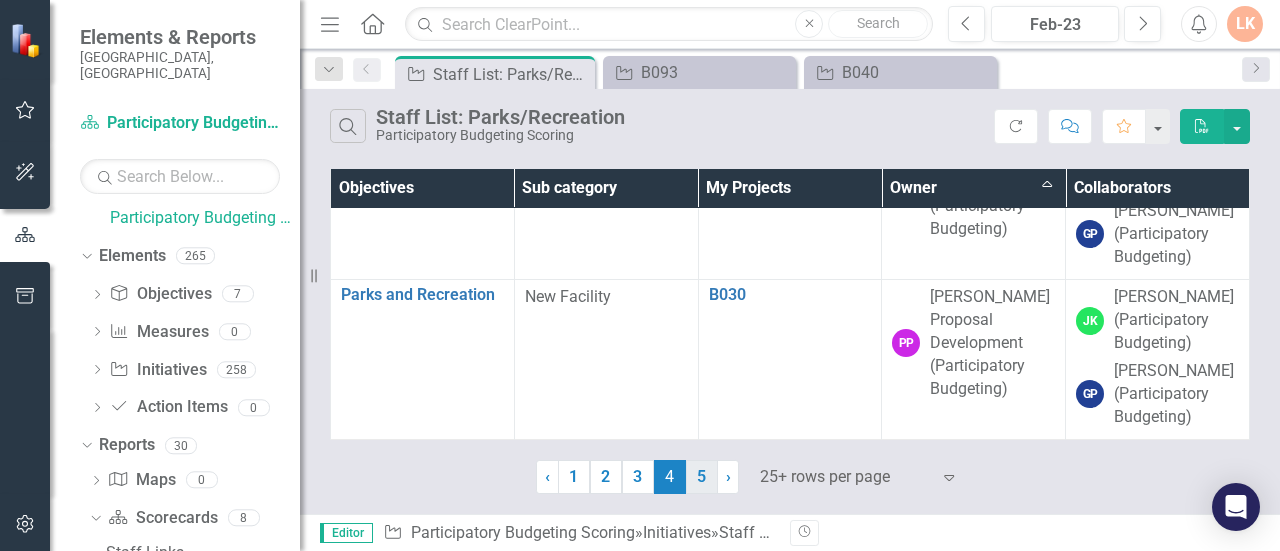 click on "5" at bounding box center (702, 477) 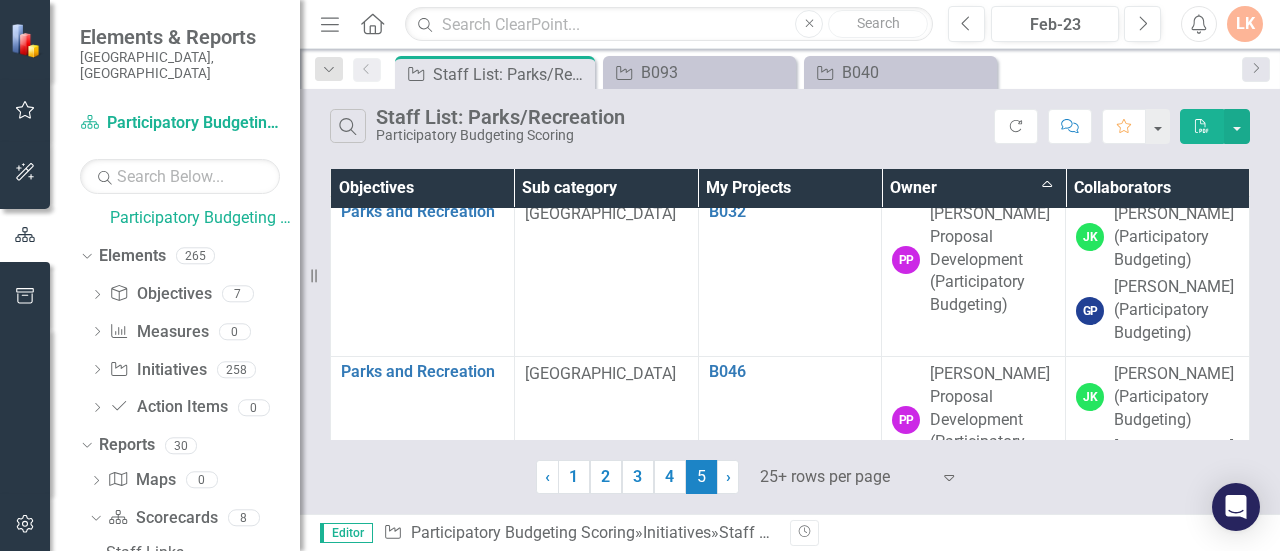 scroll, scrollTop: 0, scrollLeft: 0, axis: both 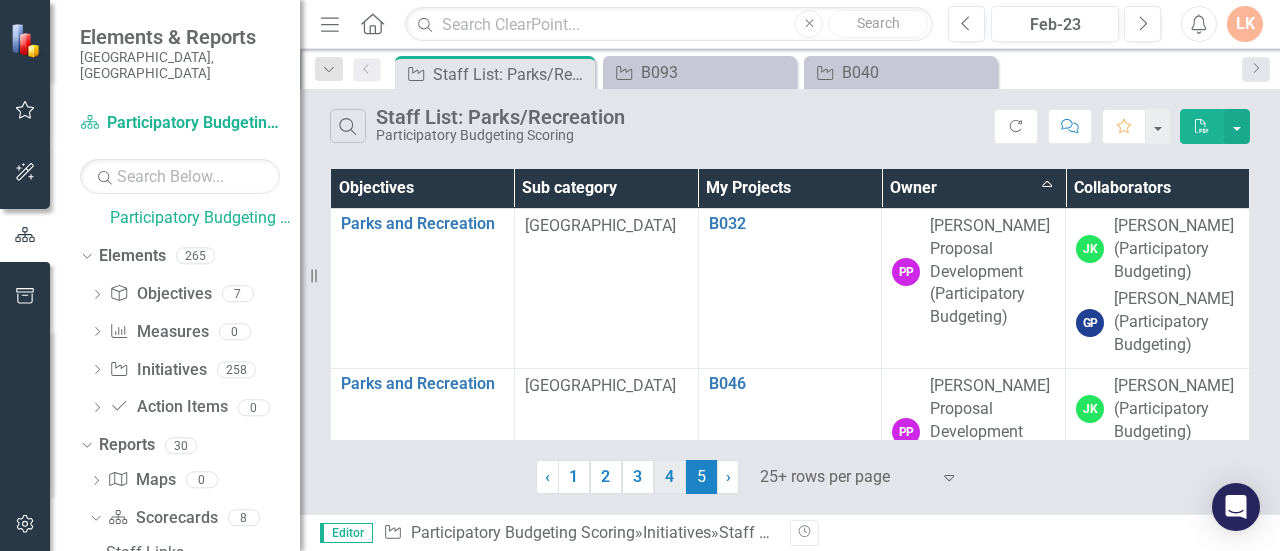click on "4" at bounding box center [670, 477] 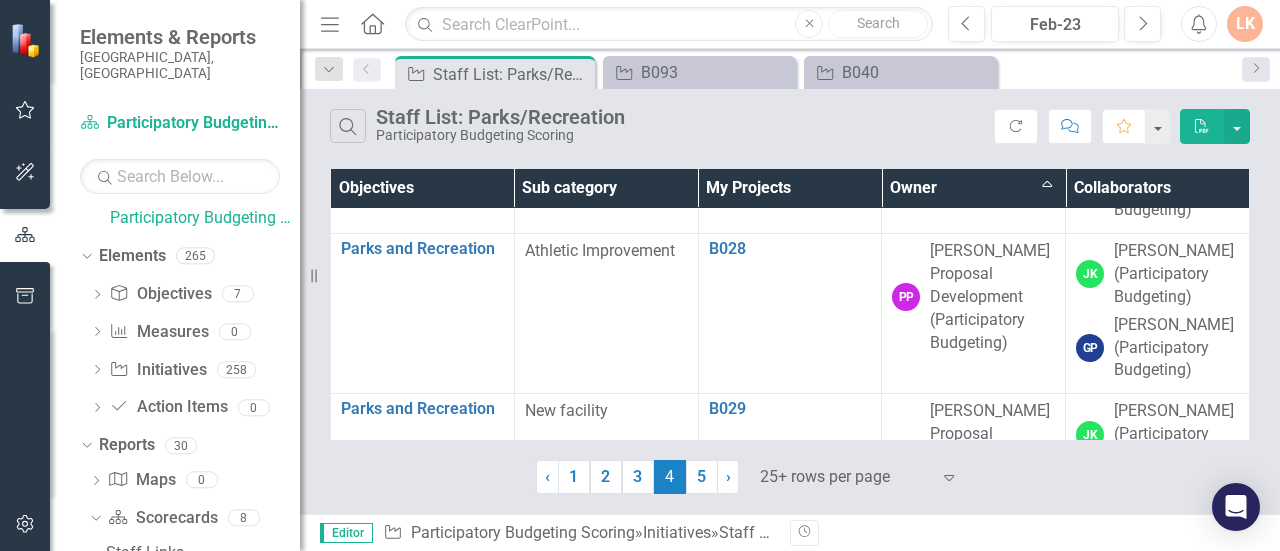 scroll, scrollTop: 3777, scrollLeft: 0, axis: vertical 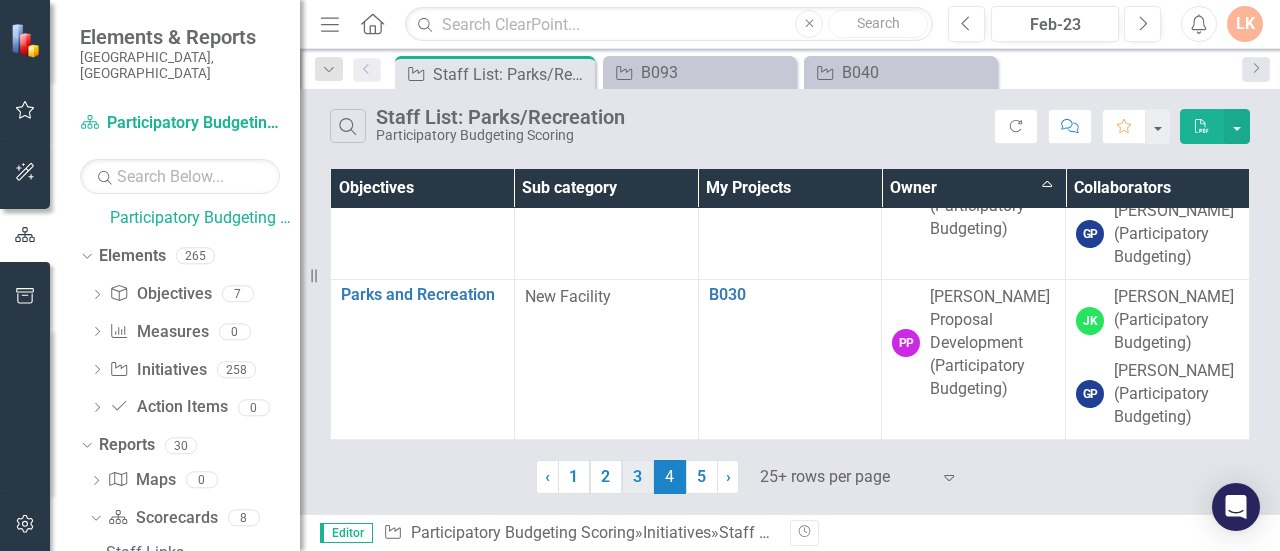 click on "3" at bounding box center (638, 477) 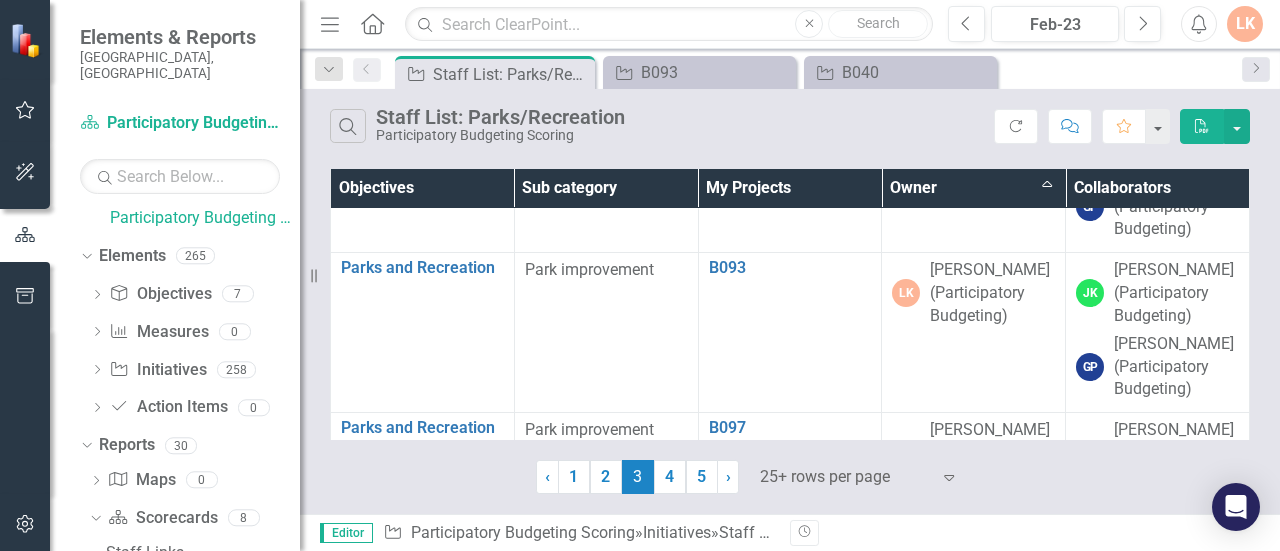 scroll, scrollTop: 3577, scrollLeft: 0, axis: vertical 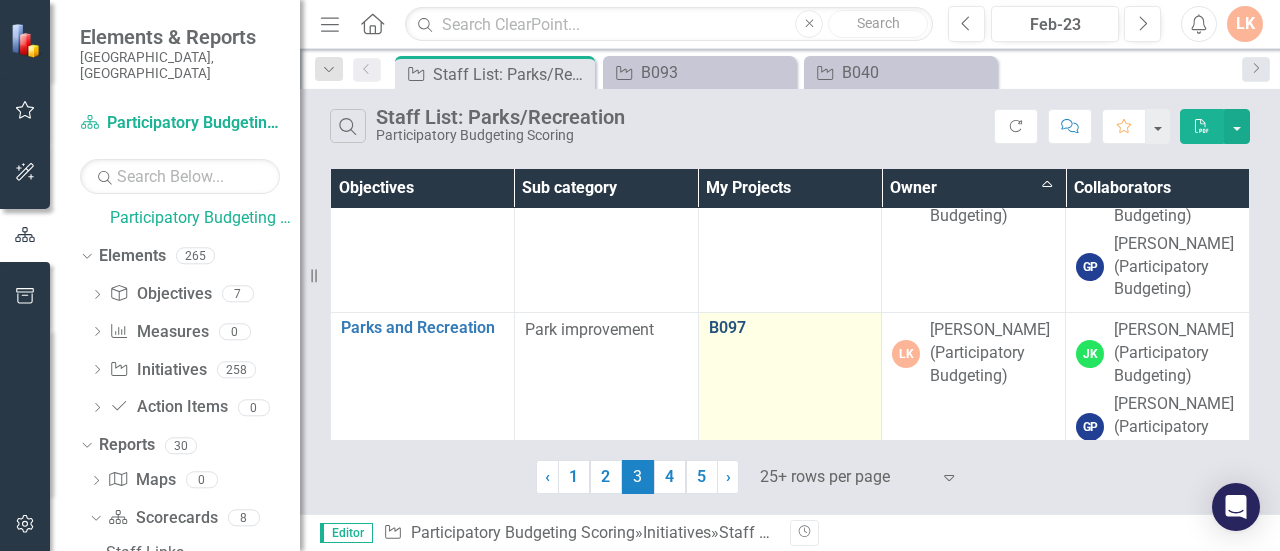 click on "B097" at bounding box center (790, 328) 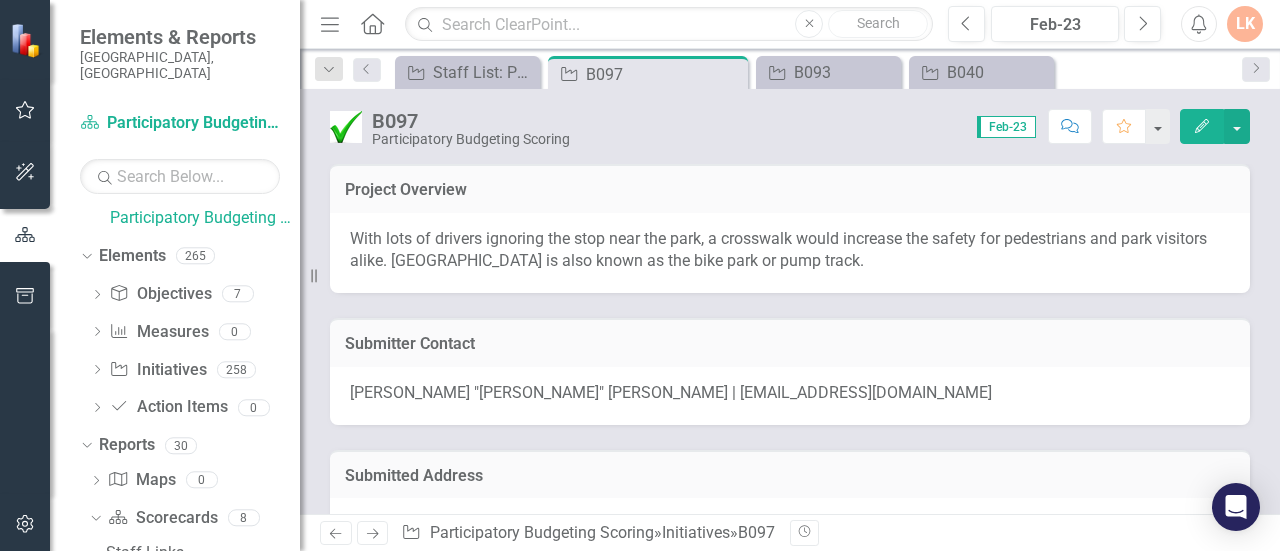 click on "Edit" 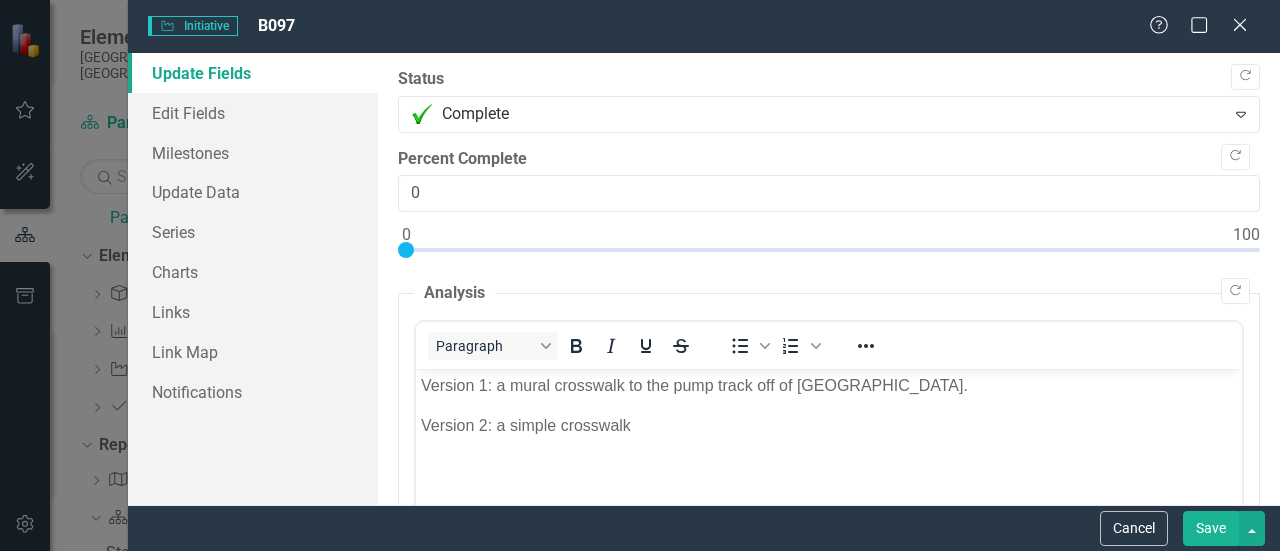 scroll, scrollTop: 0, scrollLeft: 0, axis: both 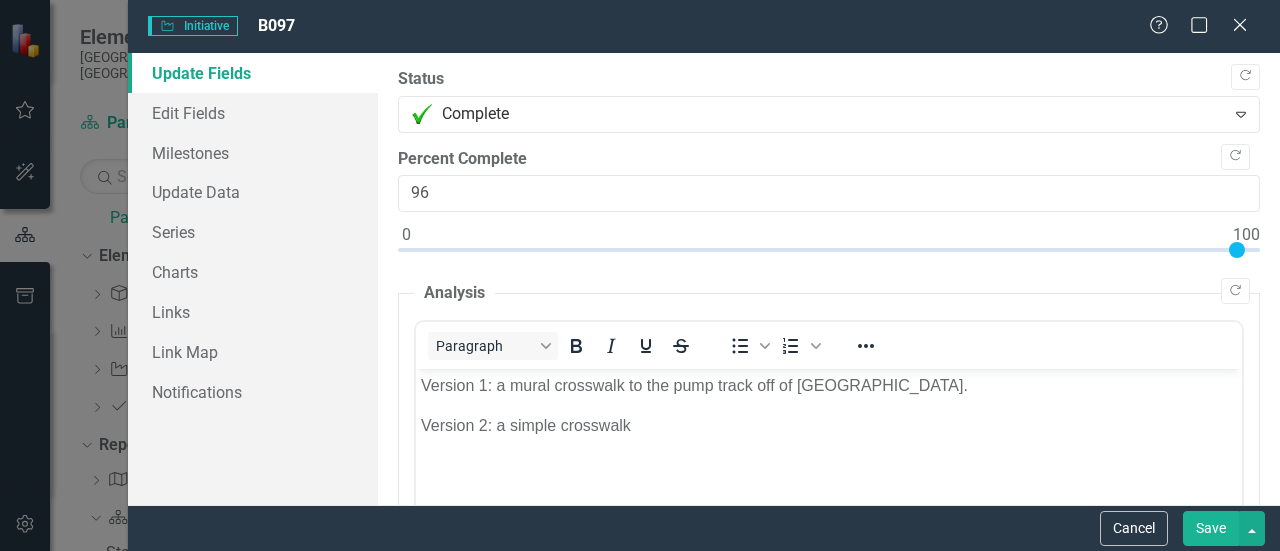 type on "100" 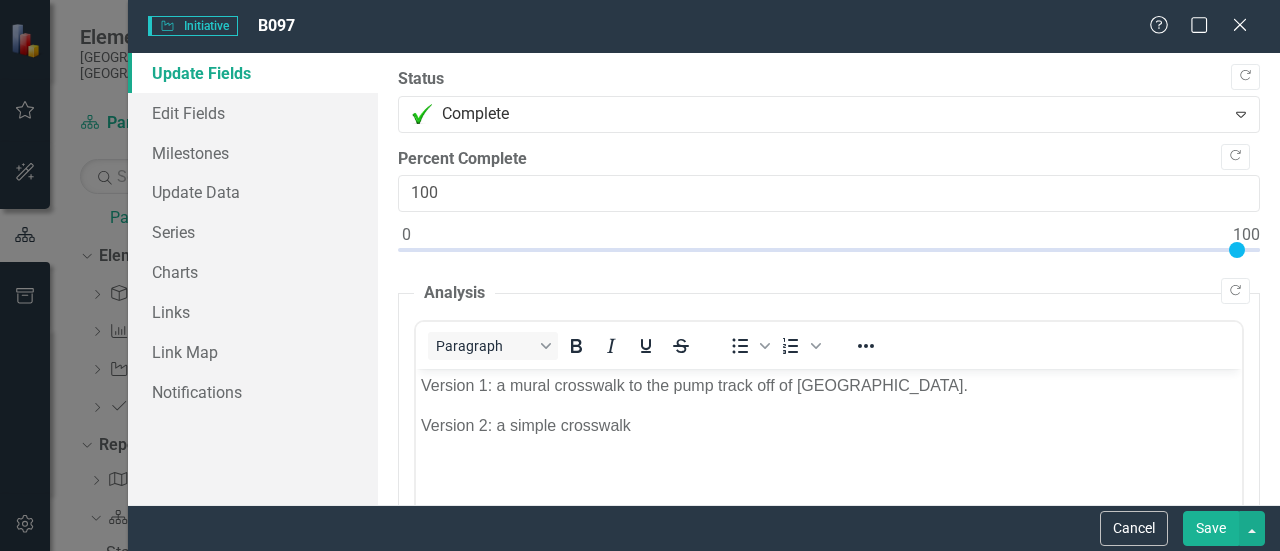 drag, startPoint x: 1203, startPoint y: 244, endPoint x: 1265, endPoint y: 242, distance: 62.03225 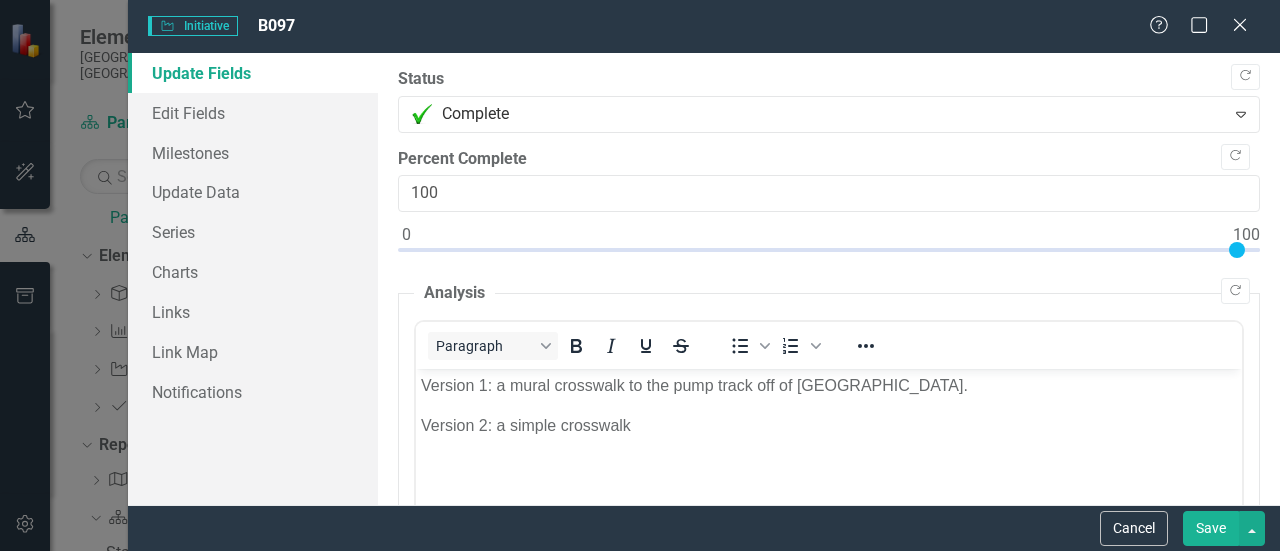 click on "Save" at bounding box center [1211, 528] 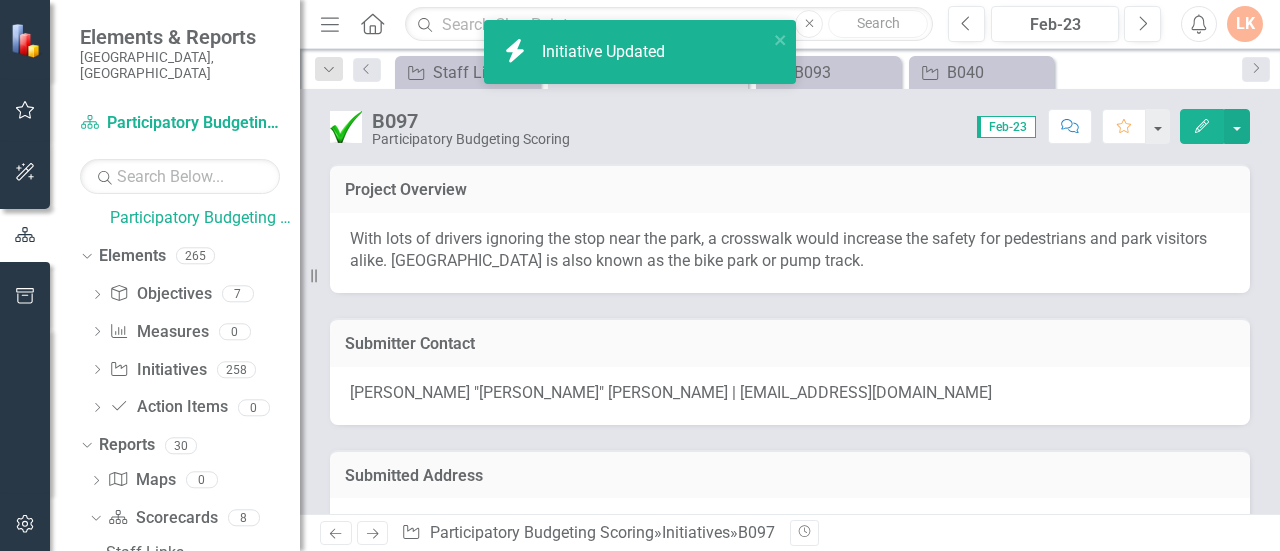 click on "icon.bolt Initiative Updated" at bounding box center [633, 52] 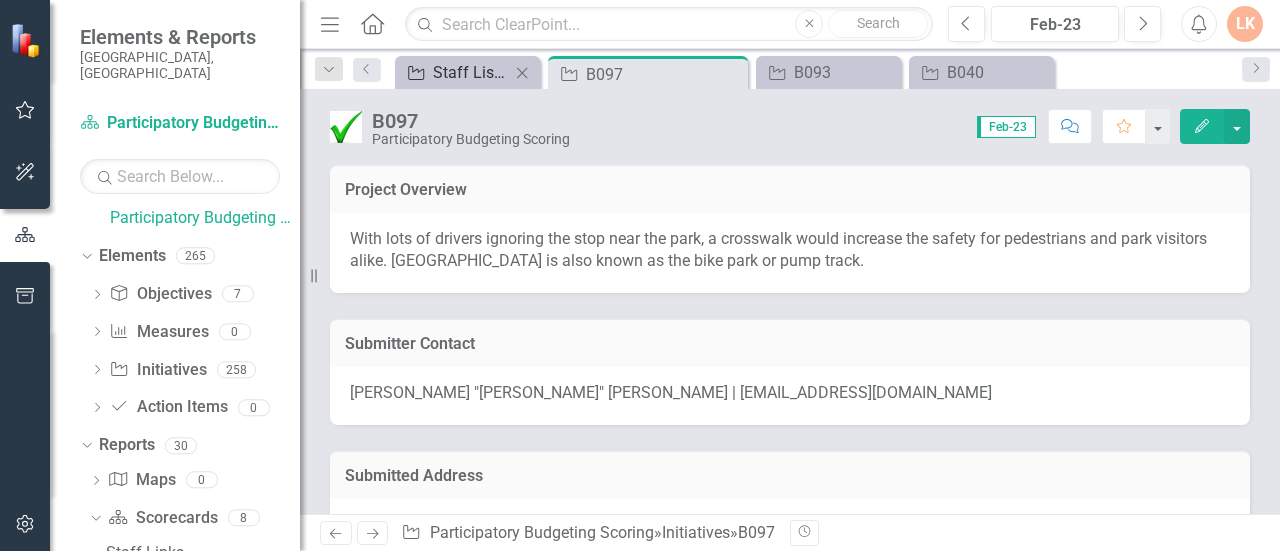 click on "Staff List: Parks/Recreation" at bounding box center (471, 72) 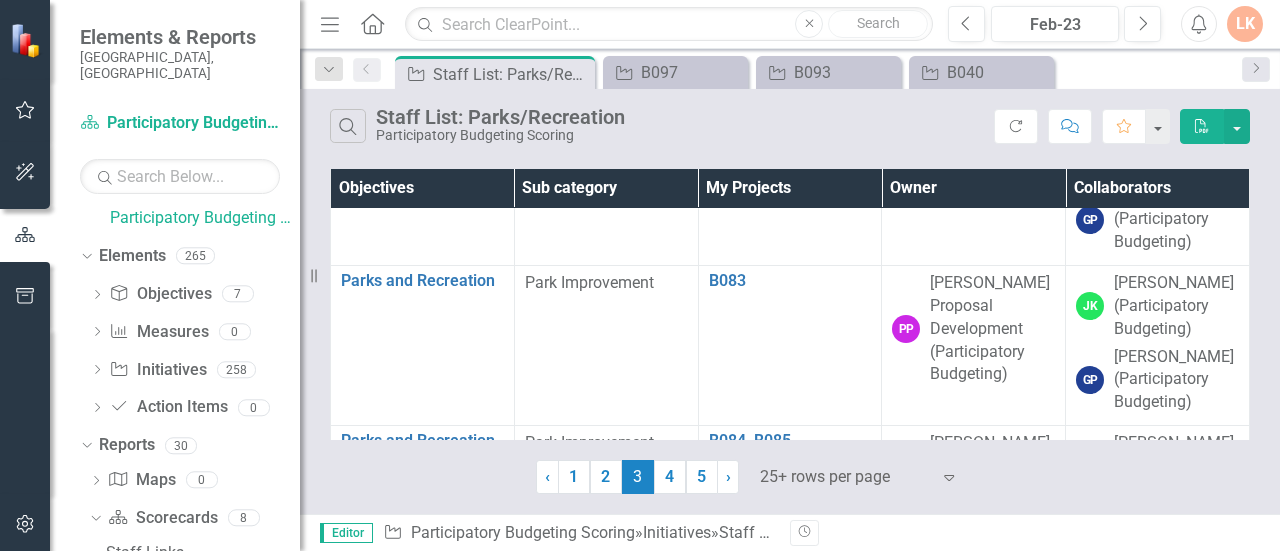 scroll, scrollTop: 2800, scrollLeft: 0, axis: vertical 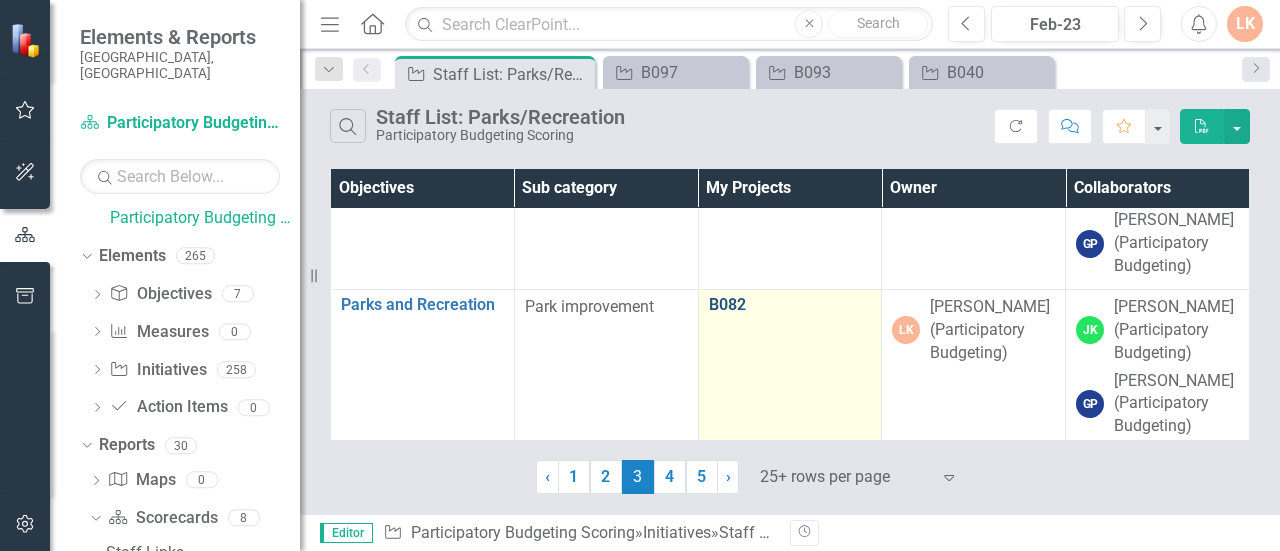click on "B082" at bounding box center (790, 305) 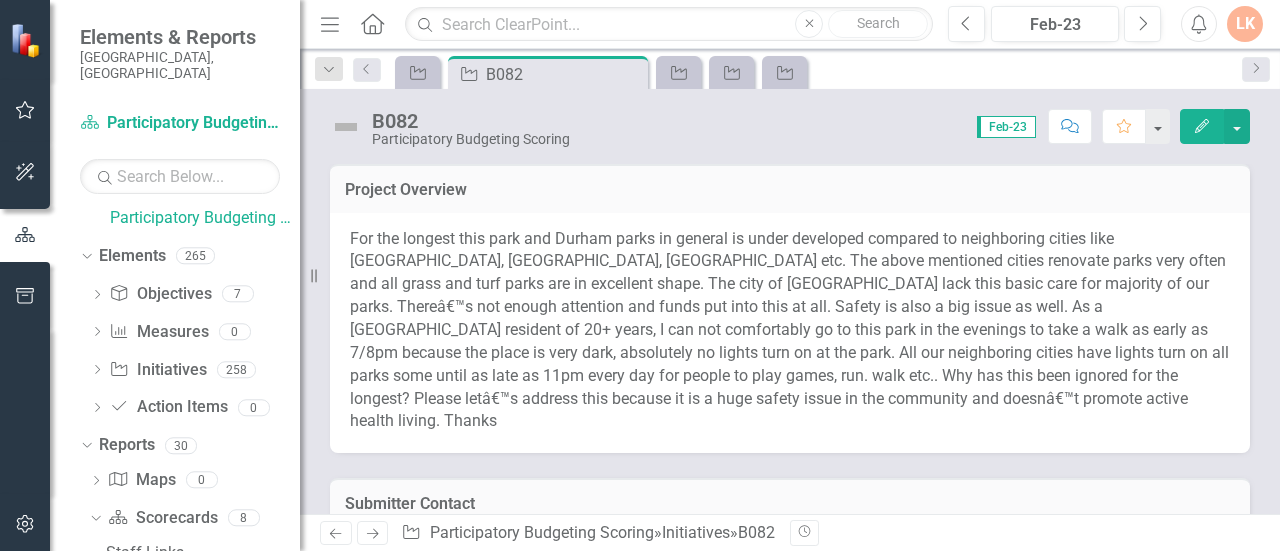 click on "Edit" at bounding box center (1202, 126) 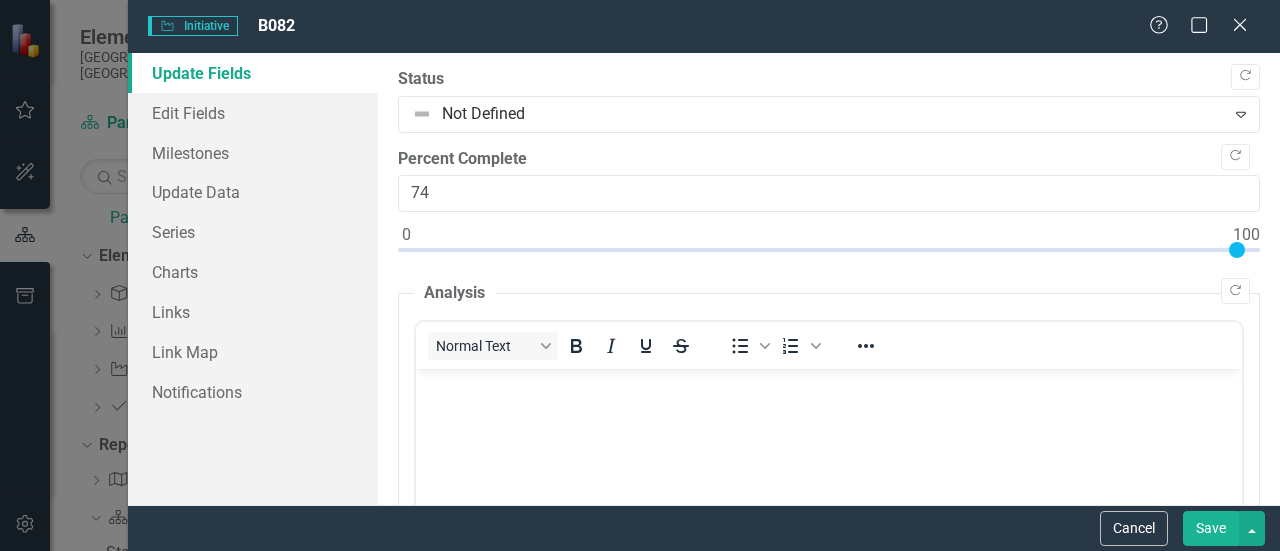 type on "100" 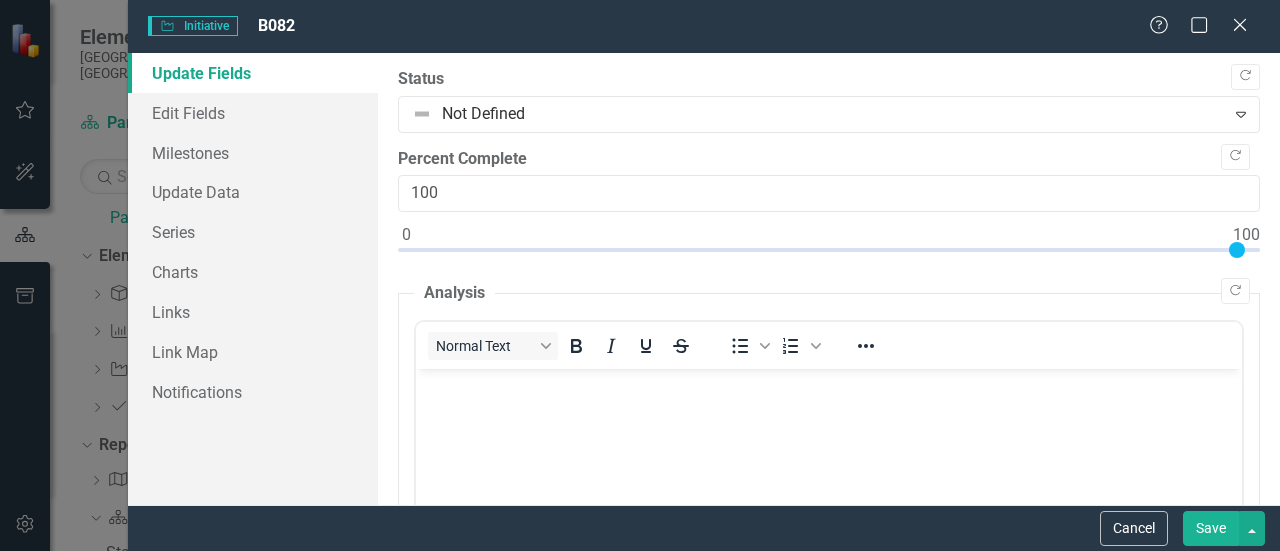 drag, startPoint x: 1023, startPoint y: 250, endPoint x: 1279, endPoint y: 255, distance: 256.04883 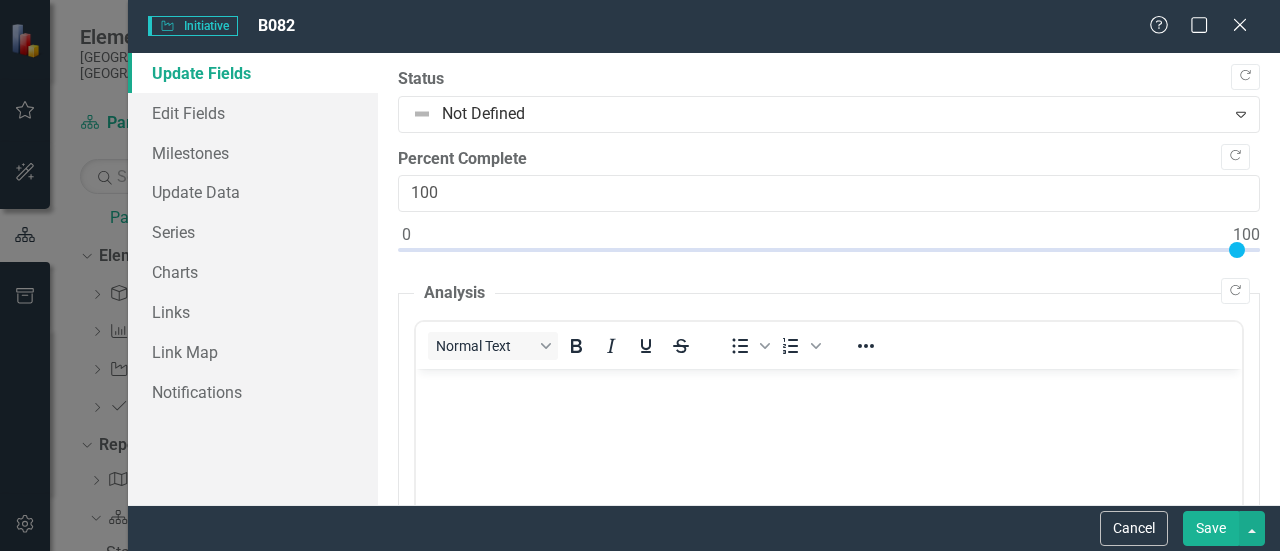 click on "Save" at bounding box center [1211, 528] 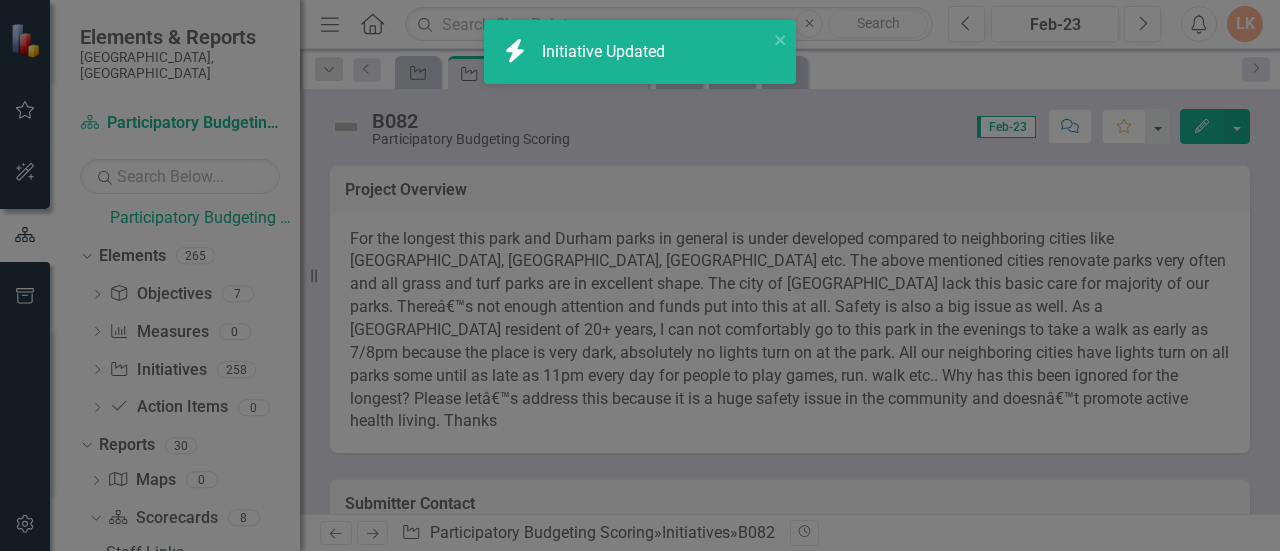 drag, startPoint x: 906, startPoint y: 104, endPoint x: 904, endPoint y: 147, distance: 43.046486 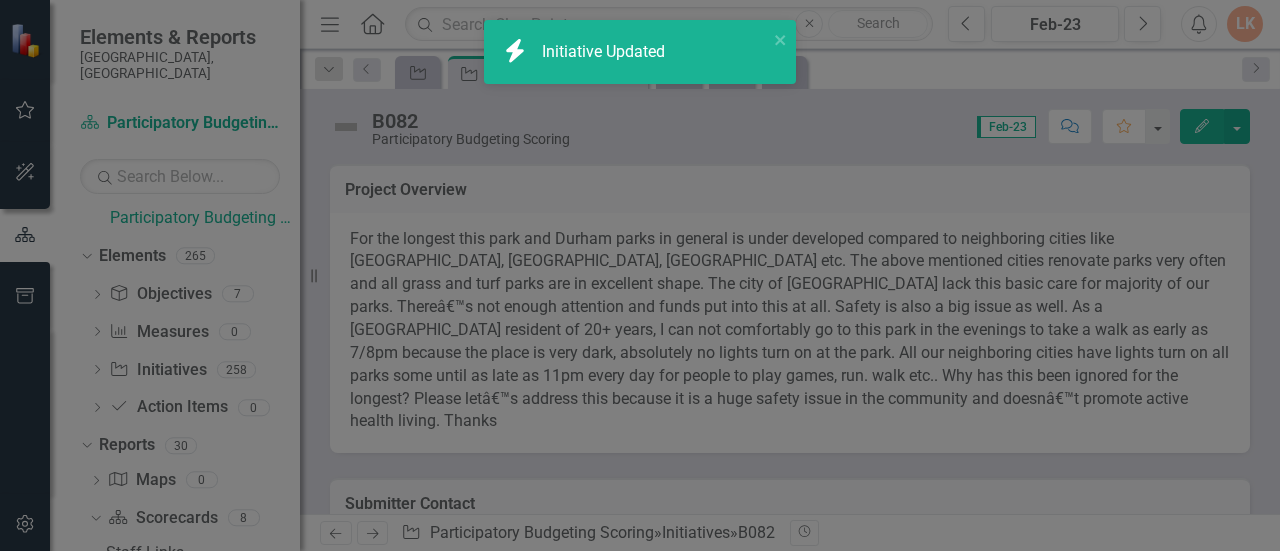 click on "B082 Participatory Budgeting Scoring Score: 0.00 Feb-23 Completed  Comment Favorite Edit" at bounding box center (790, 119) 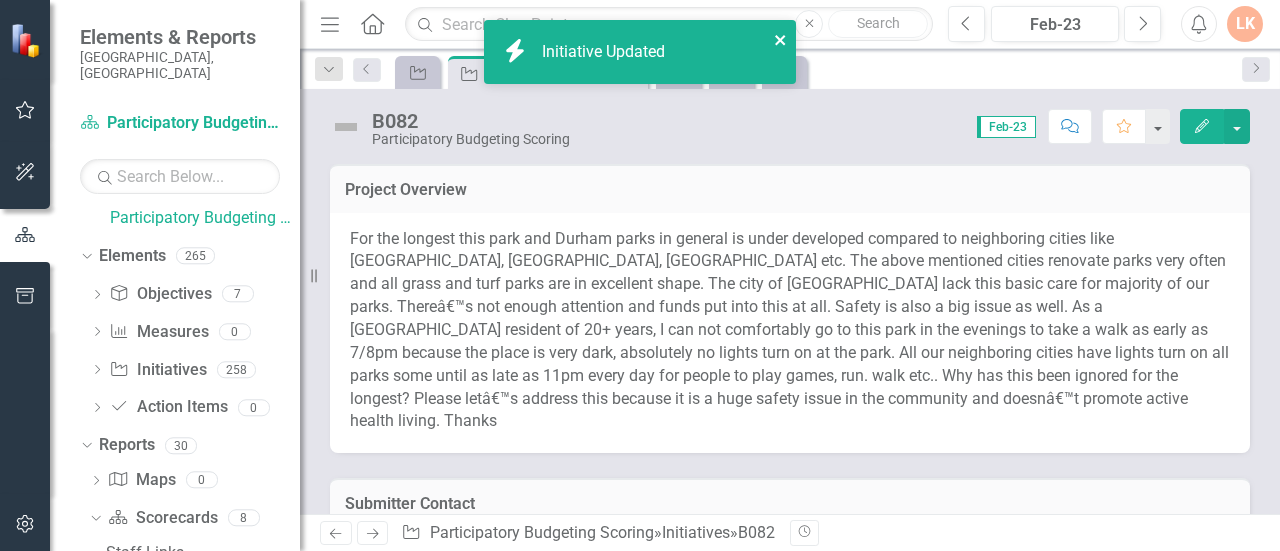 click 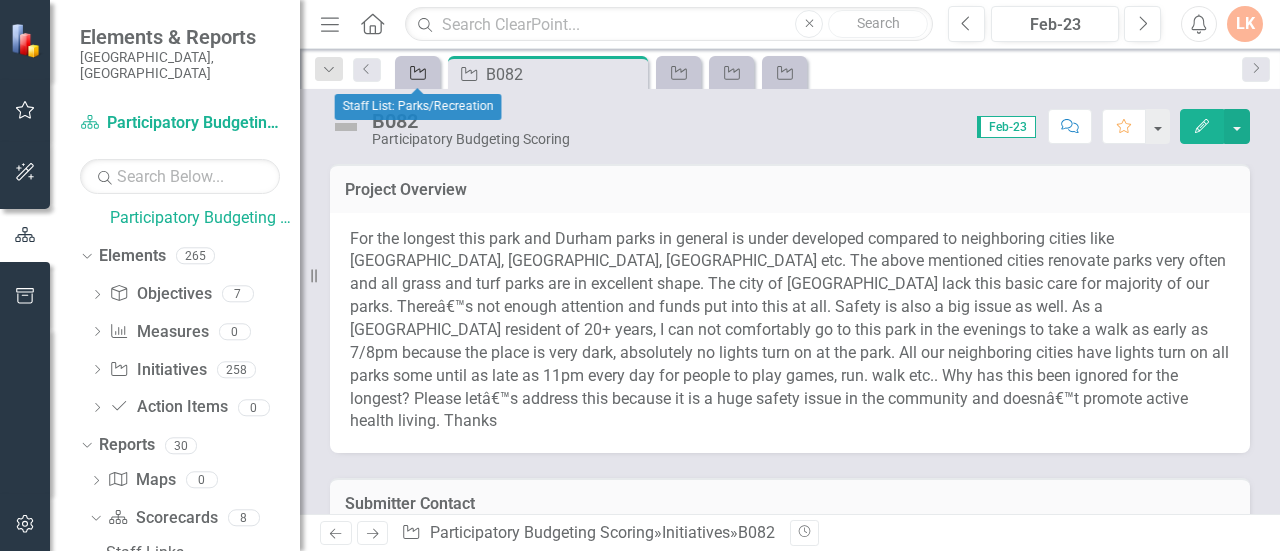 click on "Initiative" 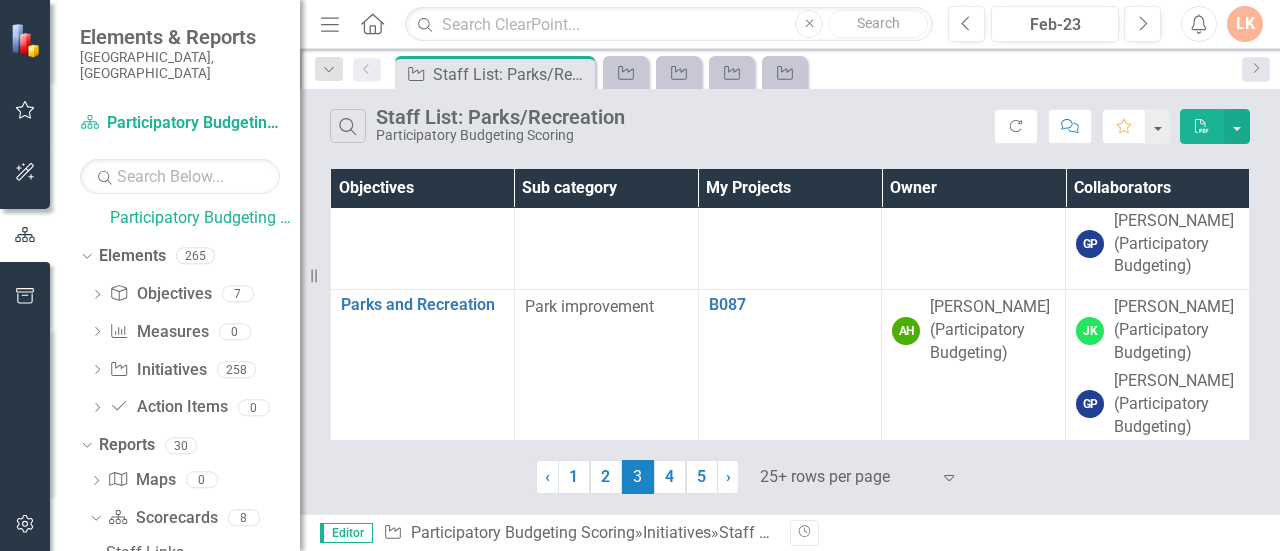 scroll, scrollTop: 3777, scrollLeft: 0, axis: vertical 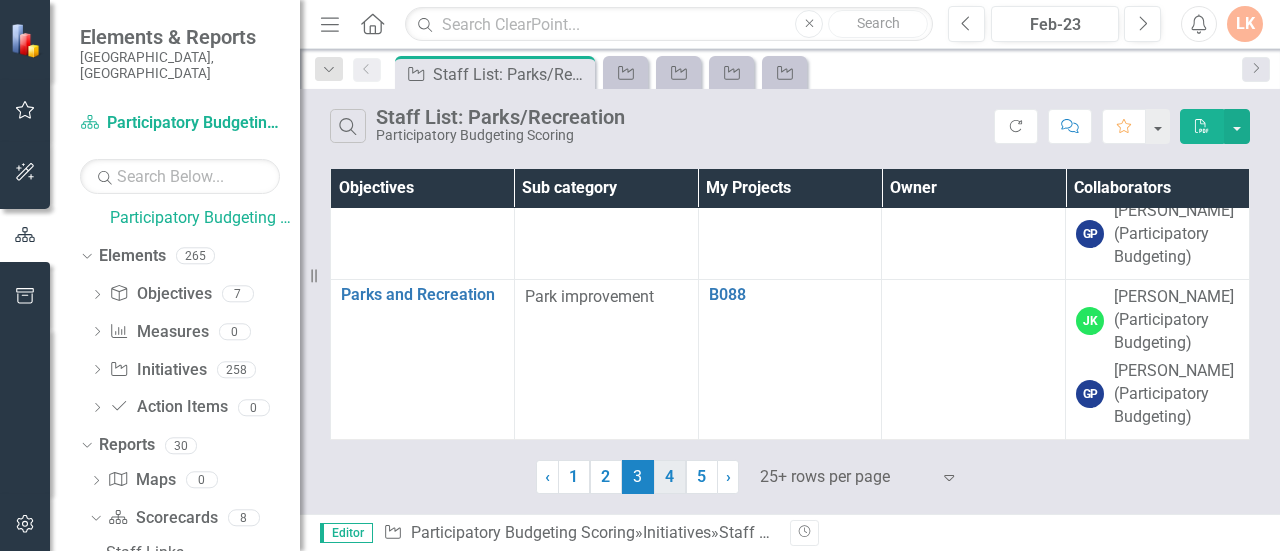 click on "4" at bounding box center (670, 477) 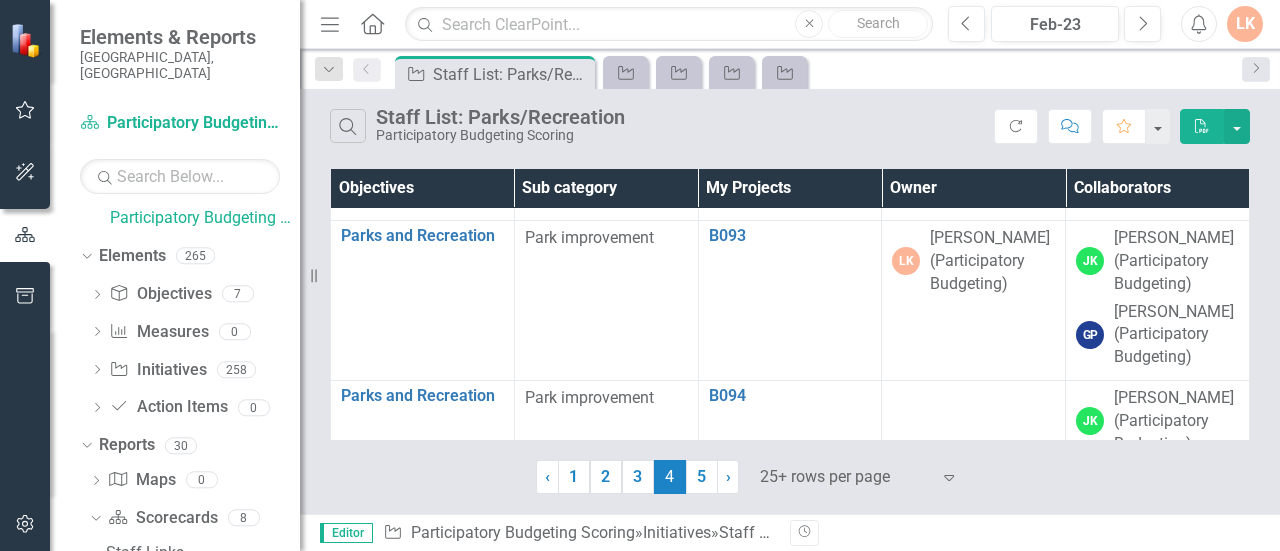 scroll, scrollTop: 400, scrollLeft: 0, axis: vertical 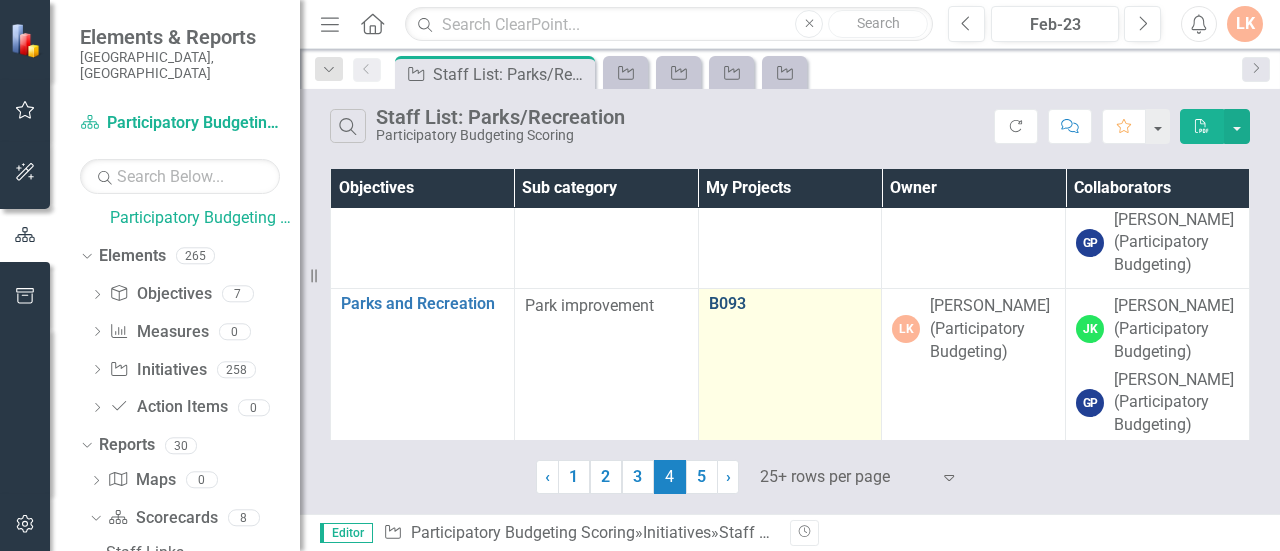 click on "B093" at bounding box center [790, 304] 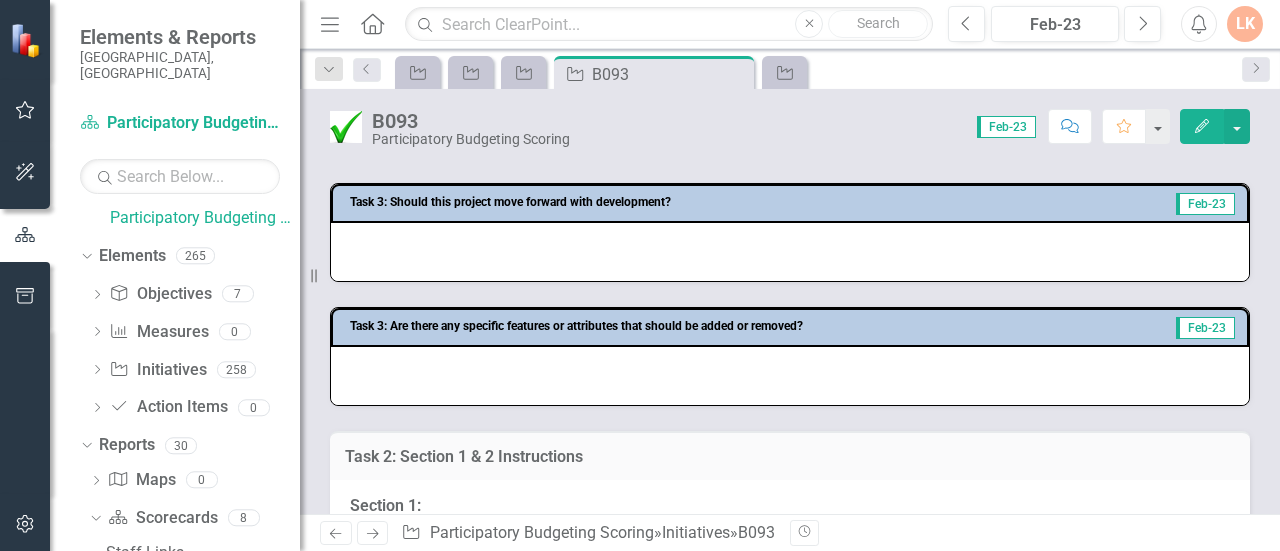 scroll, scrollTop: 1100, scrollLeft: 0, axis: vertical 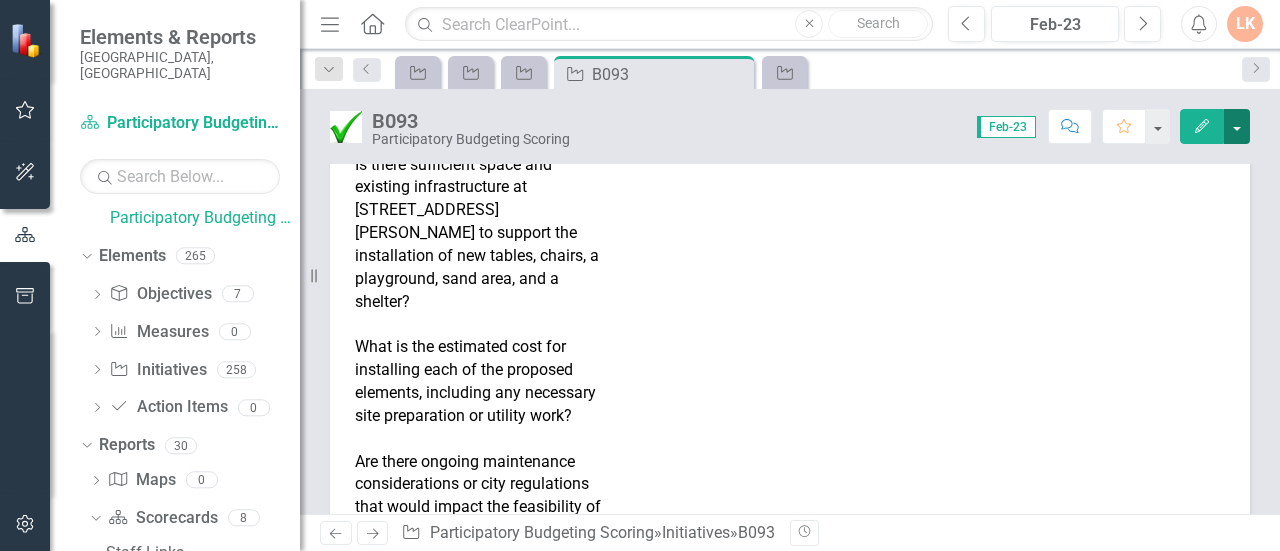 click at bounding box center (1237, 126) 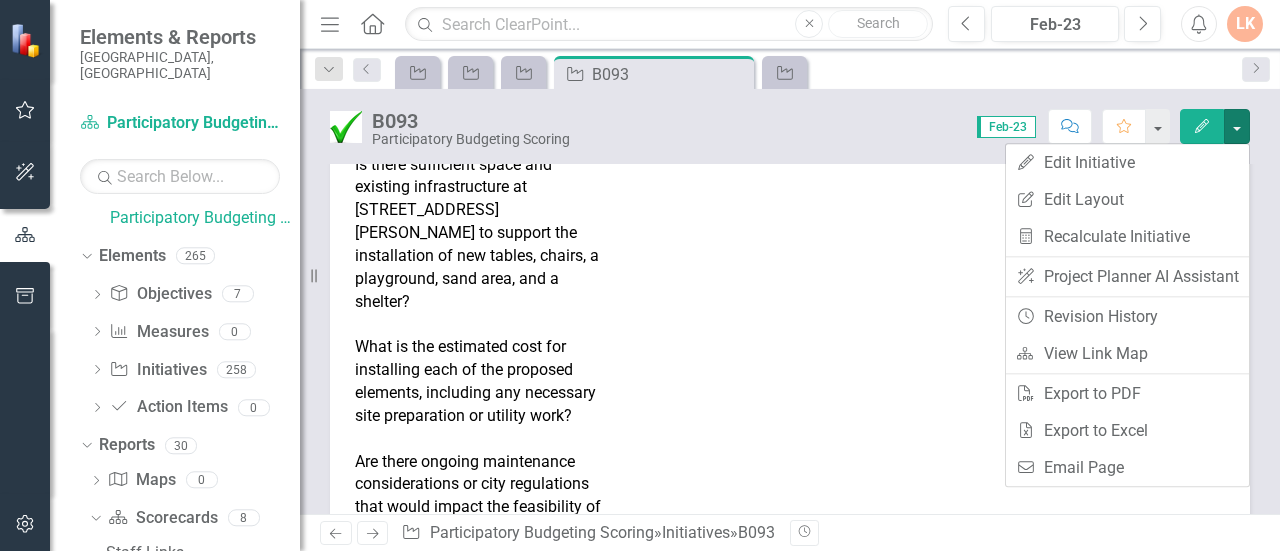 click on "Edit" 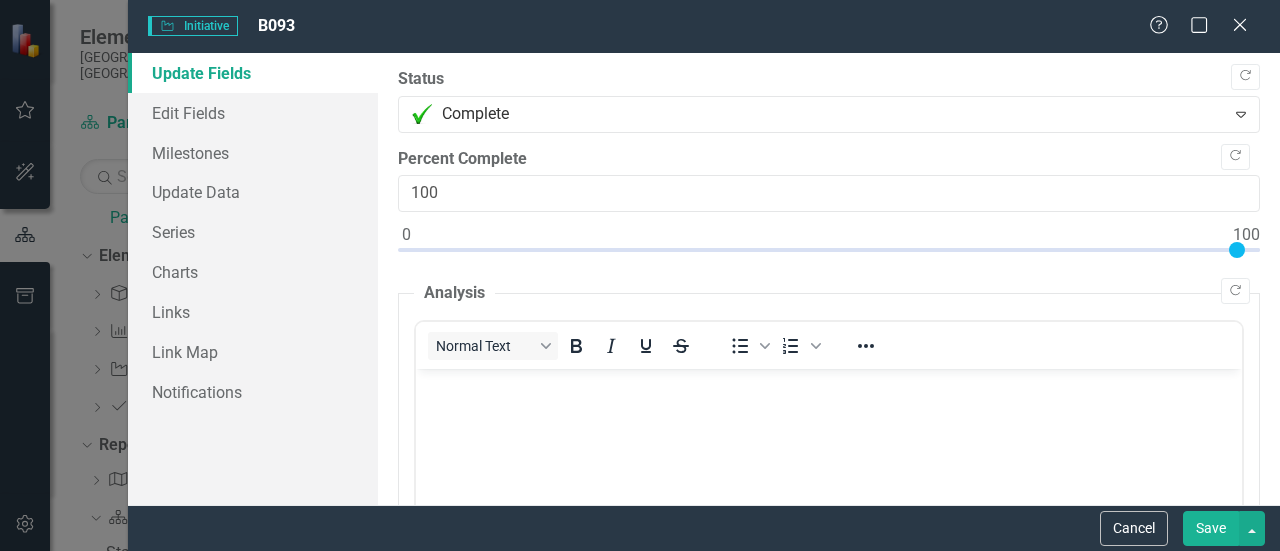 scroll, scrollTop: 0, scrollLeft: 0, axis: both 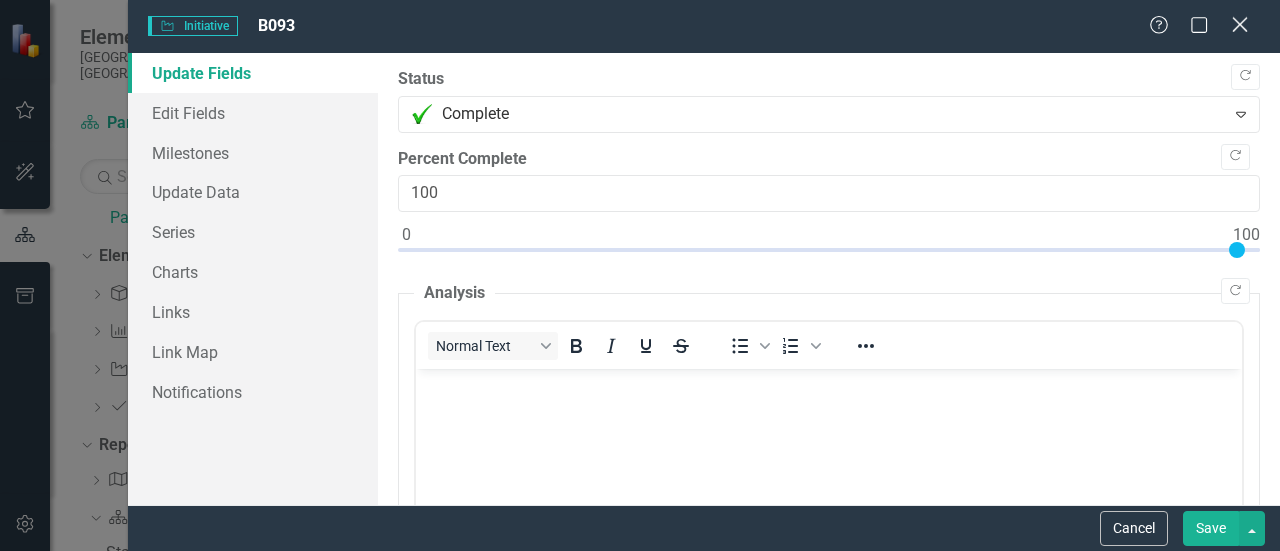 click on "Close" 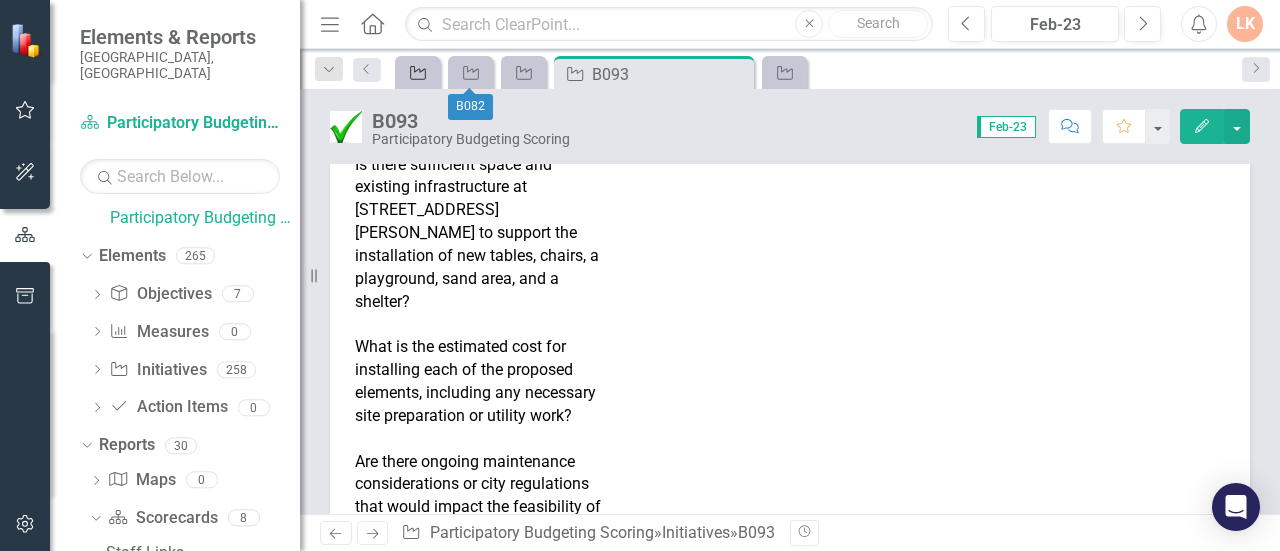 click on "Initiative" at bounding box center [414, 72] 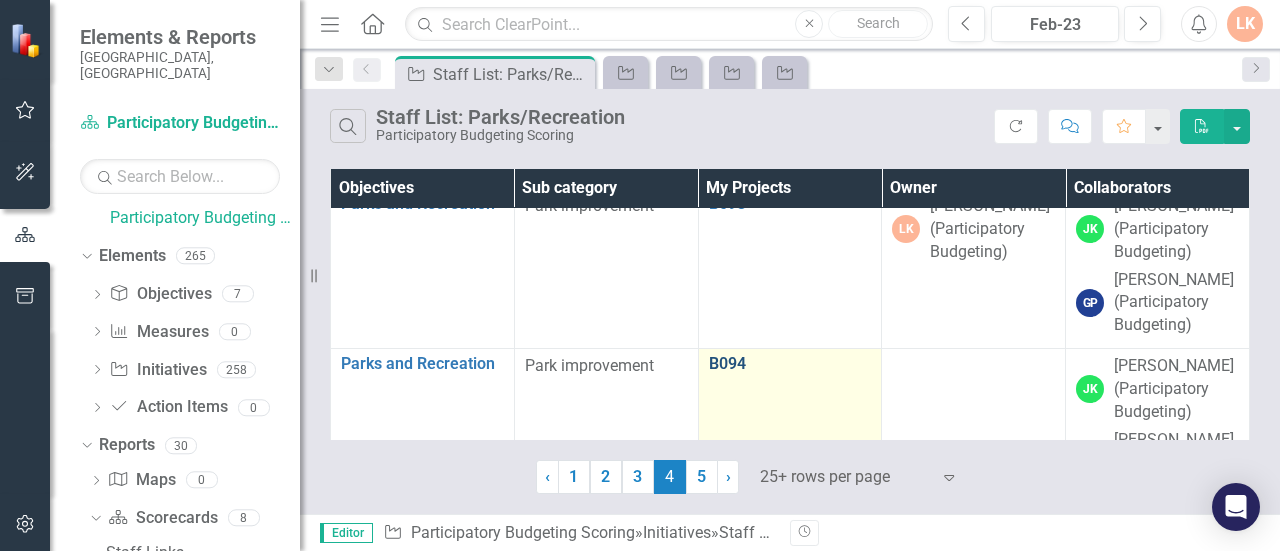 scroll, scrollTop: 700, scrollLeft: 0, axis: vertical 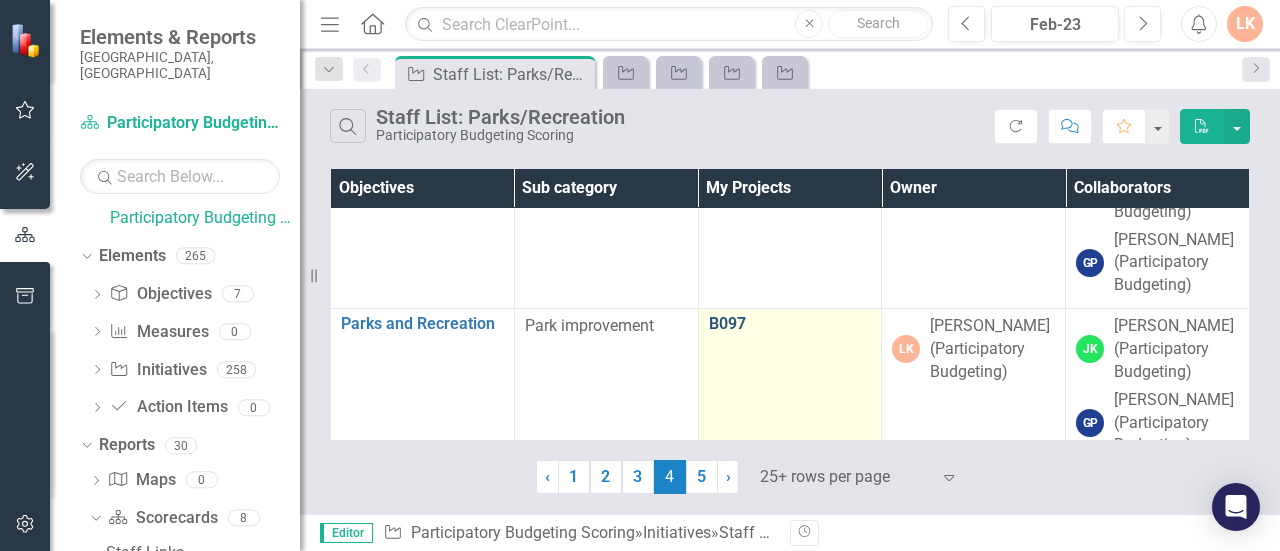 click on "B097" at bounding box center (790, 324) 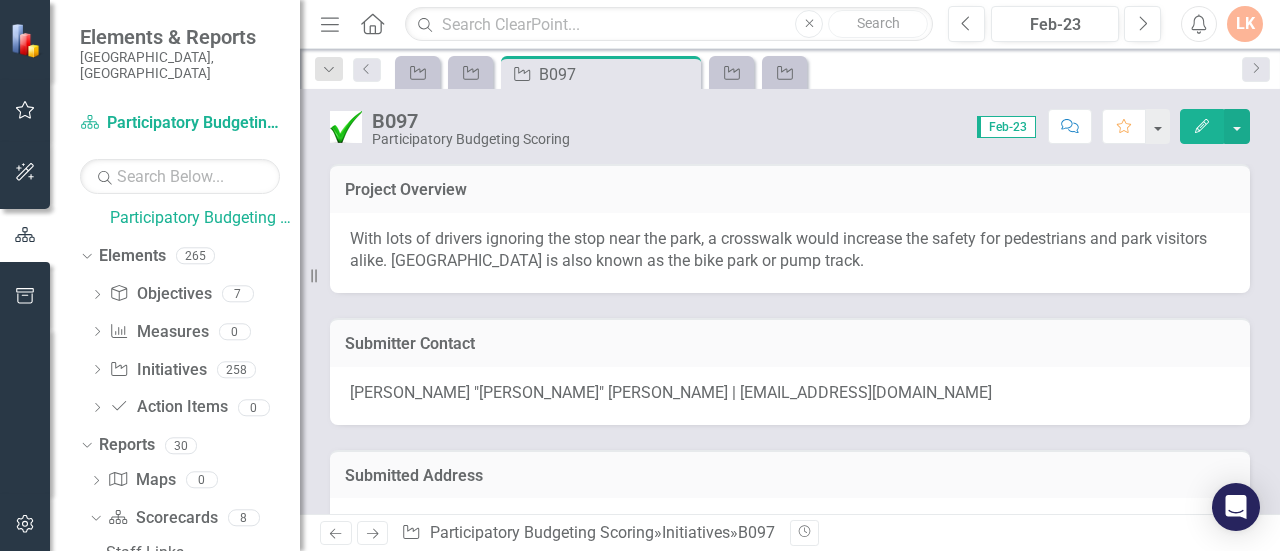 click on "Edit" at bounding box center [1202, 126] 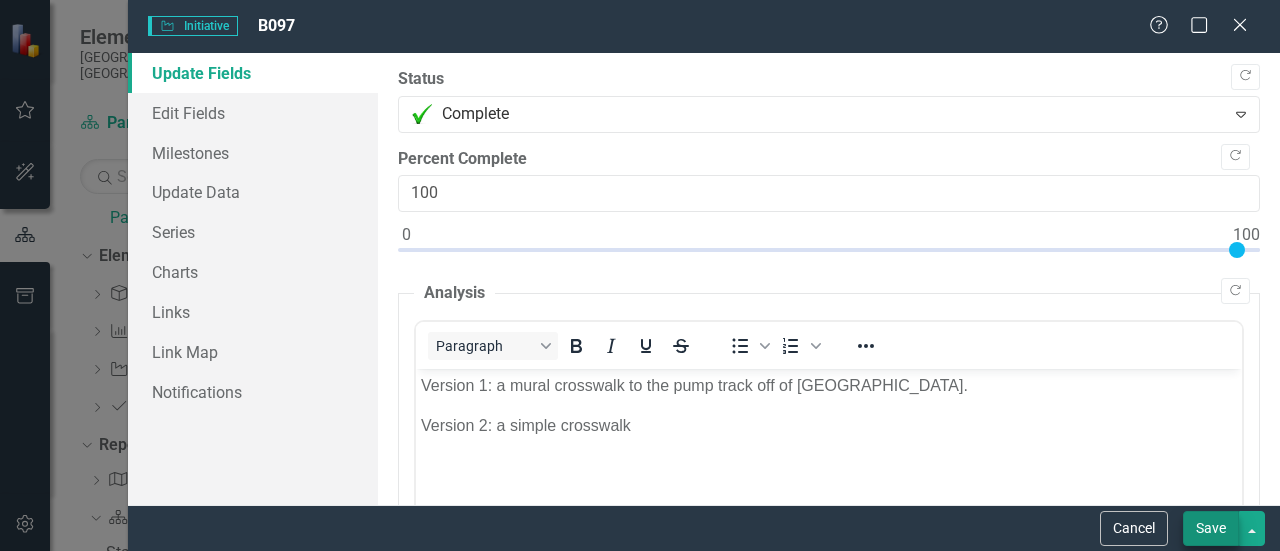 scroll, scrollTop: 0, scrollLeft: 0, axis: both 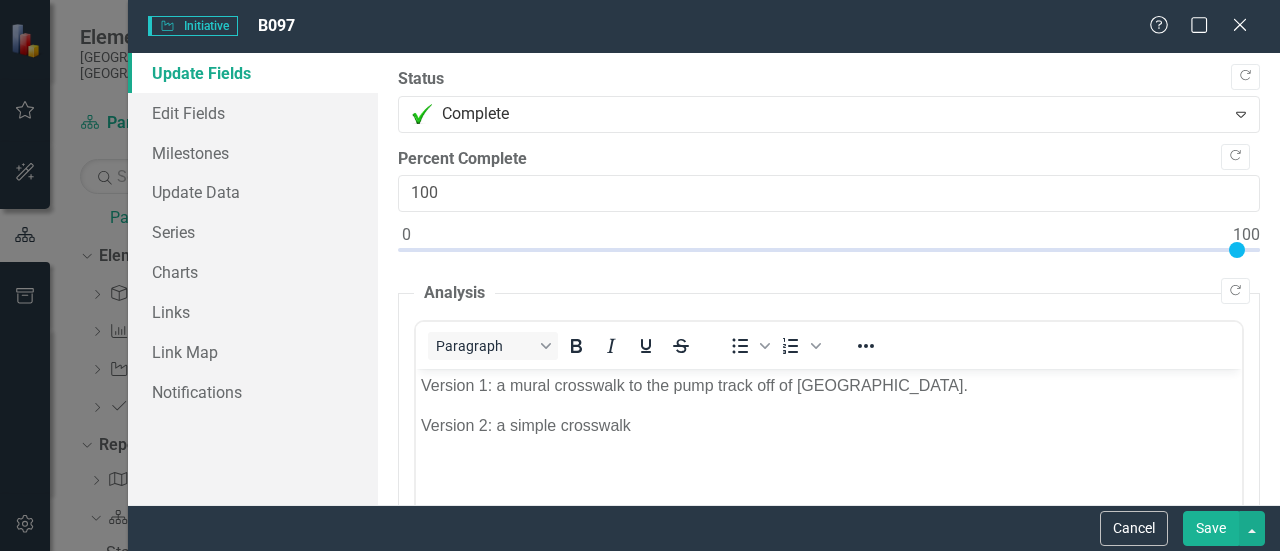 click on "Save" at bounding box center (1211, 528) 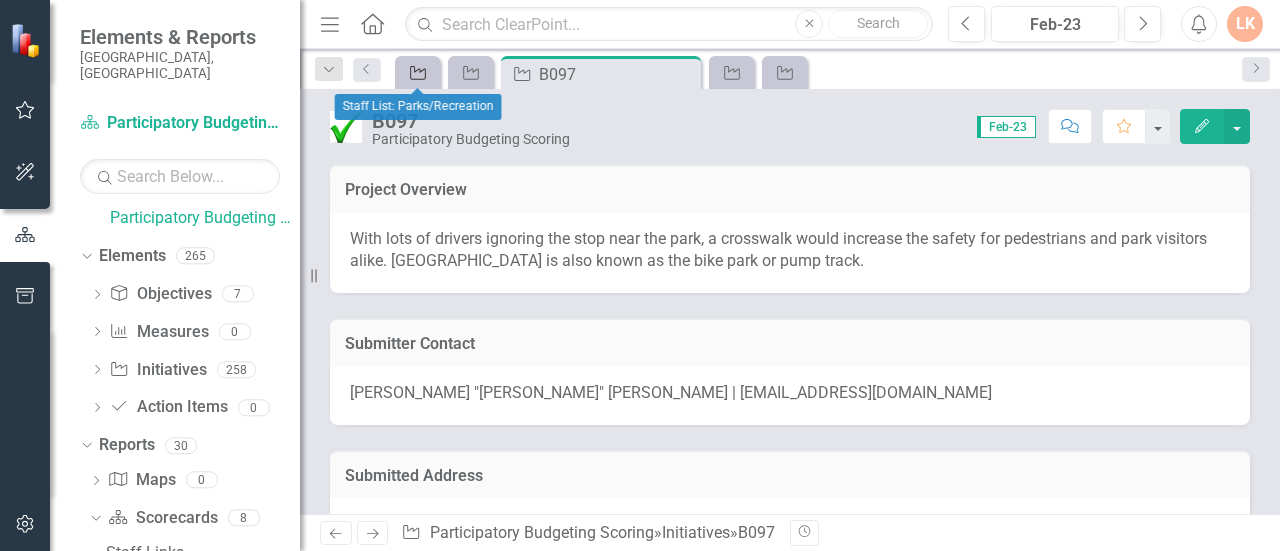 click on "Initiative" at bounding box center (414, 72) 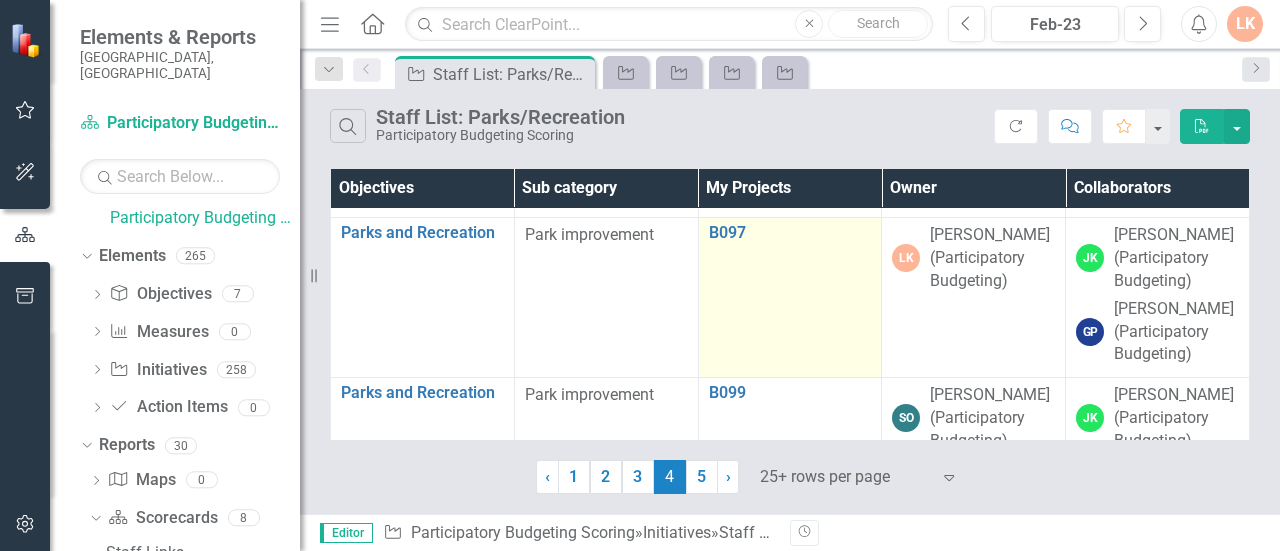 scroll, scrollTop: 800, scrollLeft: 0, axis: vertical 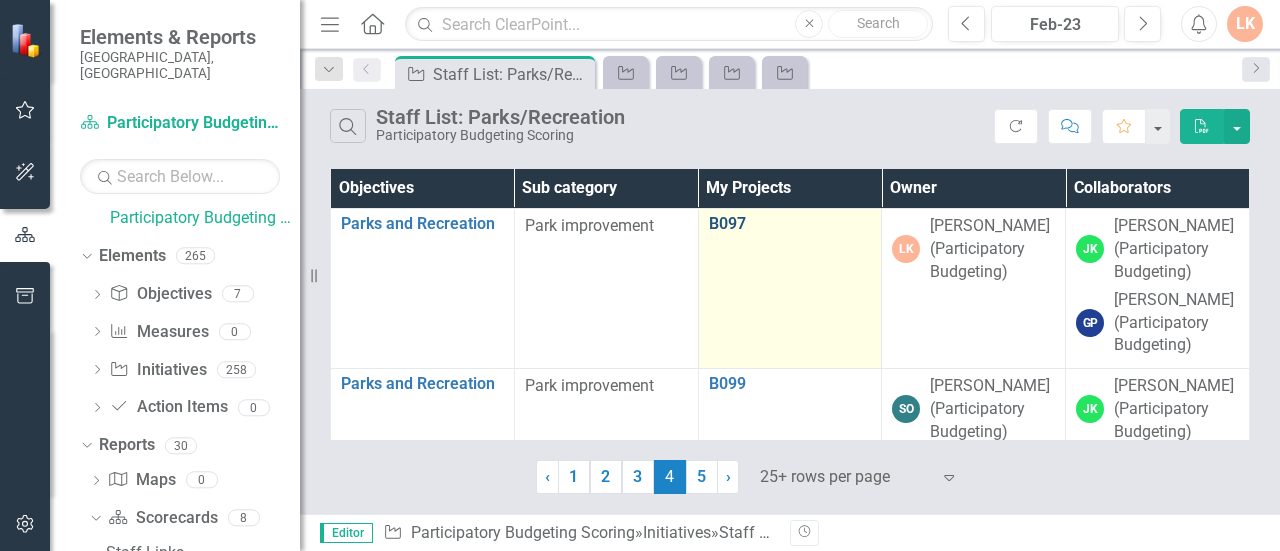 click on "B097" at bounding box center [790, 224] 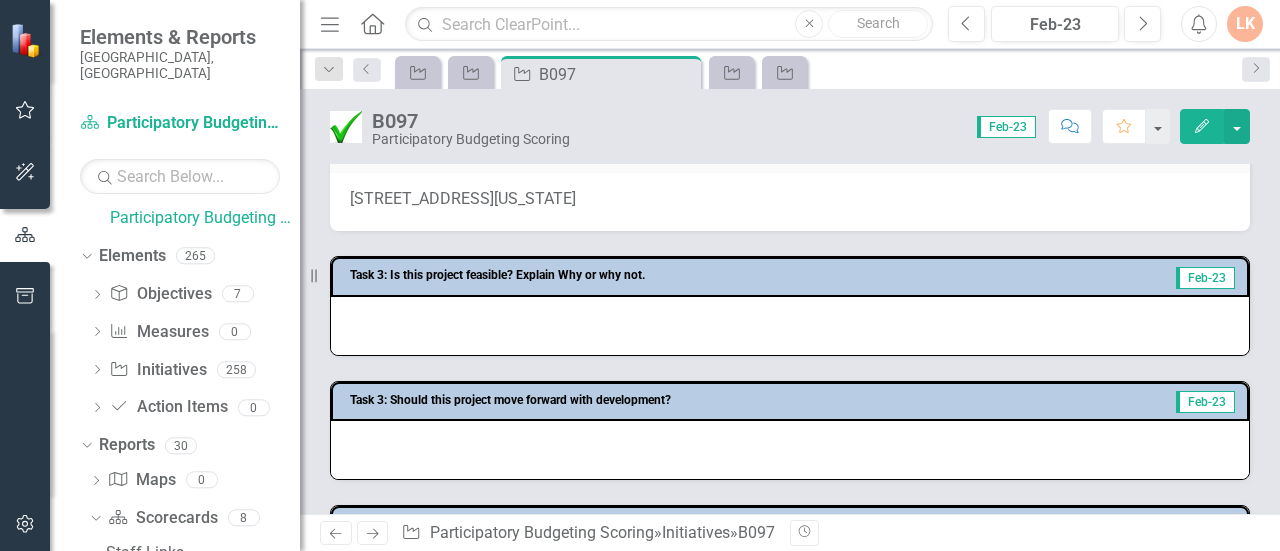 scroll, scrollTop: 800, scrollLeft: 0, axis: vertical 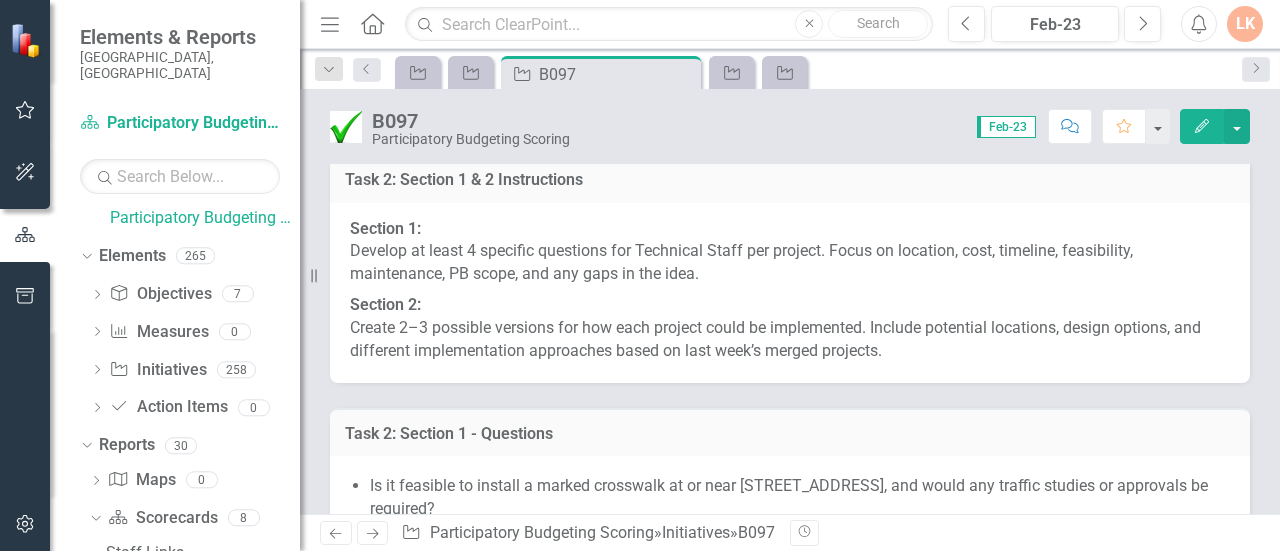 click on "Edit" at bounding box center (1202, 126) 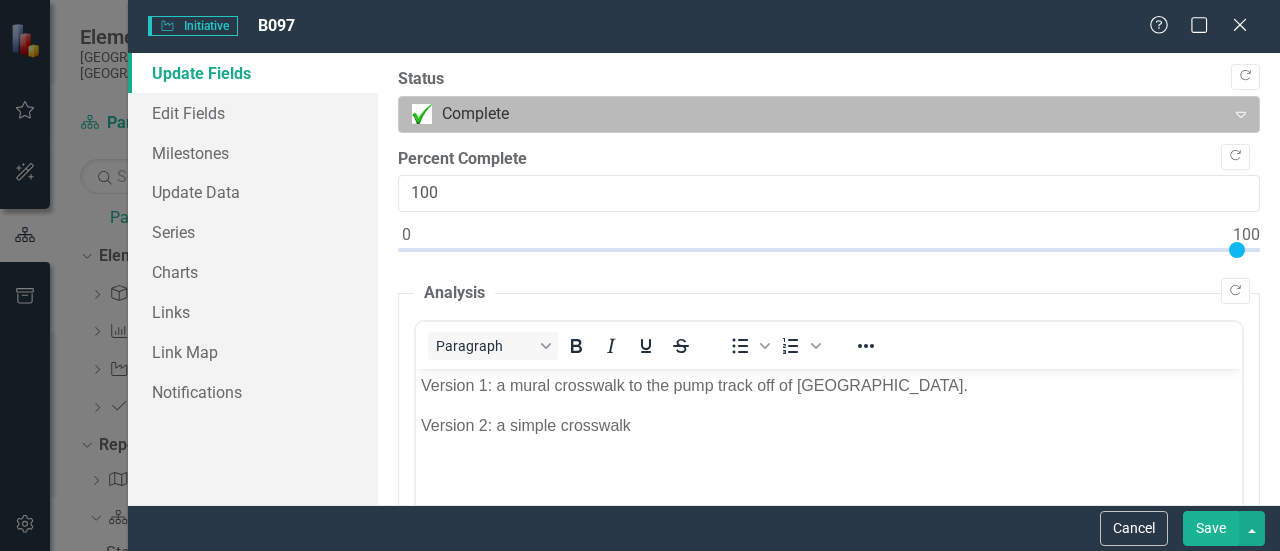 scroll, scrollTop: 0, scrollLeft: 0, axis: both 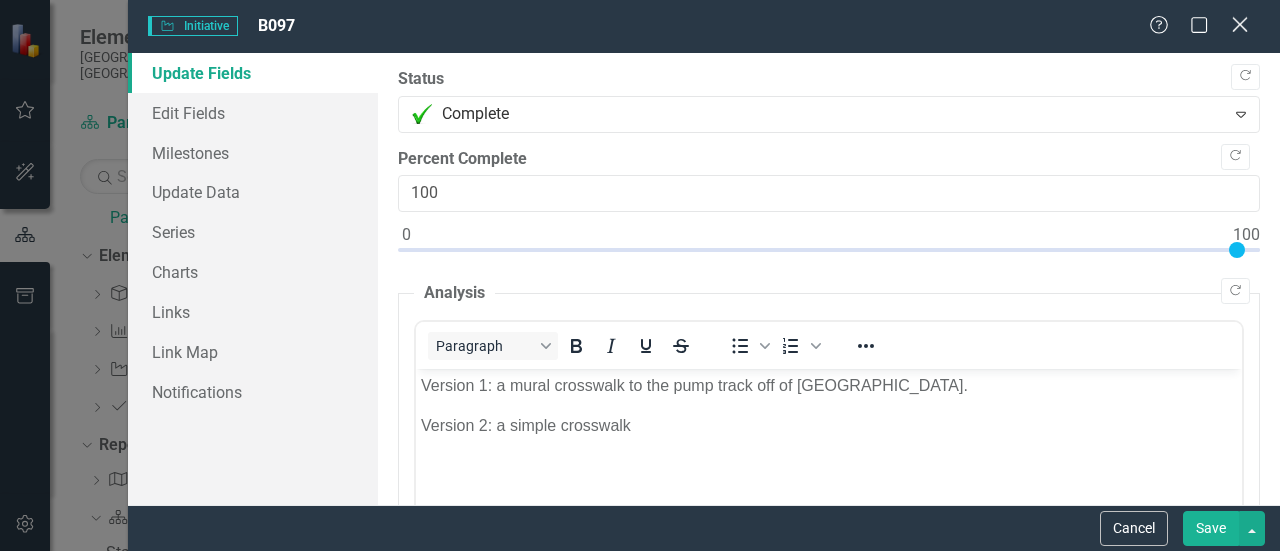 click 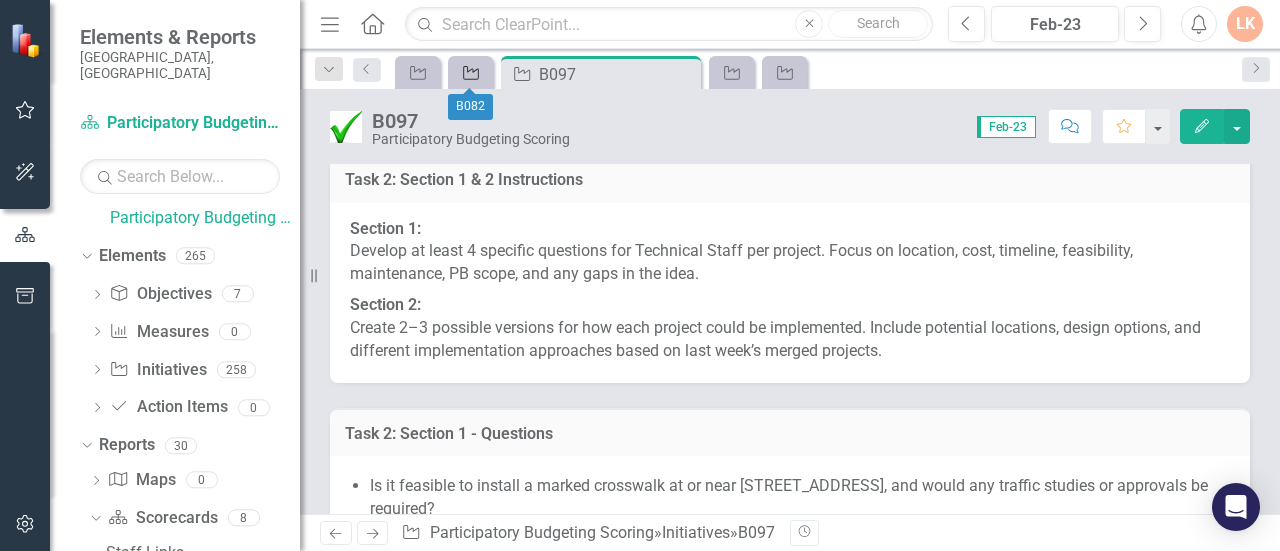 click on "Initiative" at bounding box center [470, 72] 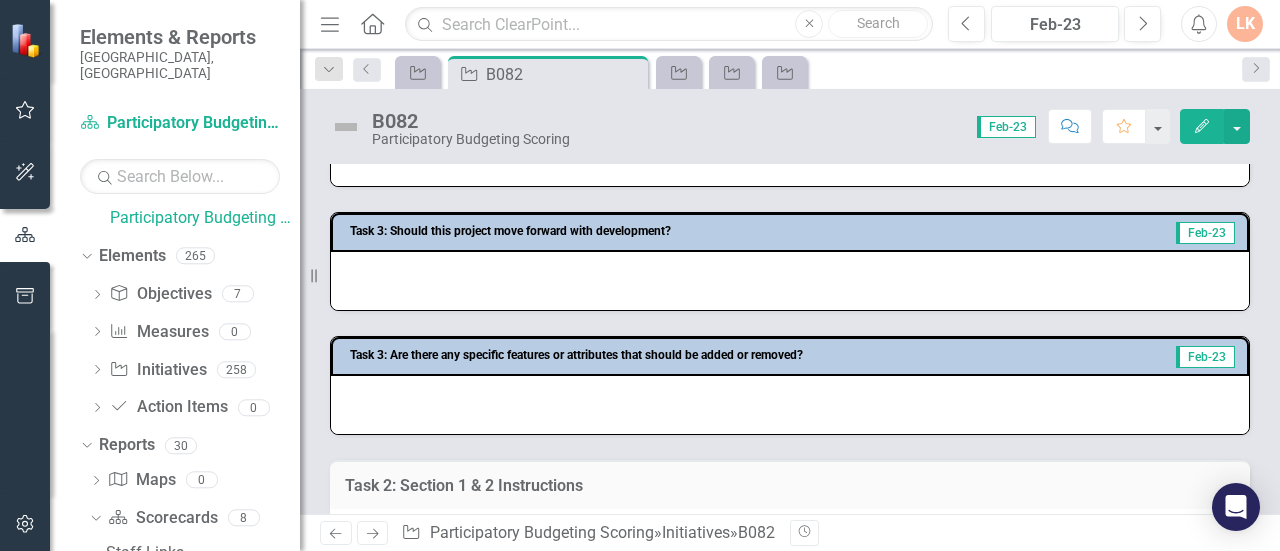 scroll, scrollTop: 800, scrollLeft: 0, axis: vertical 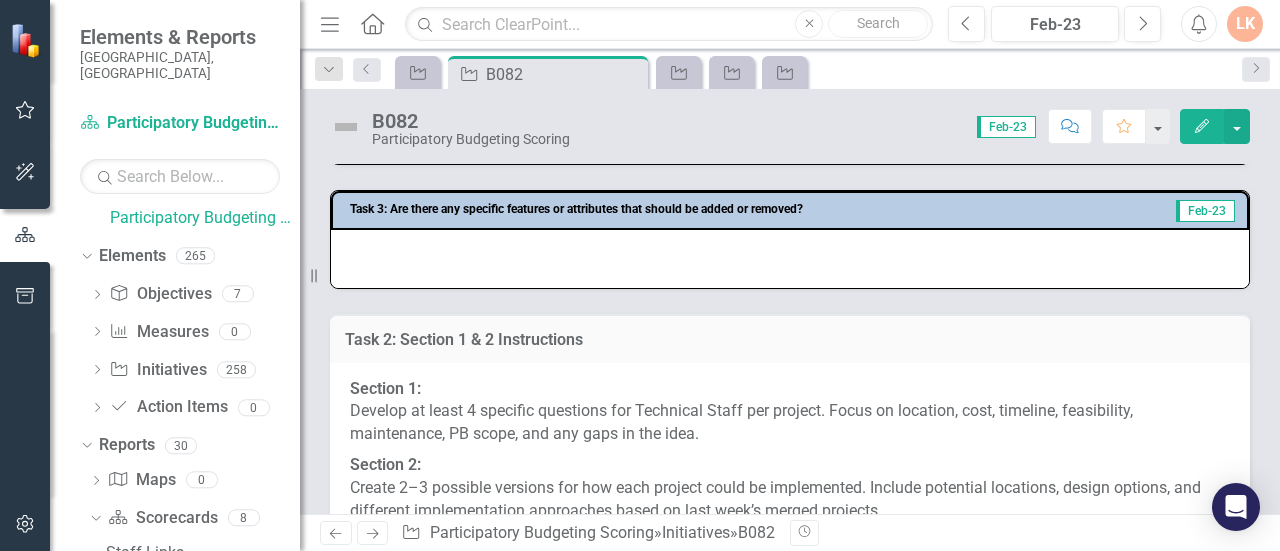 click on "Edit" at bounding box center [1202, 126] 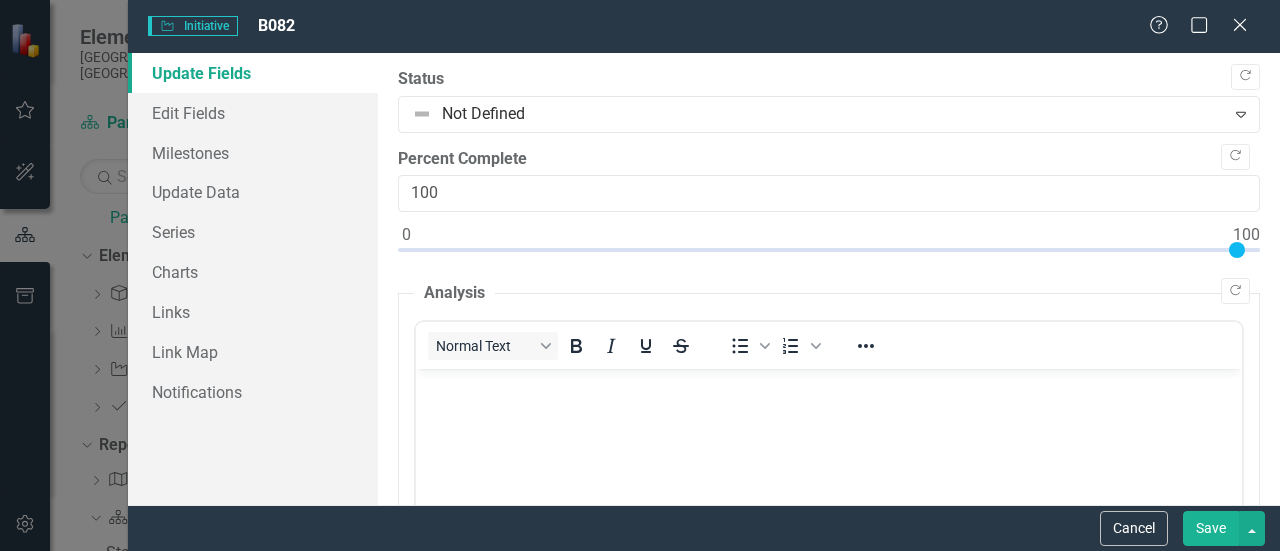 scroll, scrollTop: 0, scrollLeft: 0, axis: both 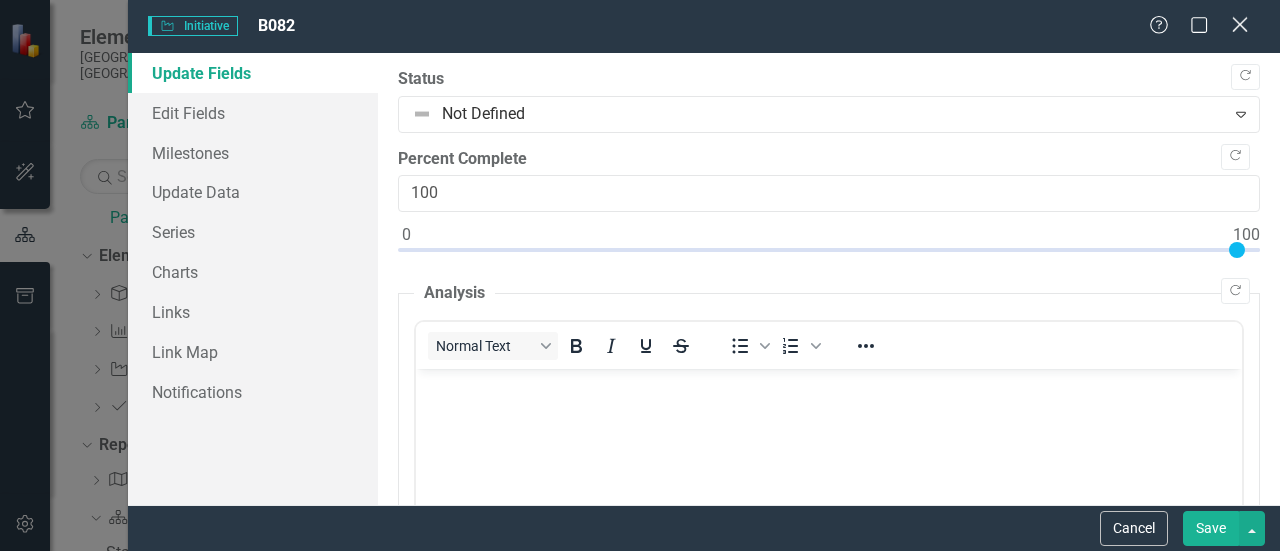 click on "Close" at bounding box center [1239, 26] 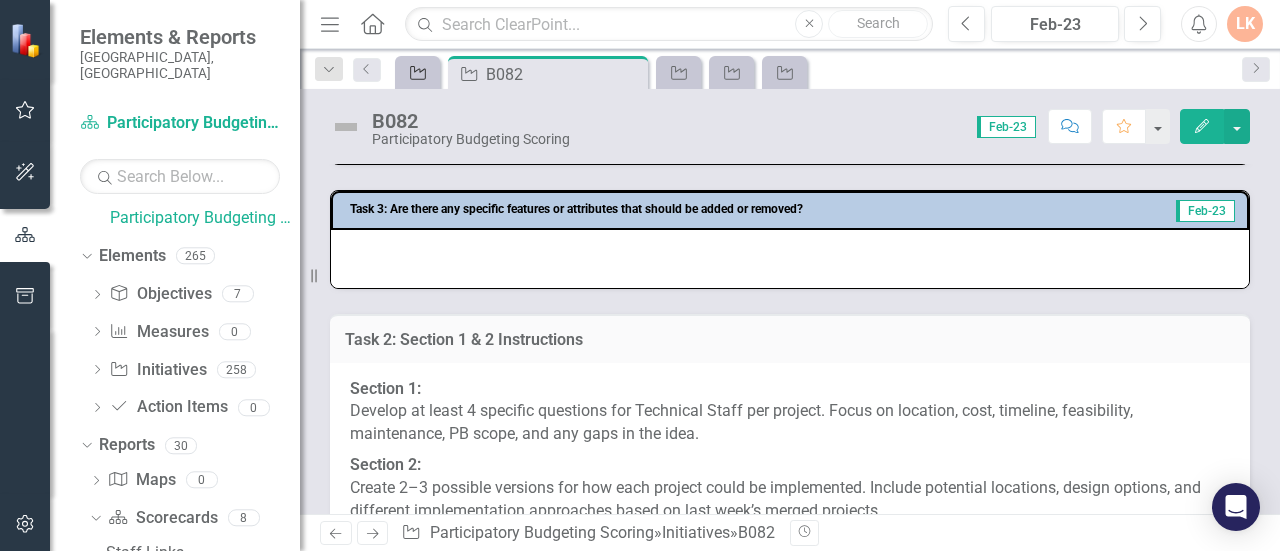 click on "Initiative" at bounding box center (414, 72) 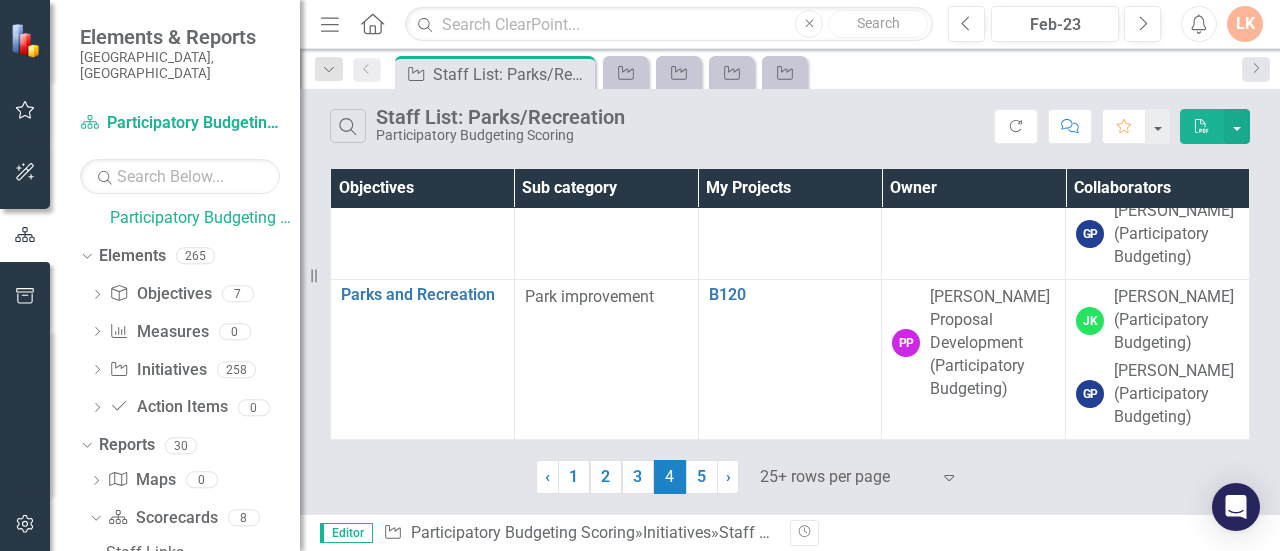 click on "My Projects" at bounding box center (790, 188) 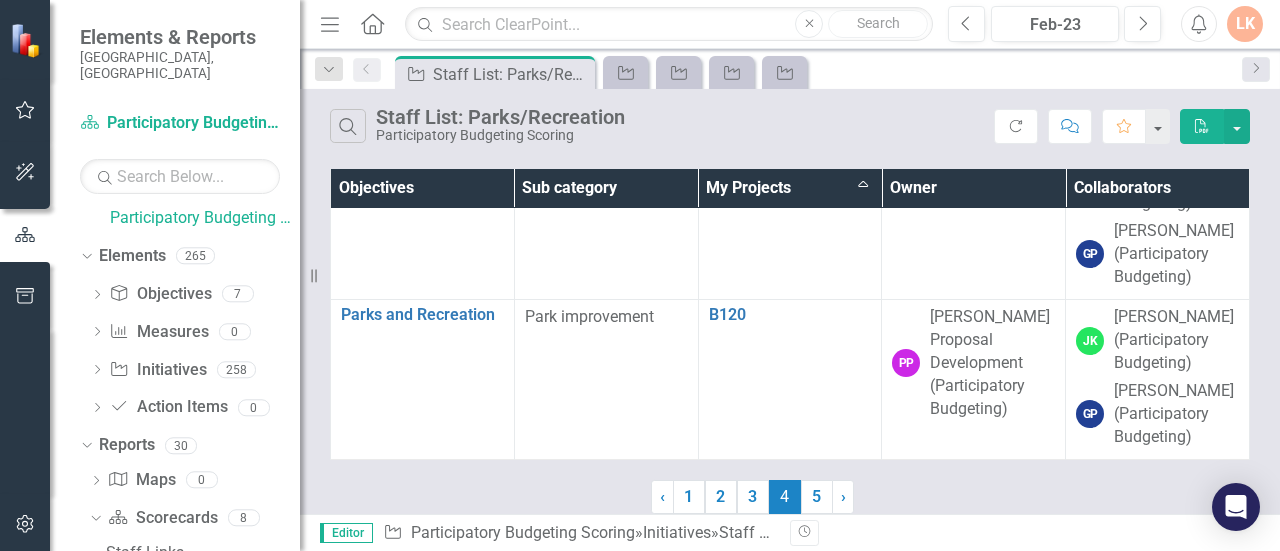 scroll, scrollTop: 3754, scrollLeft: 0, axis: vertical 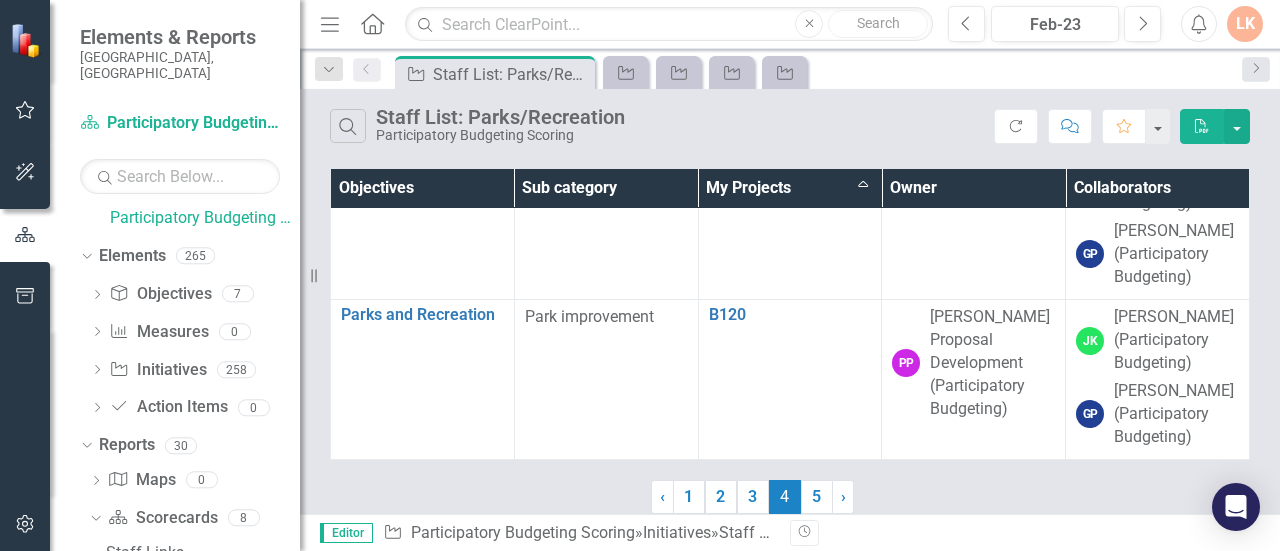 click on "My Projects Sort Ascending" at bounding box center [790, 188] 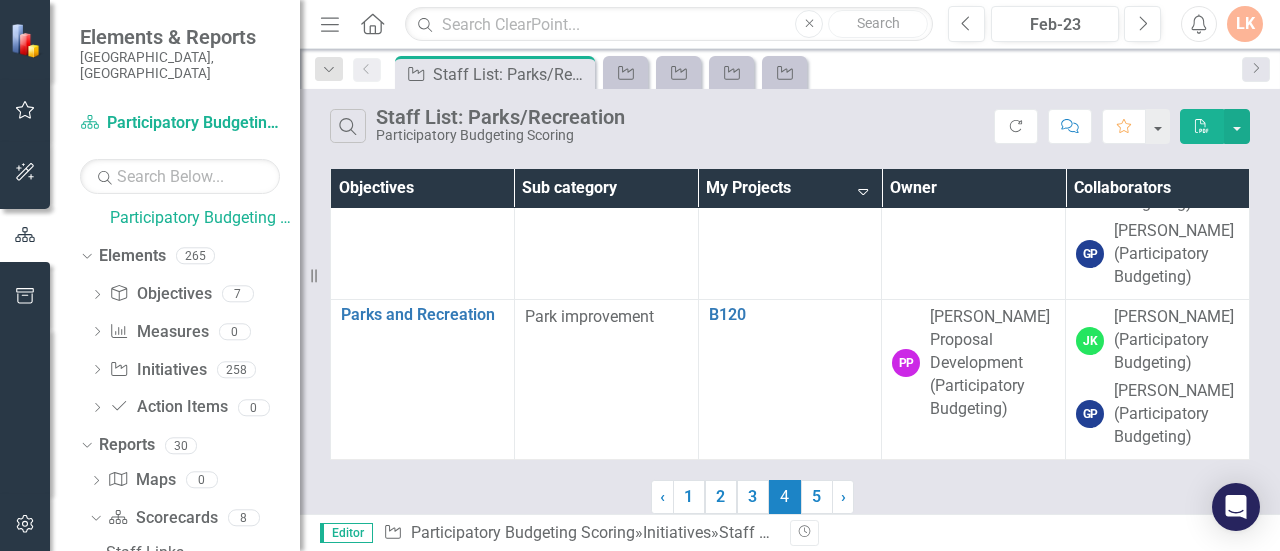 click on "My Projects Sort Descending" at bounding box center [790, 188] 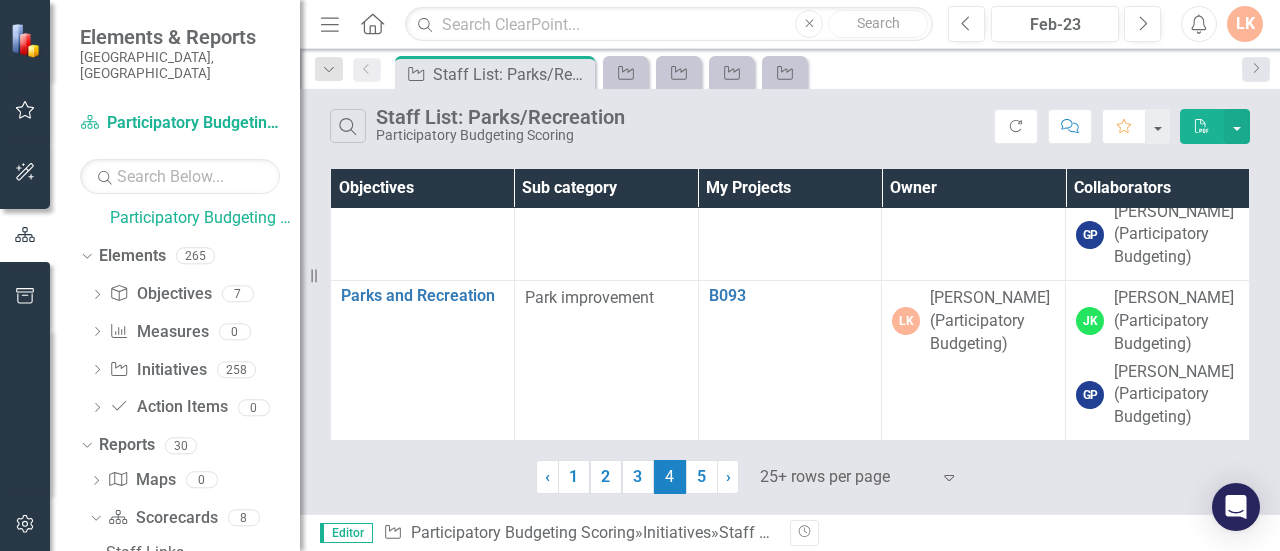 scroll, scrollTop: 308, scrollLeft: 0, axis: vertical 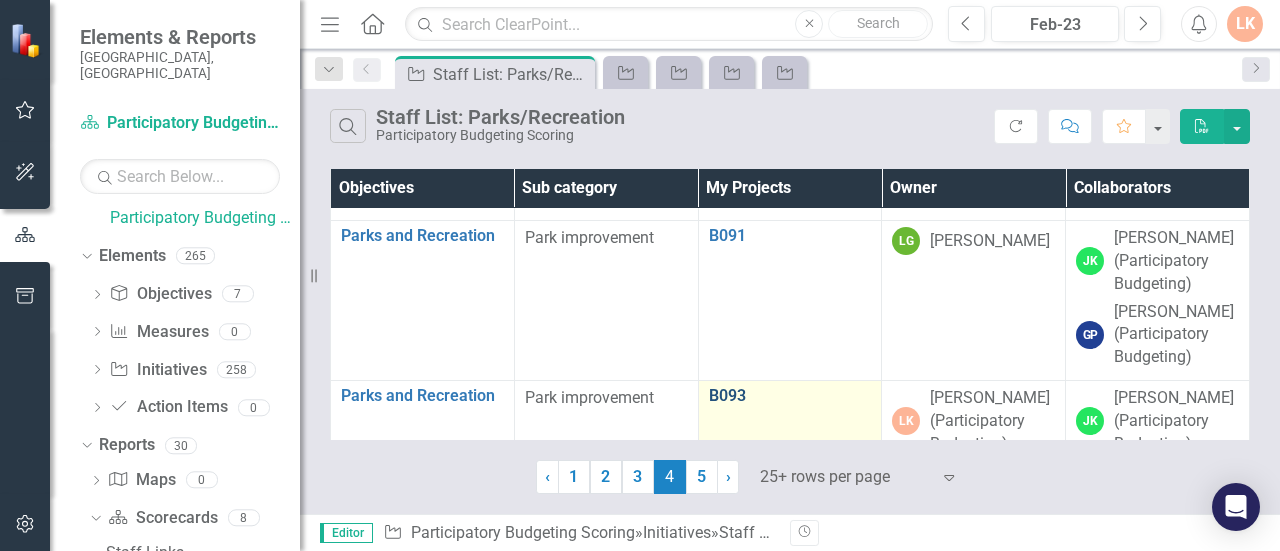 click on "B093" at bounding box center [790, 396] 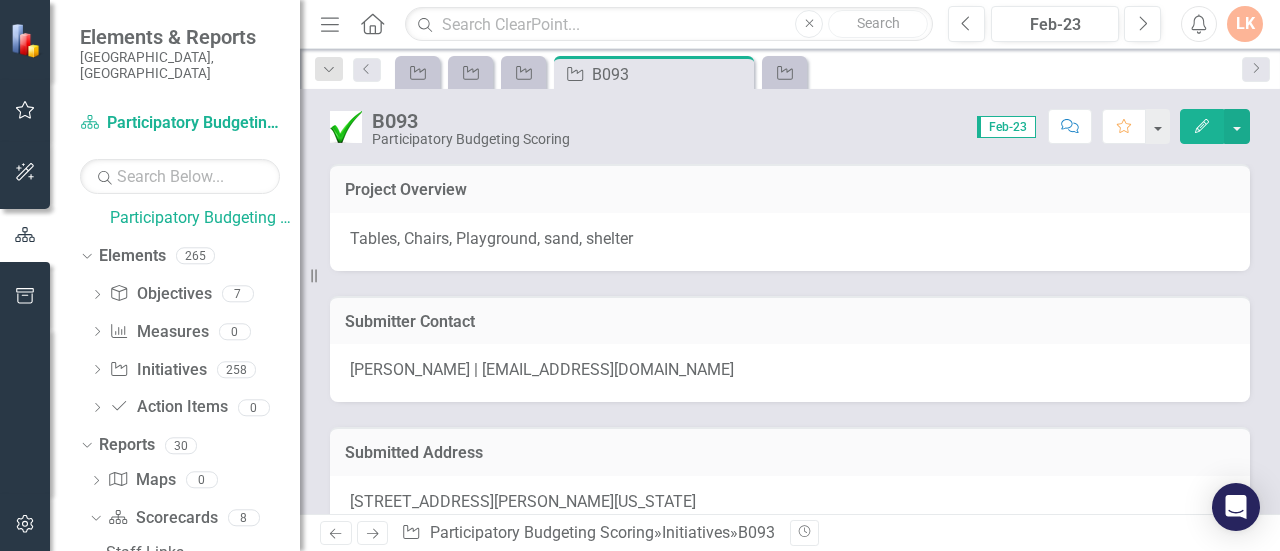 click on "Edit" 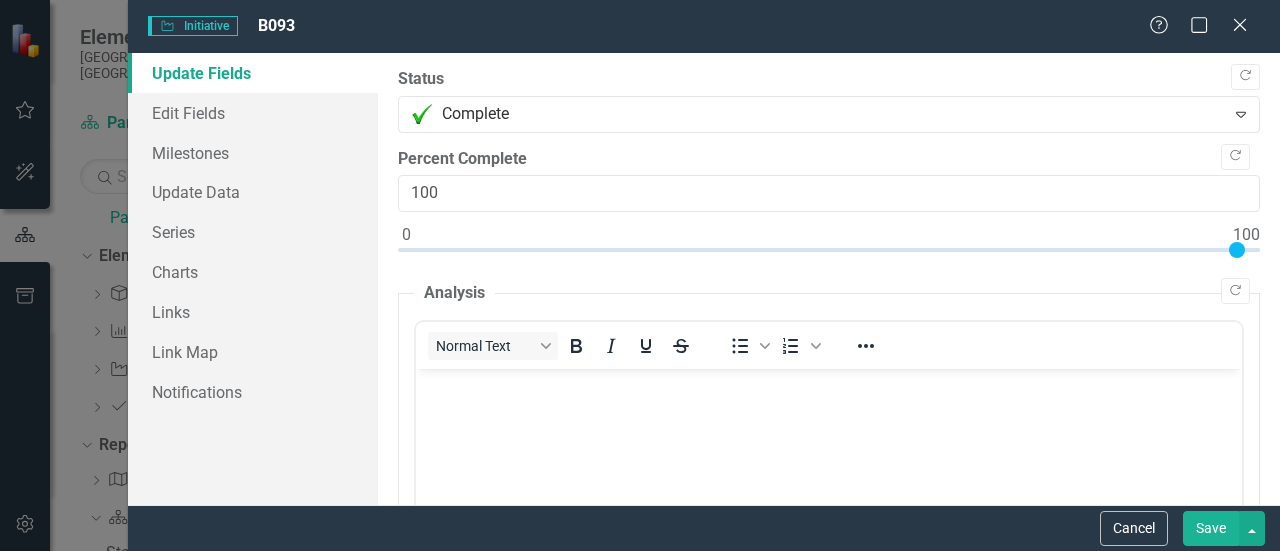 scroll, scrollTop: 0, scrollLeft: 0, axis: both 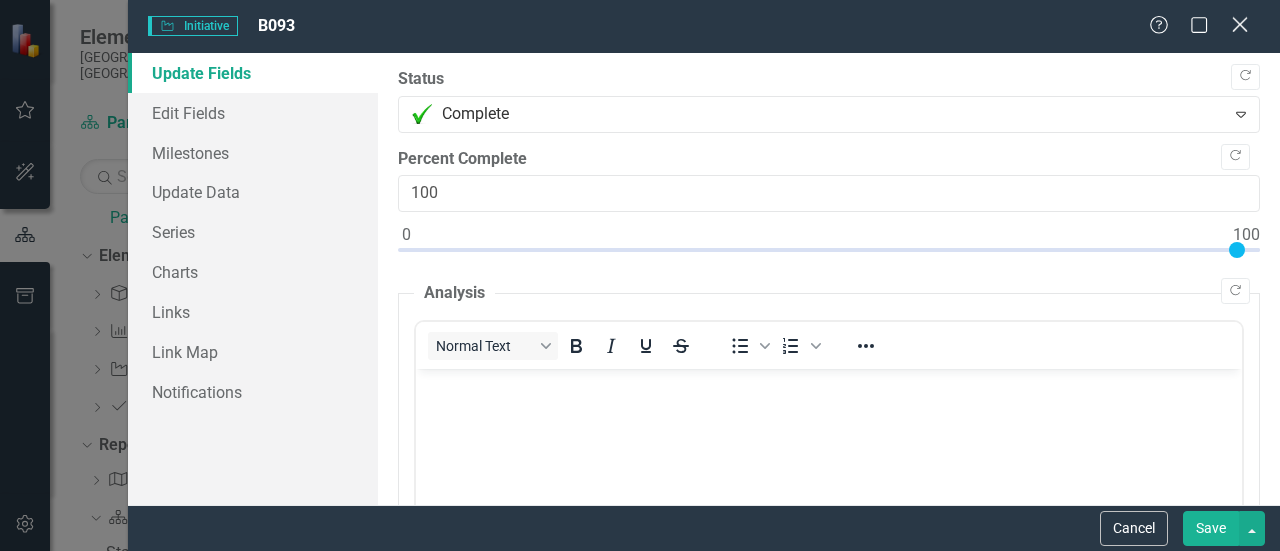 click on "Close" 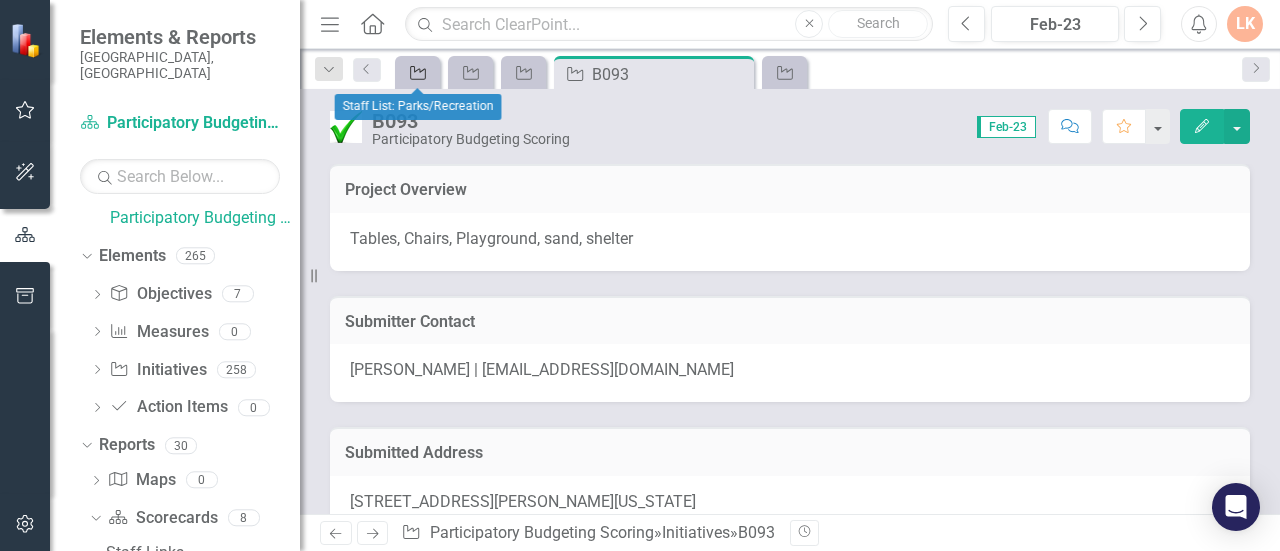 click on "Initiative" 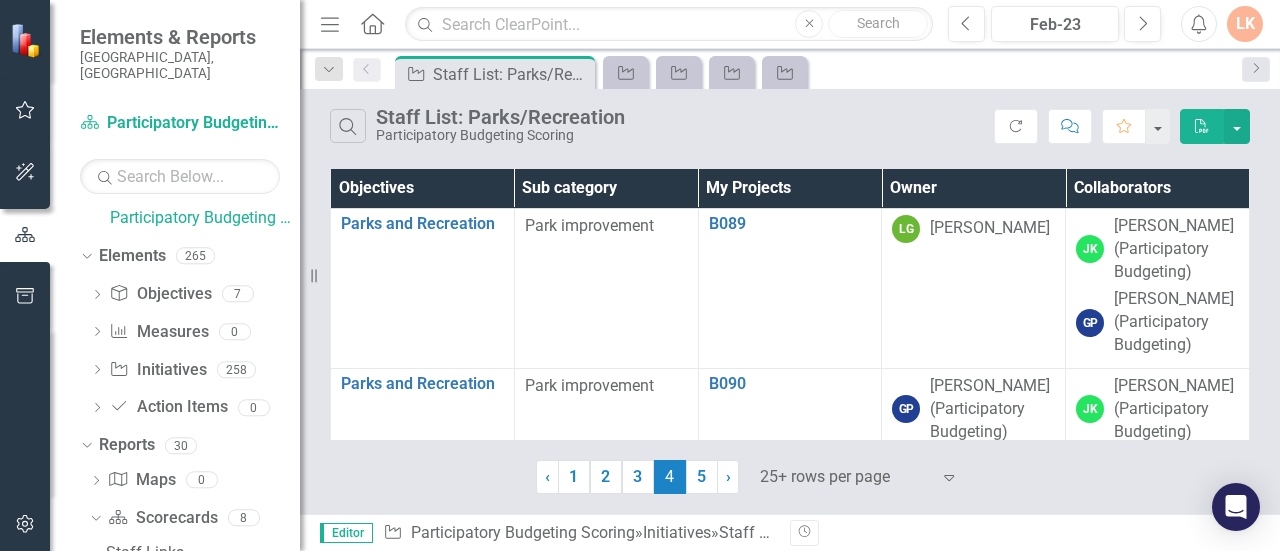 click on "Owner" at bounding box center [974, 188] 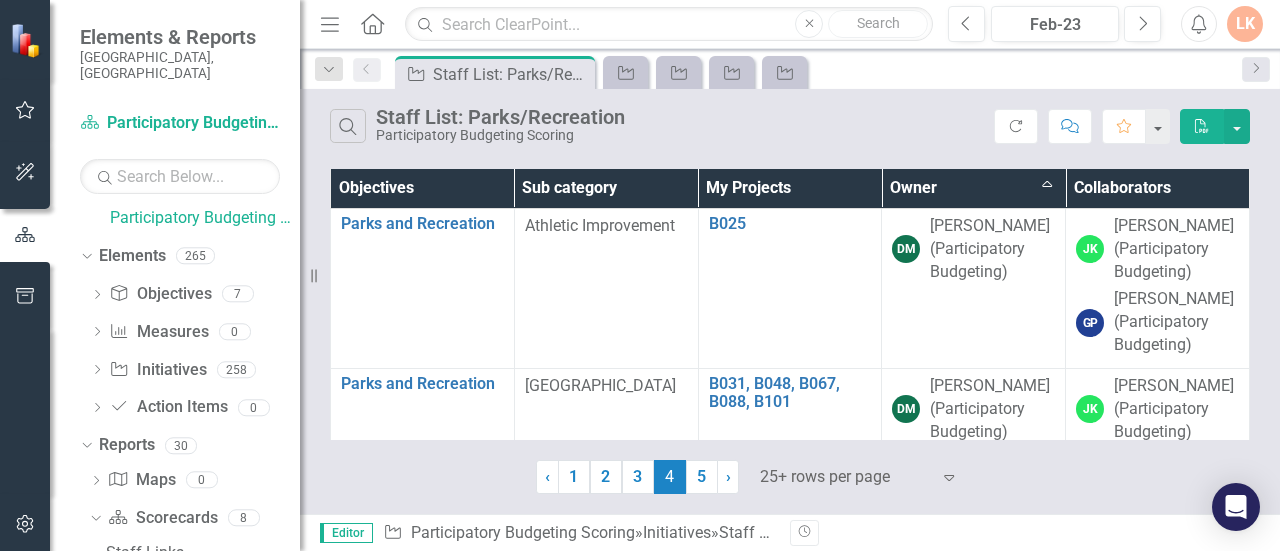 click on "Owner Sort Ascending" at bounding box center (974, 188) 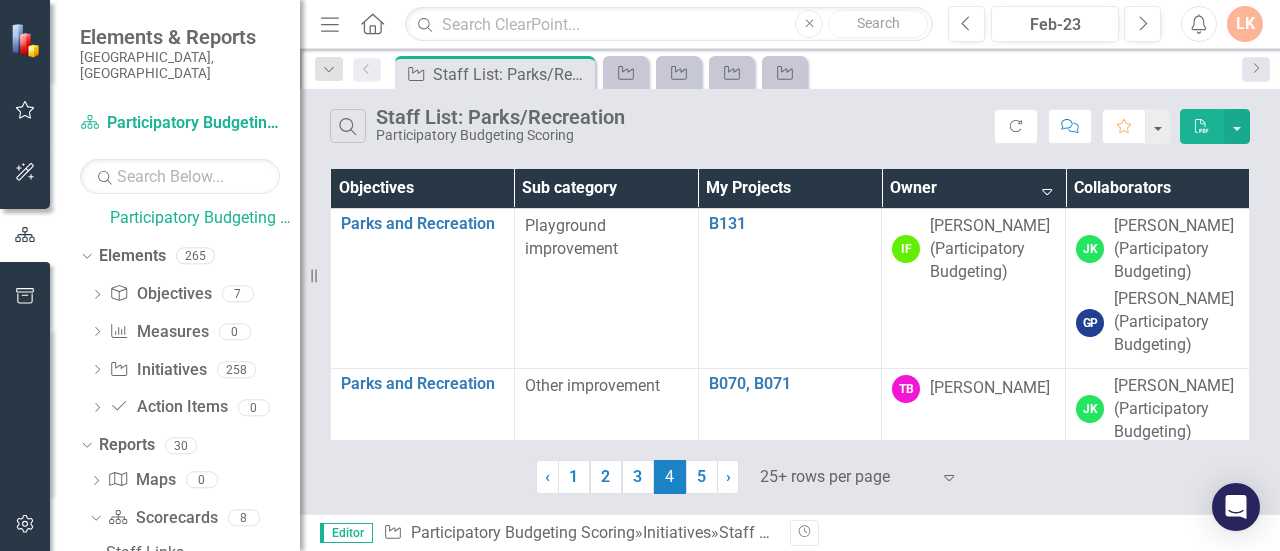 click on "Owner Sort Descending" at bounding box center [974, 188] 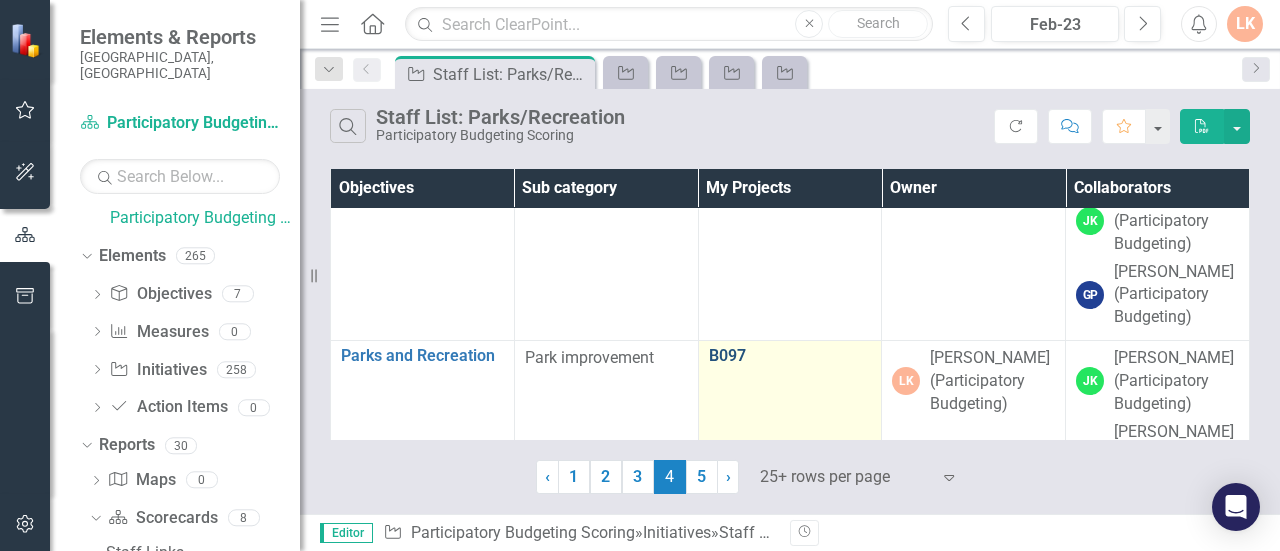 scroll, scrollTop: 700, scrollLeft: 0, axis: vertical 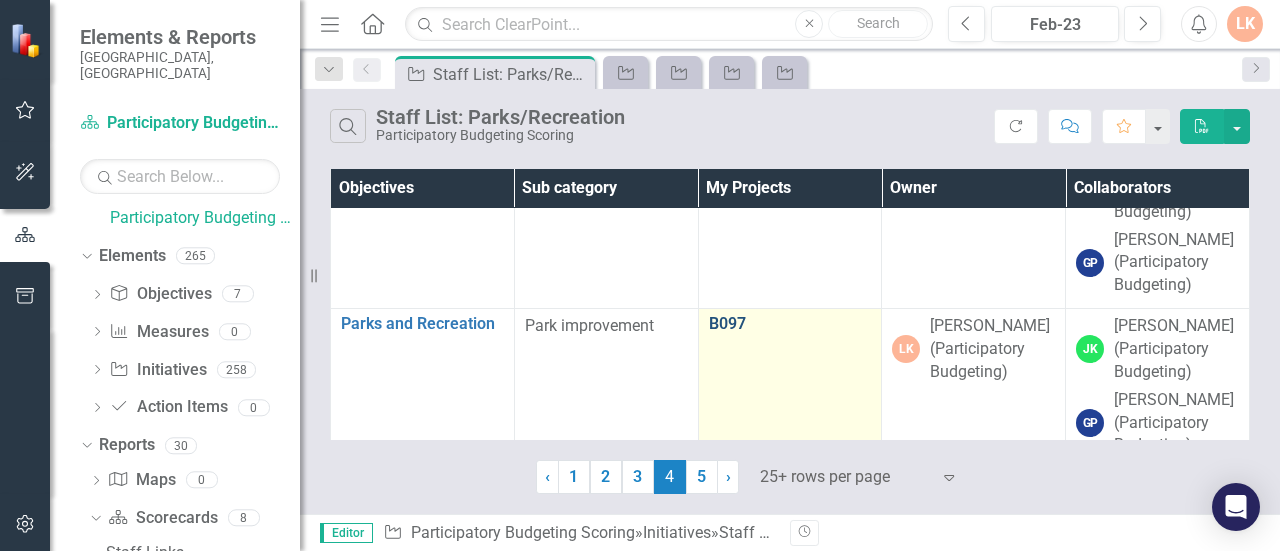 click on "B097" at bounding box center [790, 324] 